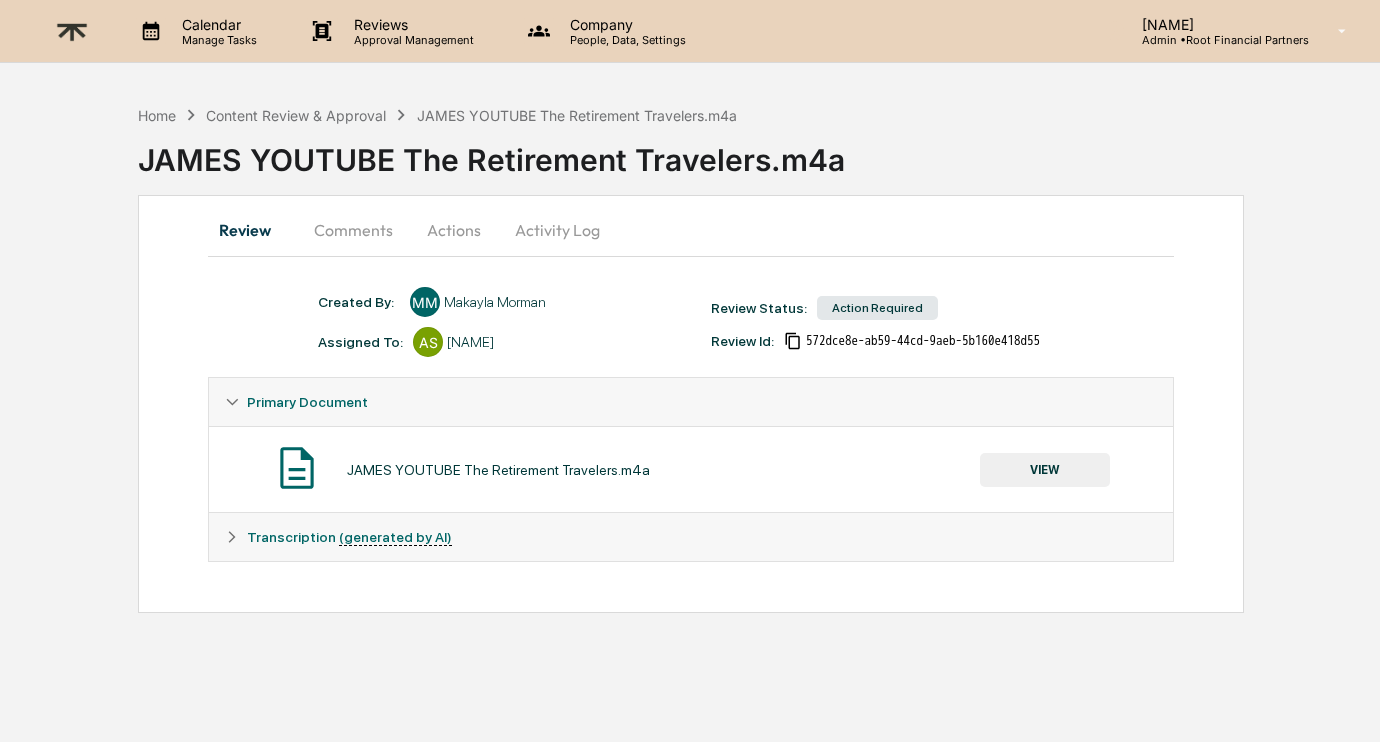 scroll, scrollTop: 0, scrollLeft: 0, axis: both 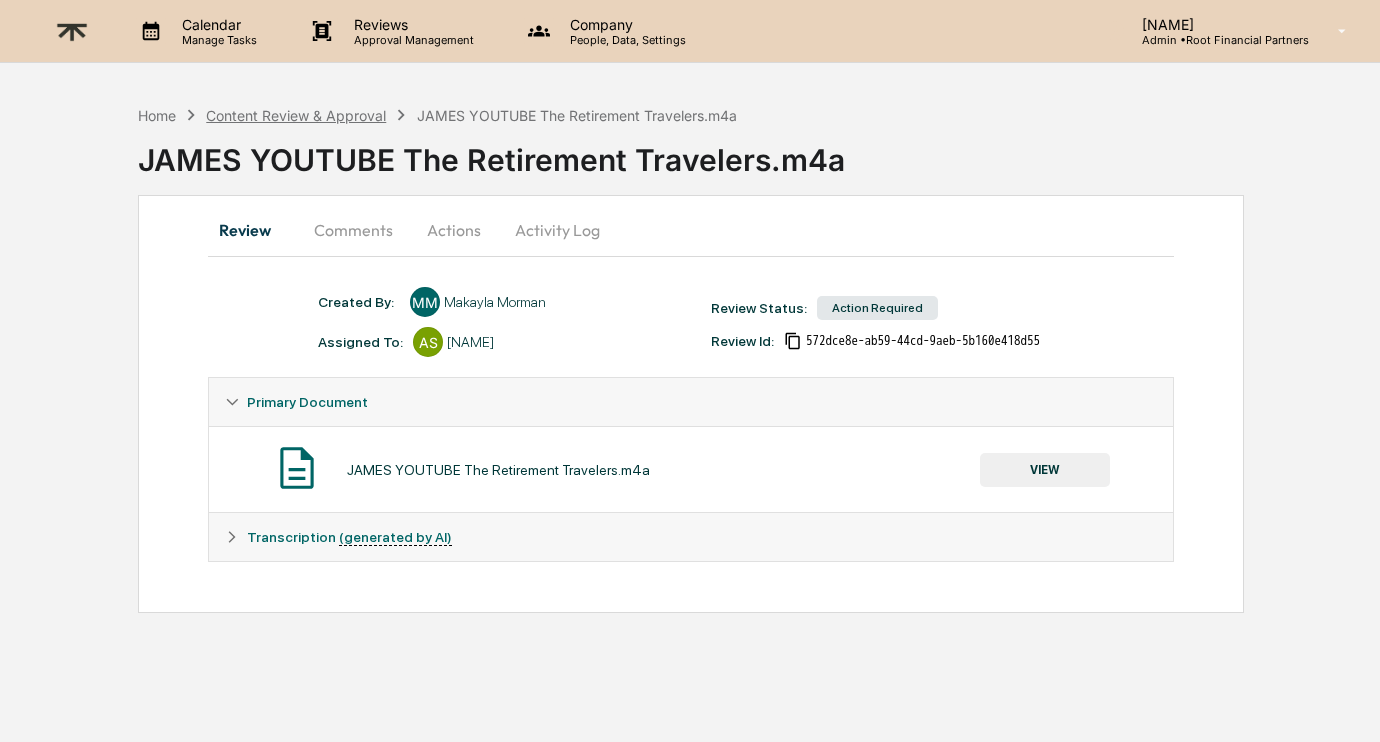 click on "Content Review & Approval" at bounding box center (296, 115) 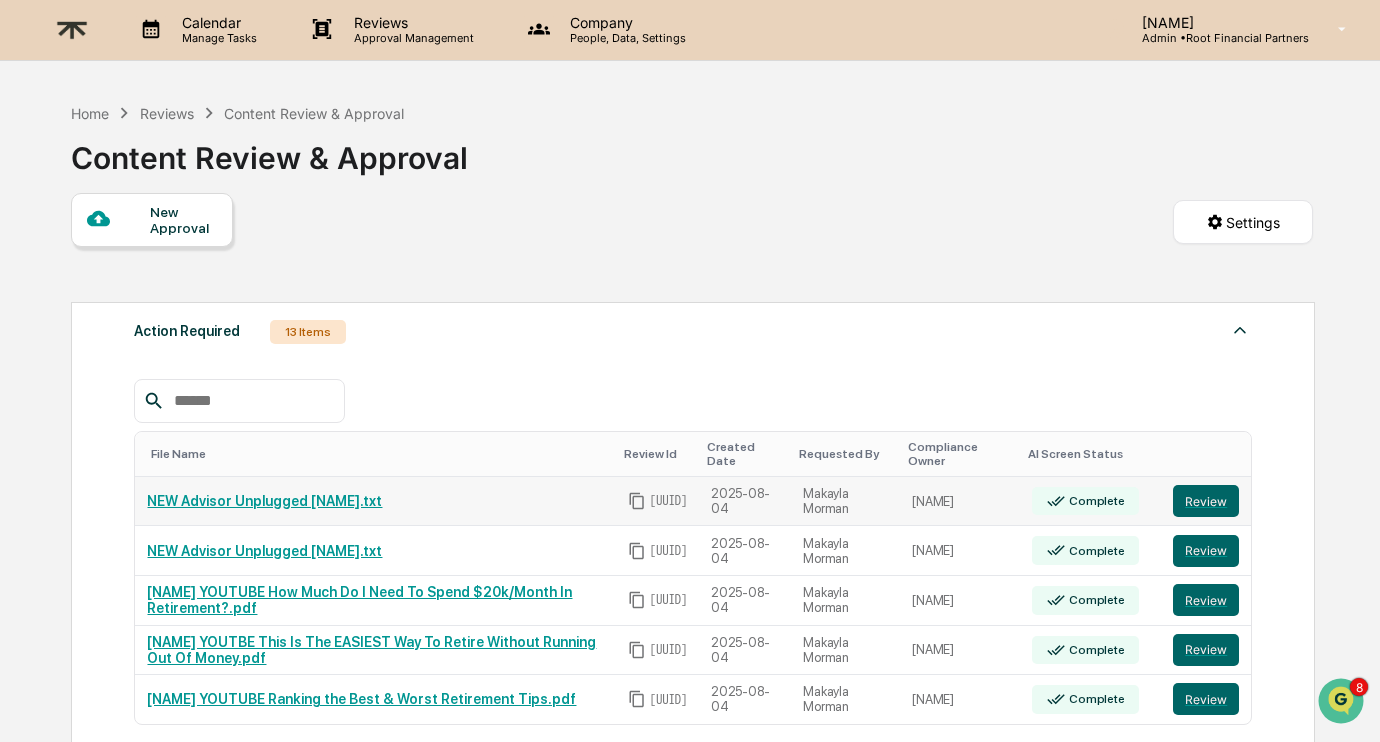 scroll, scrollTop: 0, scrollLeft: 0, axis: both 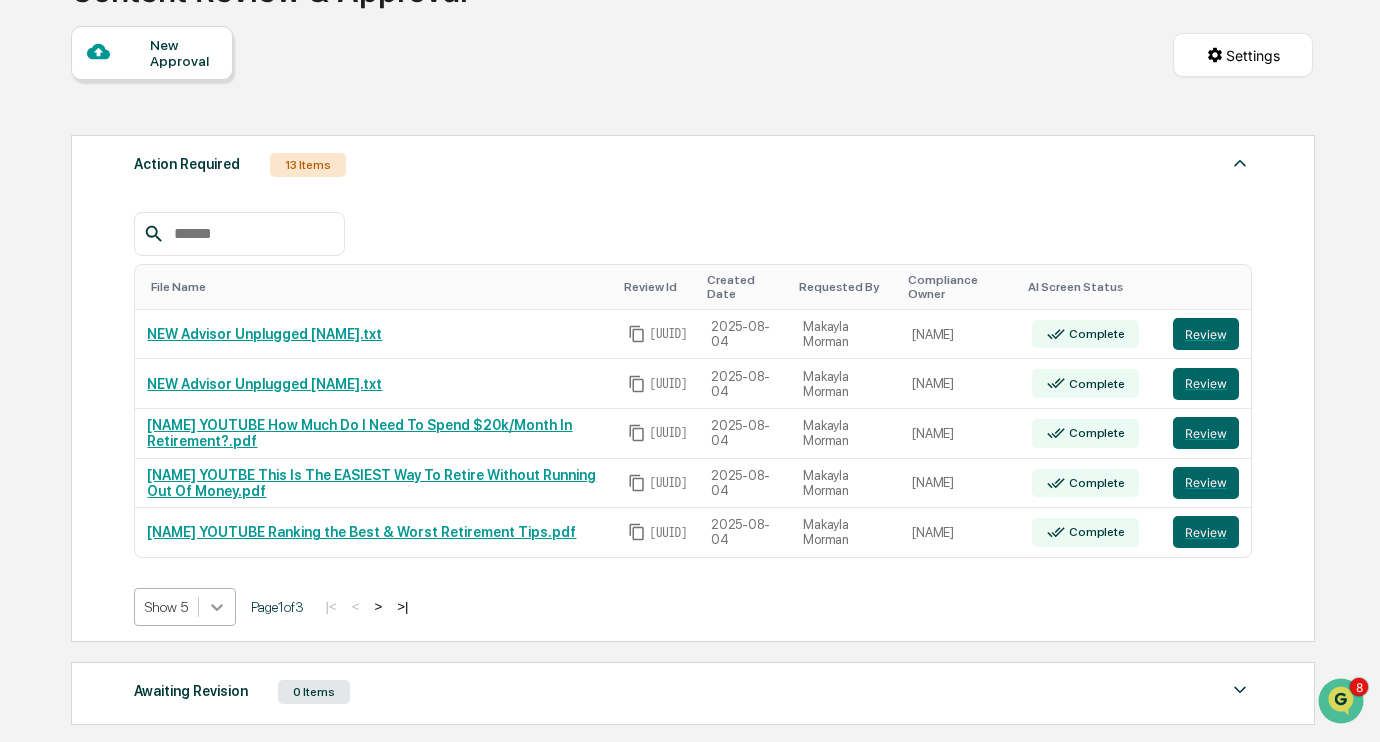 click on "Calendar Manage Tasks Reviews Approval Management Company People, Data, Settings Alexandra Stickelman Admin •  Root Financial Partners Home Reviews Content Review & Approval Content Review & Approval New Approval Settings Action Required 13 Items   File Name Review Id Created Date Requested By Compliance Owner AI Screen Status NEW Advisor Unplugged JJ Lester.txt 716e88d4-5cc1-4b33-969f-037b67e68ae1 2025-08-04 Makayla Morman Alexandra Stickelman Complete Review NEW Advisor Unplugged Harry Sommers.txt 8534fed5-406d-4a23-b838-193c6d859bd1 2025-08-04 Makayla Morman Alexandra Stickelman Complete Review ARI YOUTUBE How Much Do I Need To Spend $20k/Month In Retirement?.pdf 3dde7ba0-ec6b-4929-8225-4462734fa8de 2025-08-04 Makayla Morman Alexandra Stickelman Complete Review ARI YOUTBE This Is The EASIEST Way To Retire Without Running Out Of Money.pdf c1f818f2-91d0-4d44-bee3-c4f4baf0e05a 2025-08-04 Makayla Morman Alexandra Stickelman Complete Review ARI YOUTUBE Ranking the Best & Worst Retirement Tips.pdf 2025-08-04 1" at bounding box center [690, 428] 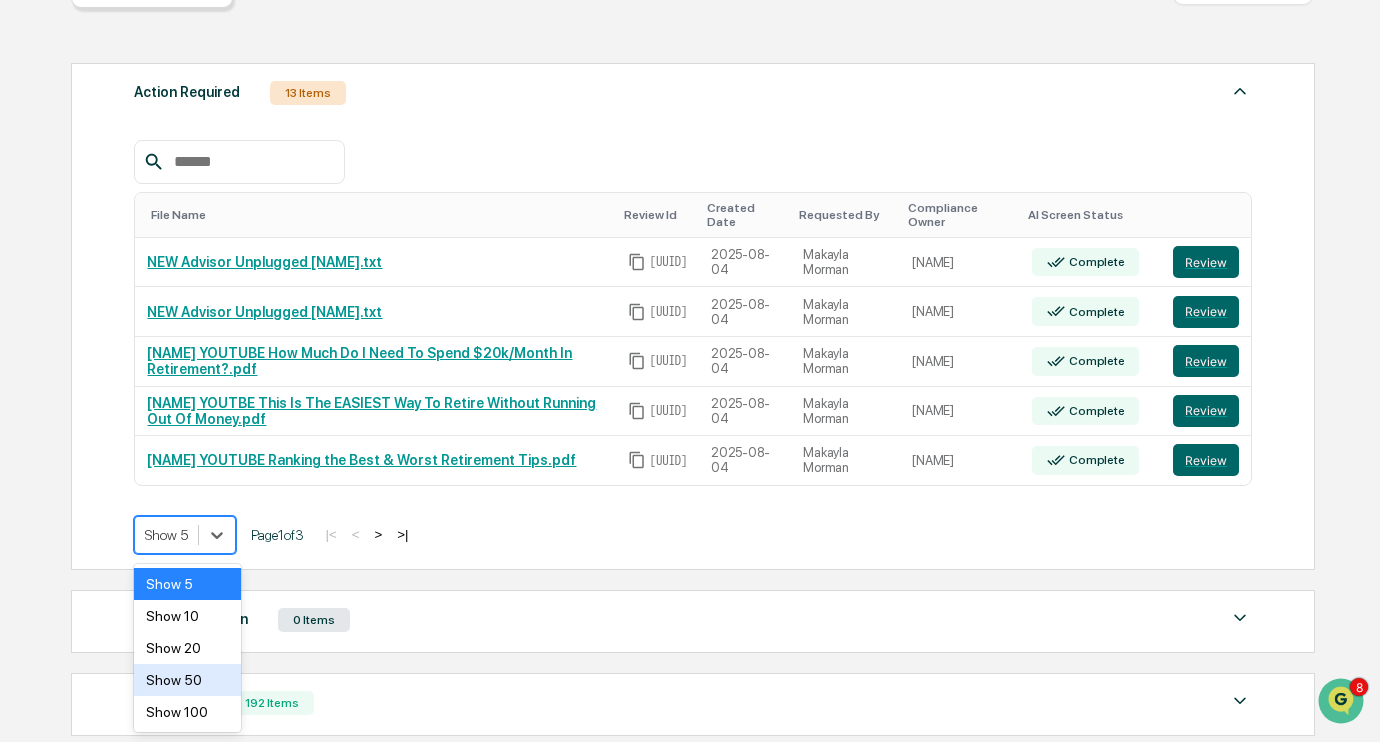 click on "Show 50" at bounding box center (187, 680) 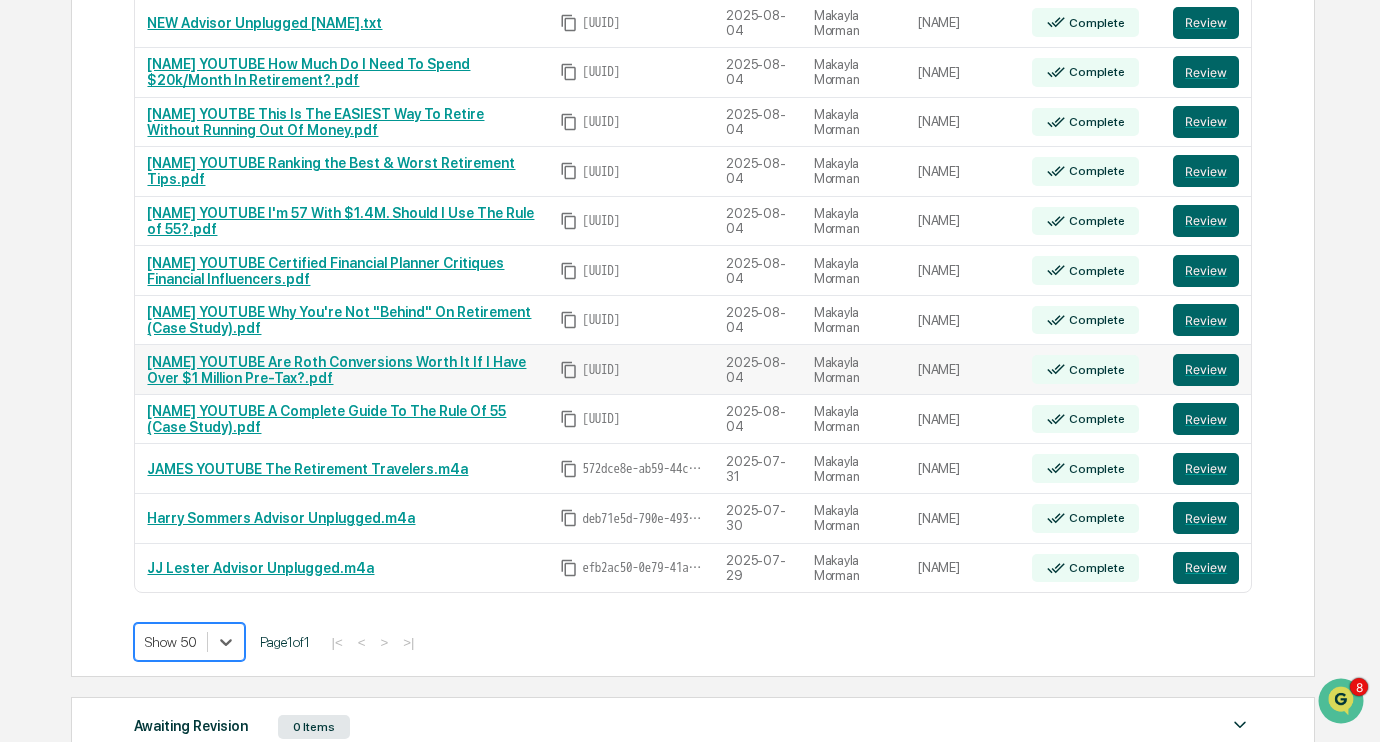 scroll, scrollTop: 531, scrollLeft: 0, axis: vertical 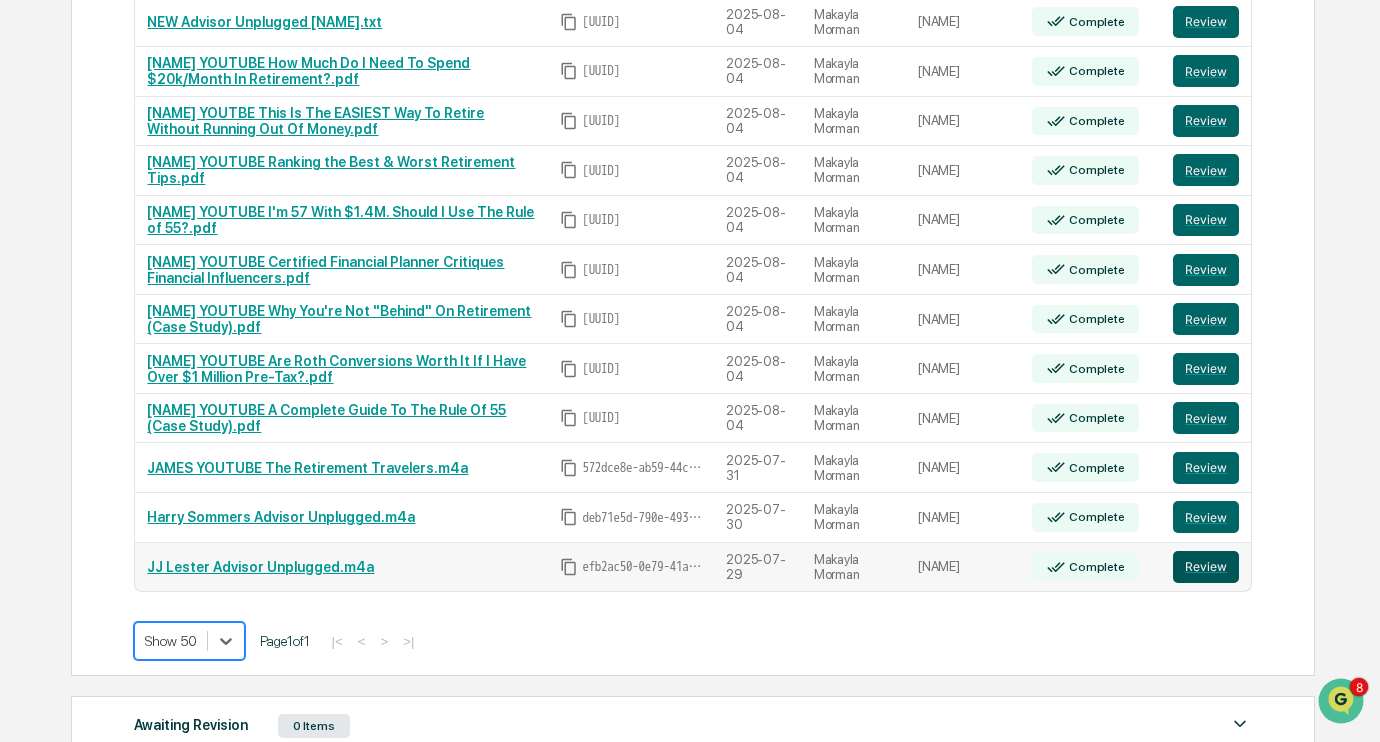click on "Review" at bounding box center [1206, 567] 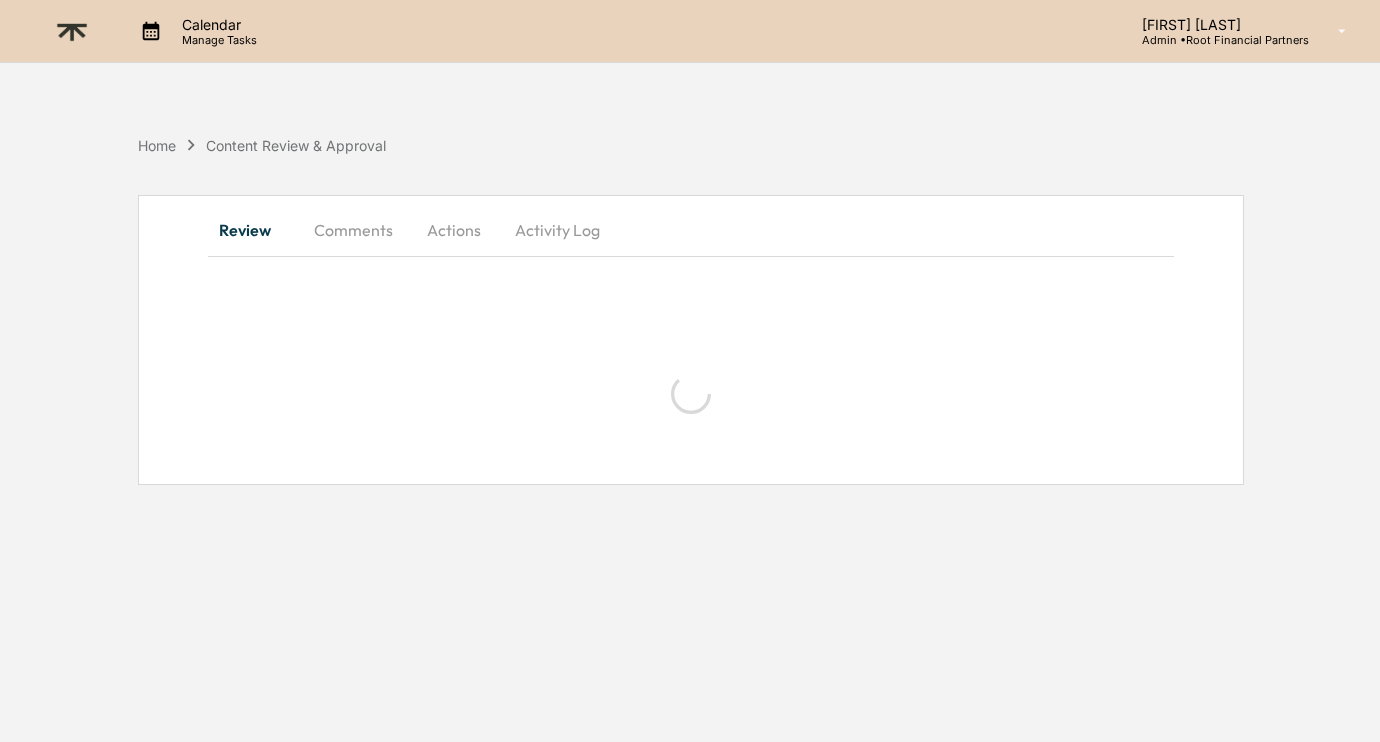 scroll, scrollTop: 0, scrollLeft: 0, axis: both 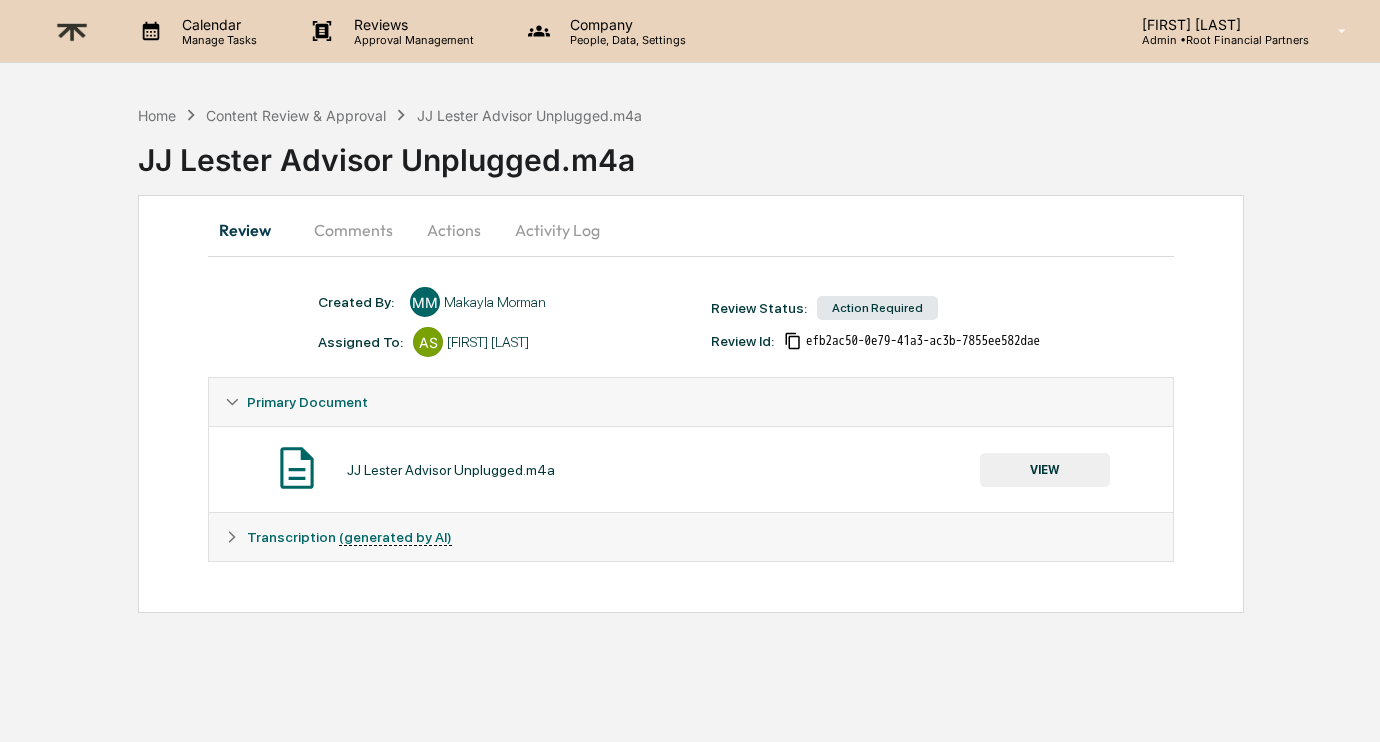 click on "Actions" at bounding box center [454, 230] 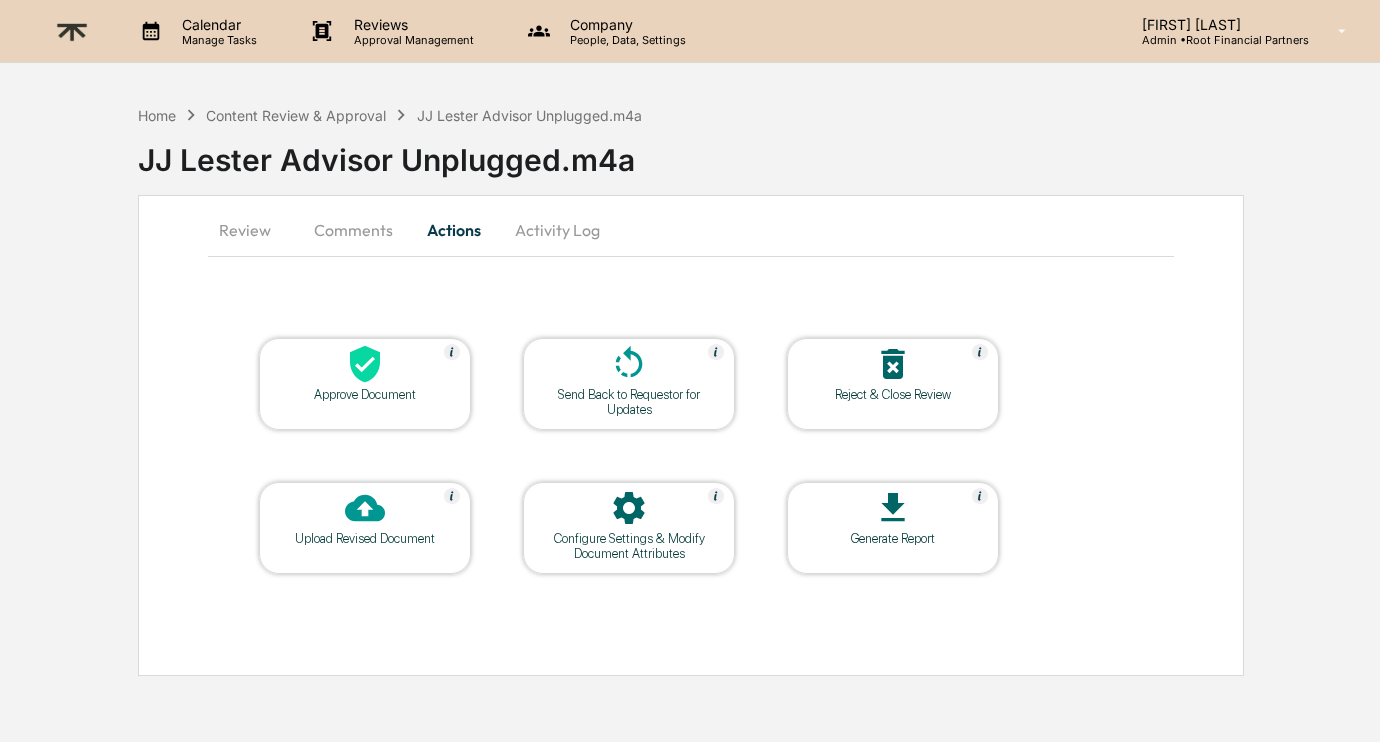 scroll, scrollTop: 0, scrollLeft: 0, axis: both 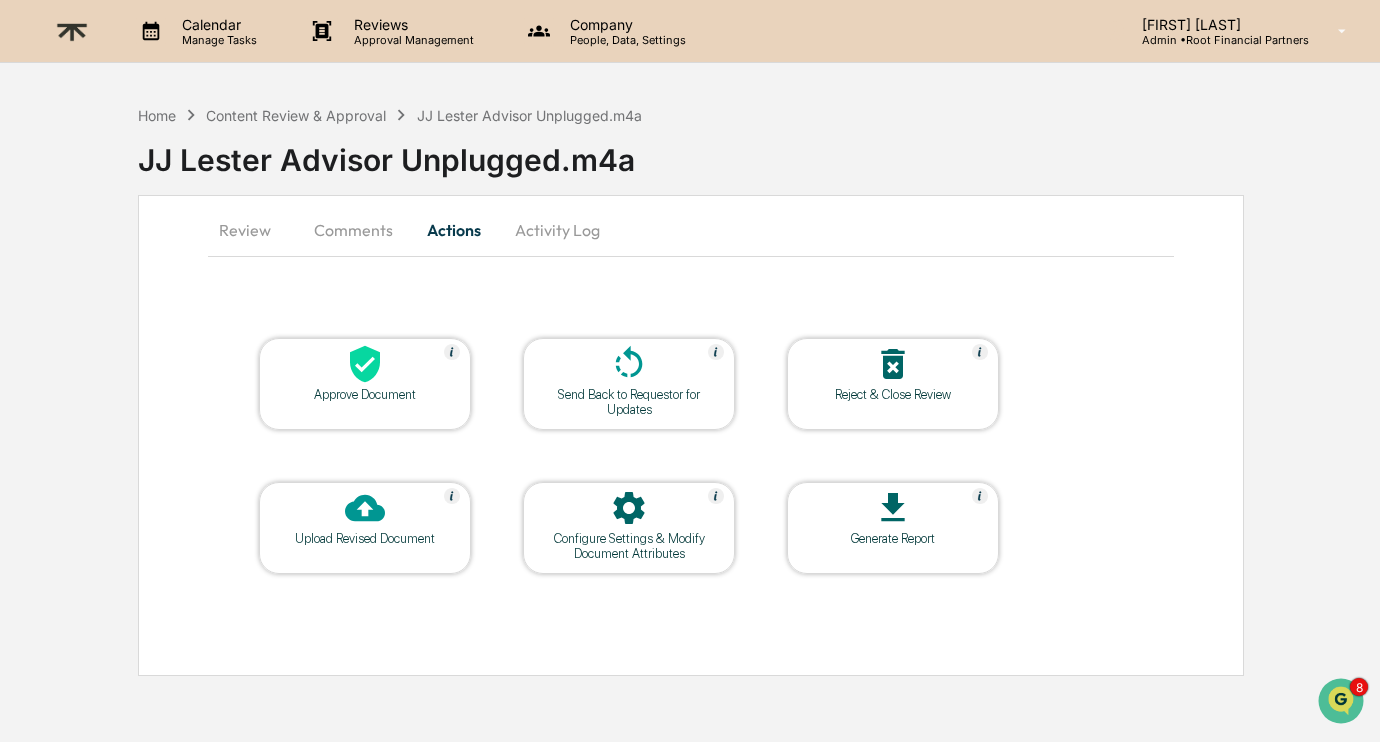 click on "Comments" at bounding box center (353, 230) 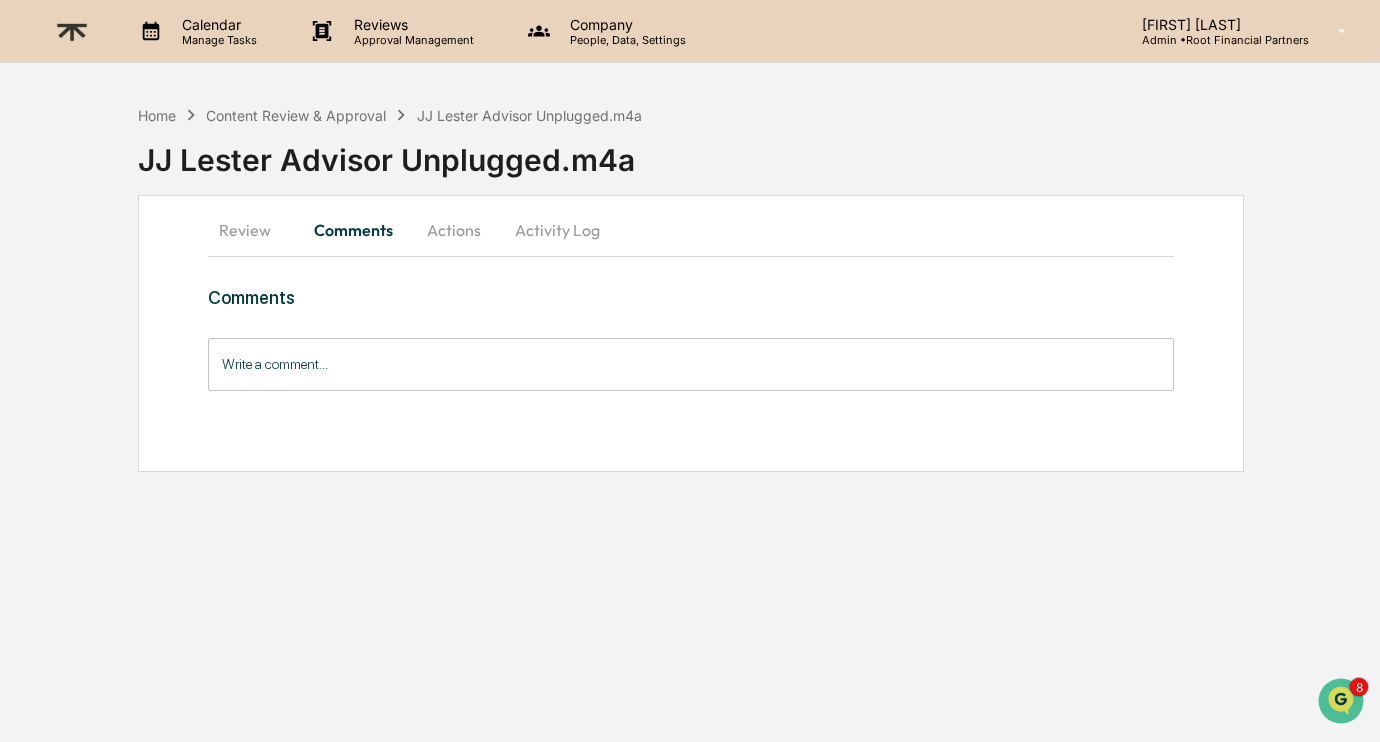 click on "Write a comment..." at bounding box center (691, 364) 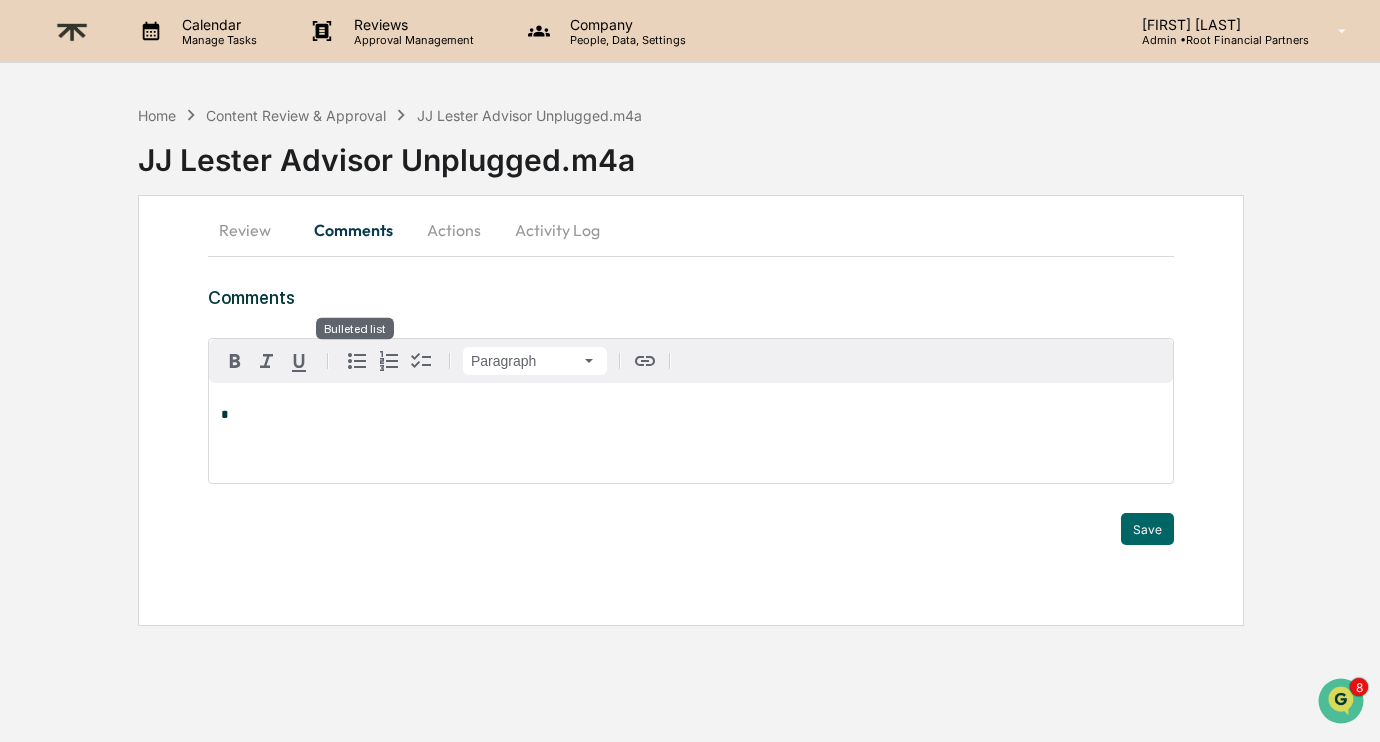 type 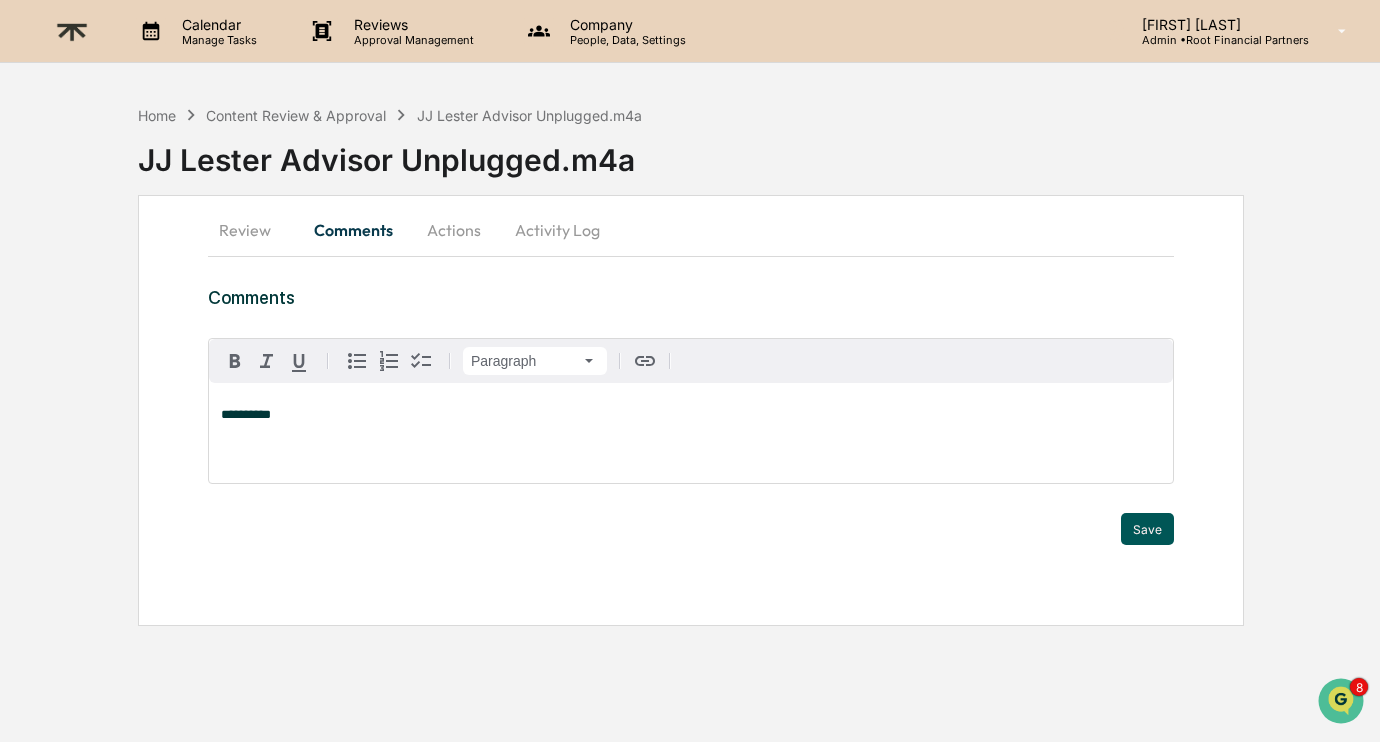 click on "Save" at bounding box center (1147, 529) 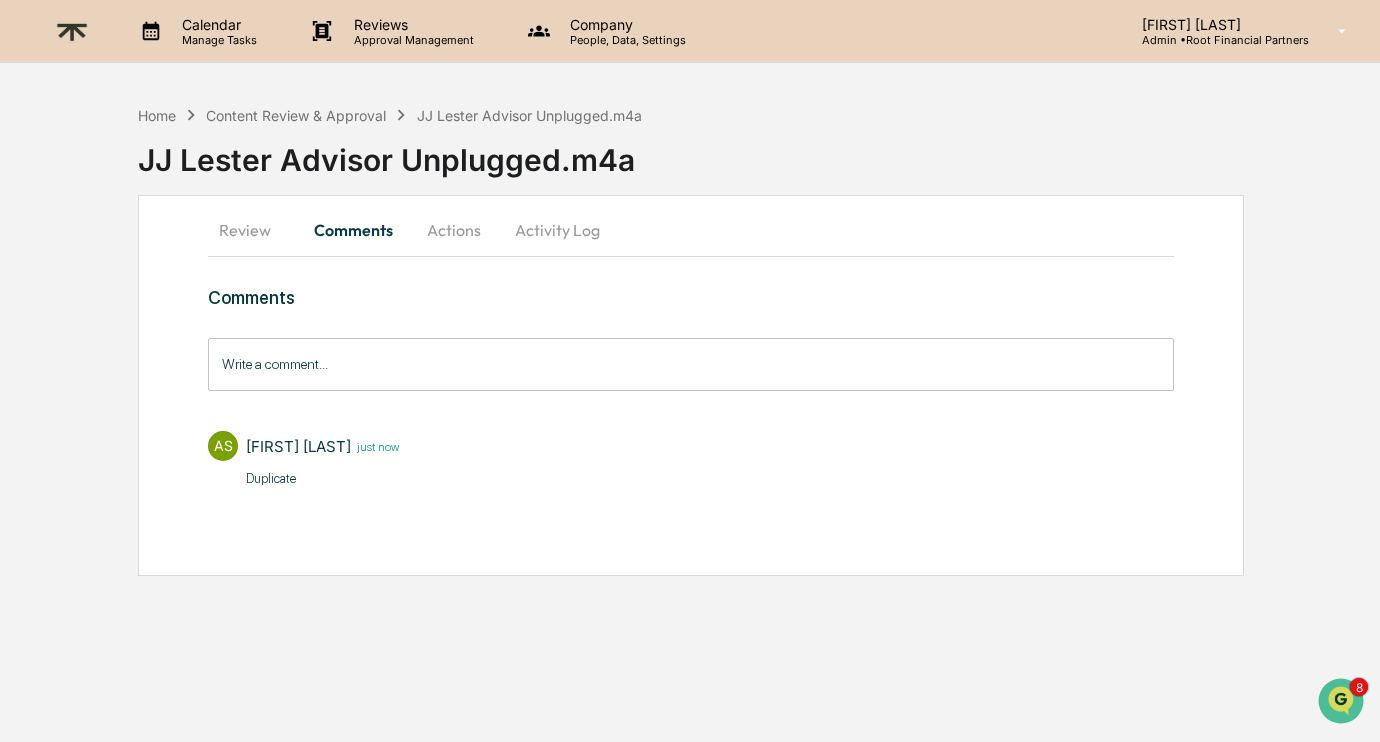 click on "Actions" at bounding box center (454, 230) 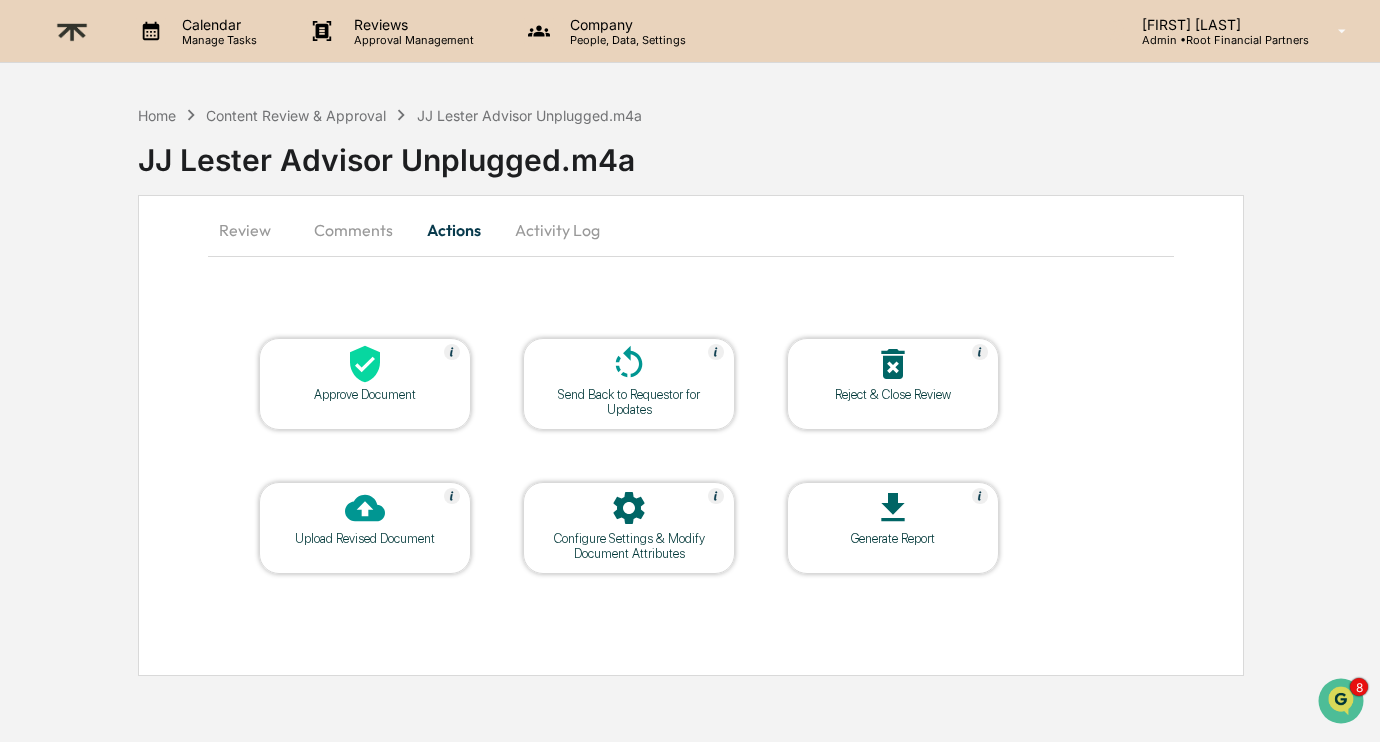 click 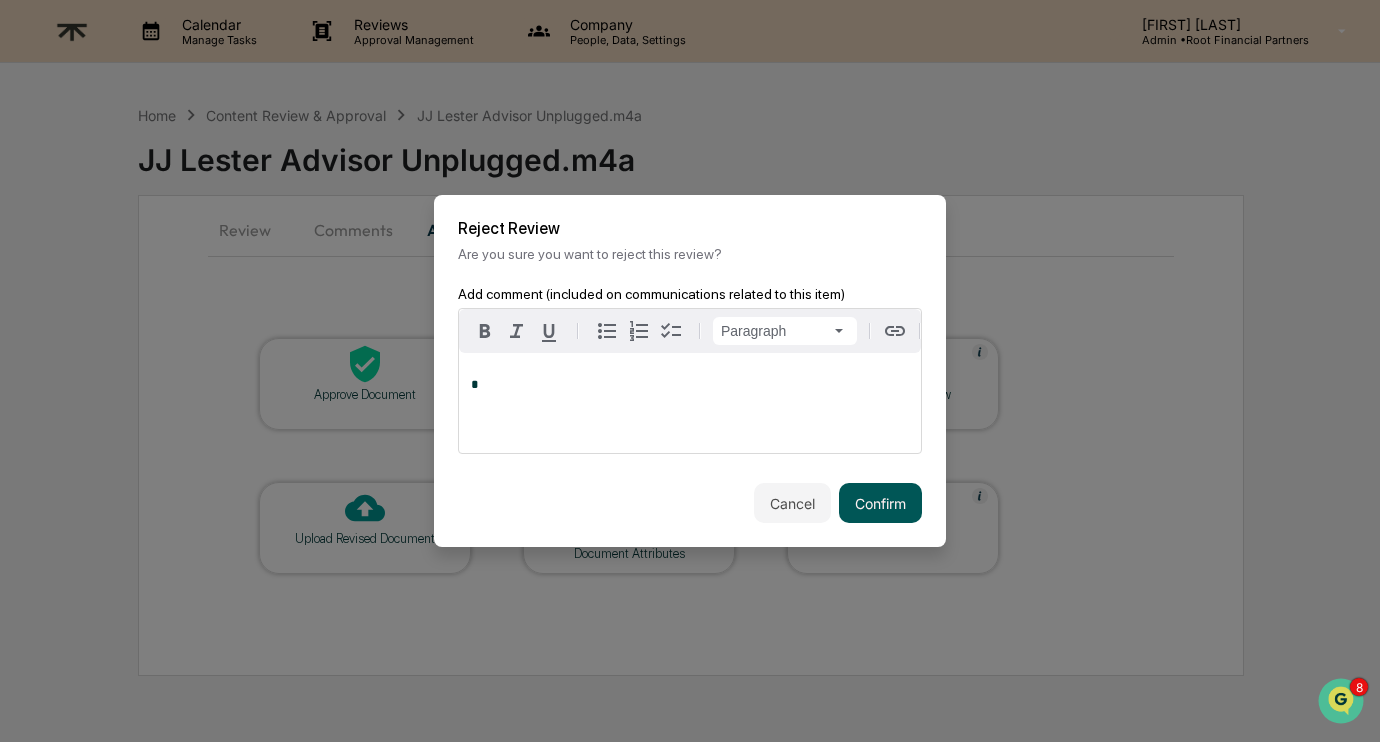 click on "Confirm" at bounding box center [880, 503] 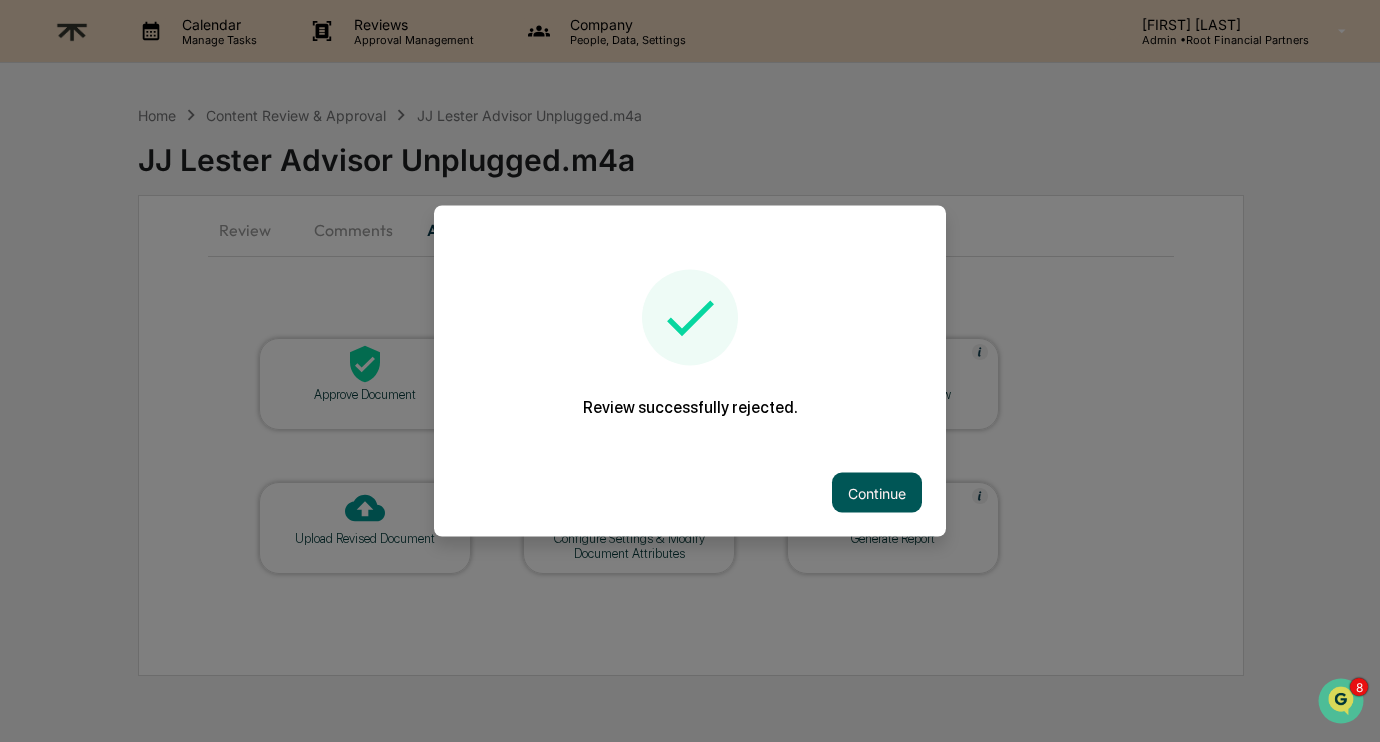 click on "Continue" at bounding box center (877, 493) 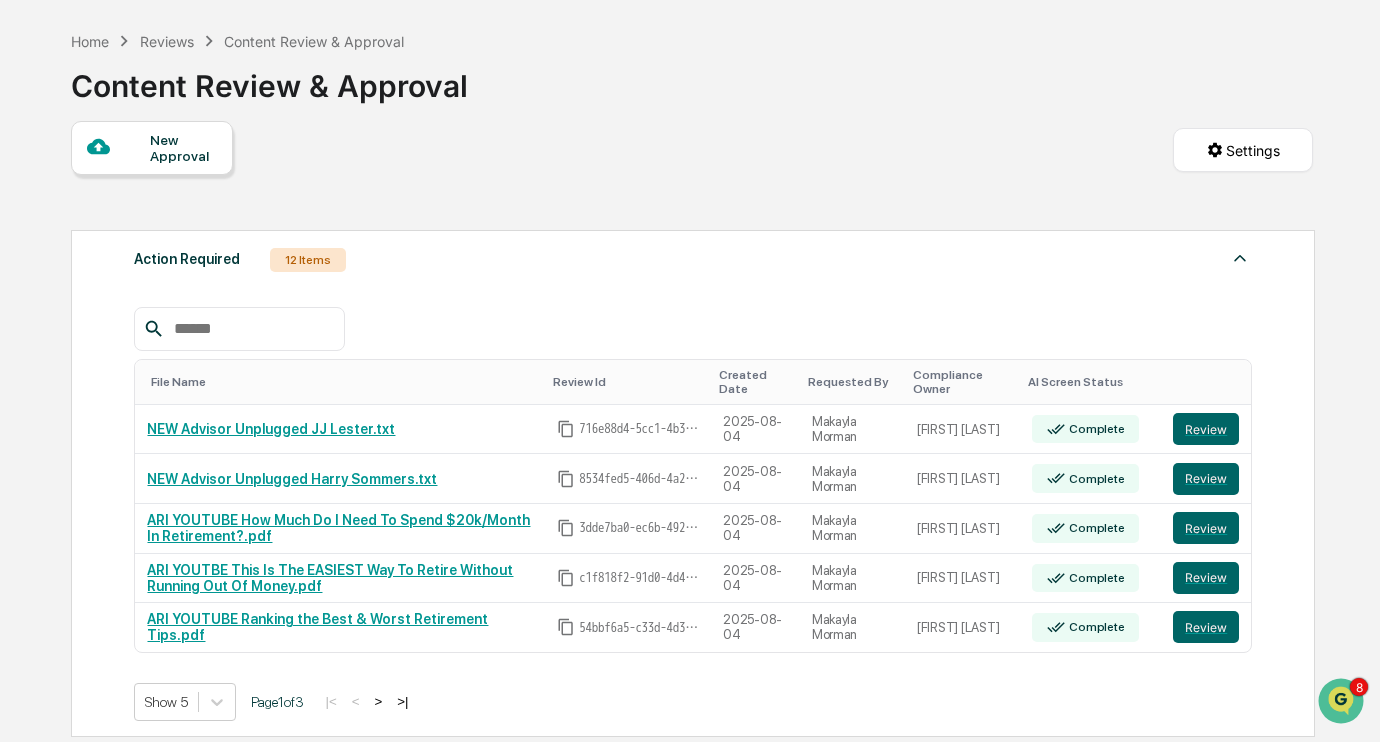 scroll, scrollTop: 81, scrollLeft: 0, axis: vertical 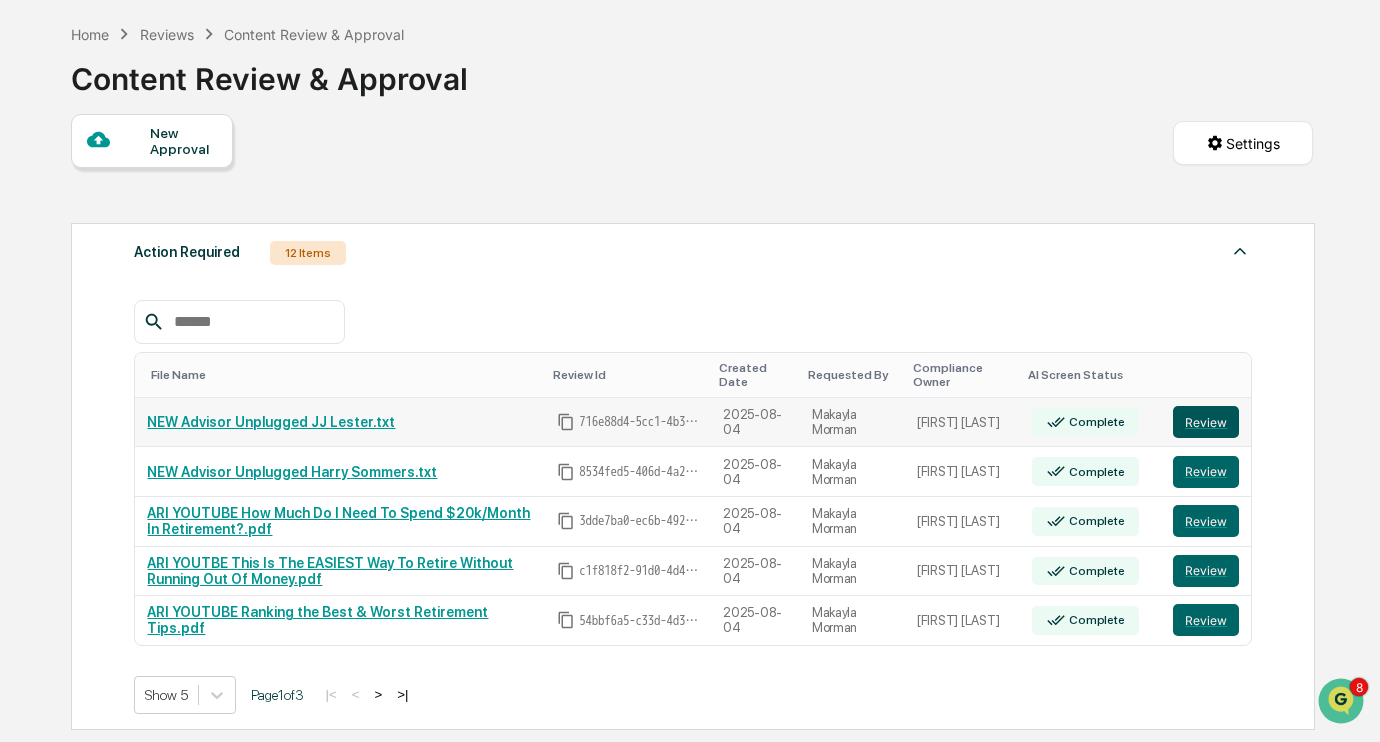 click on "Review" at bounding box center (1206, 422) 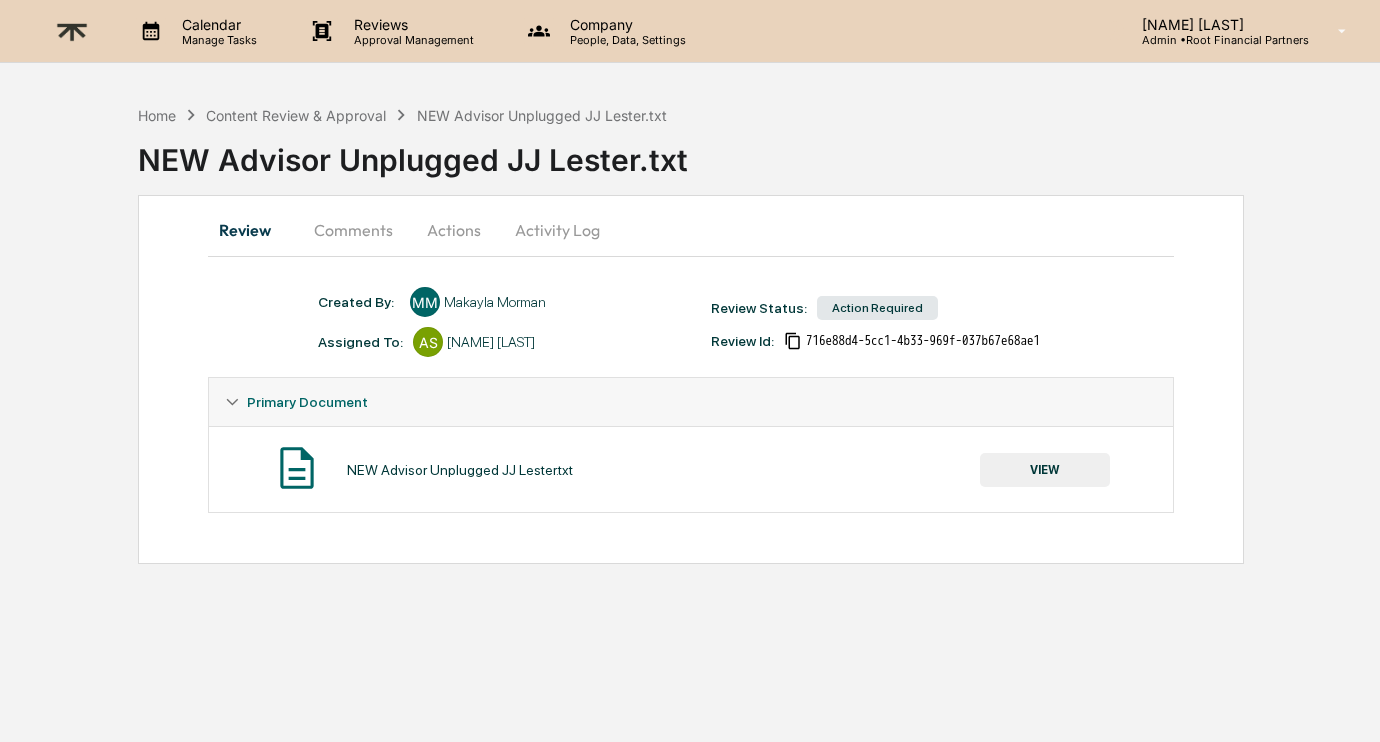 scroll, scrollTop: 0, scrollLeft: 0, axis: both 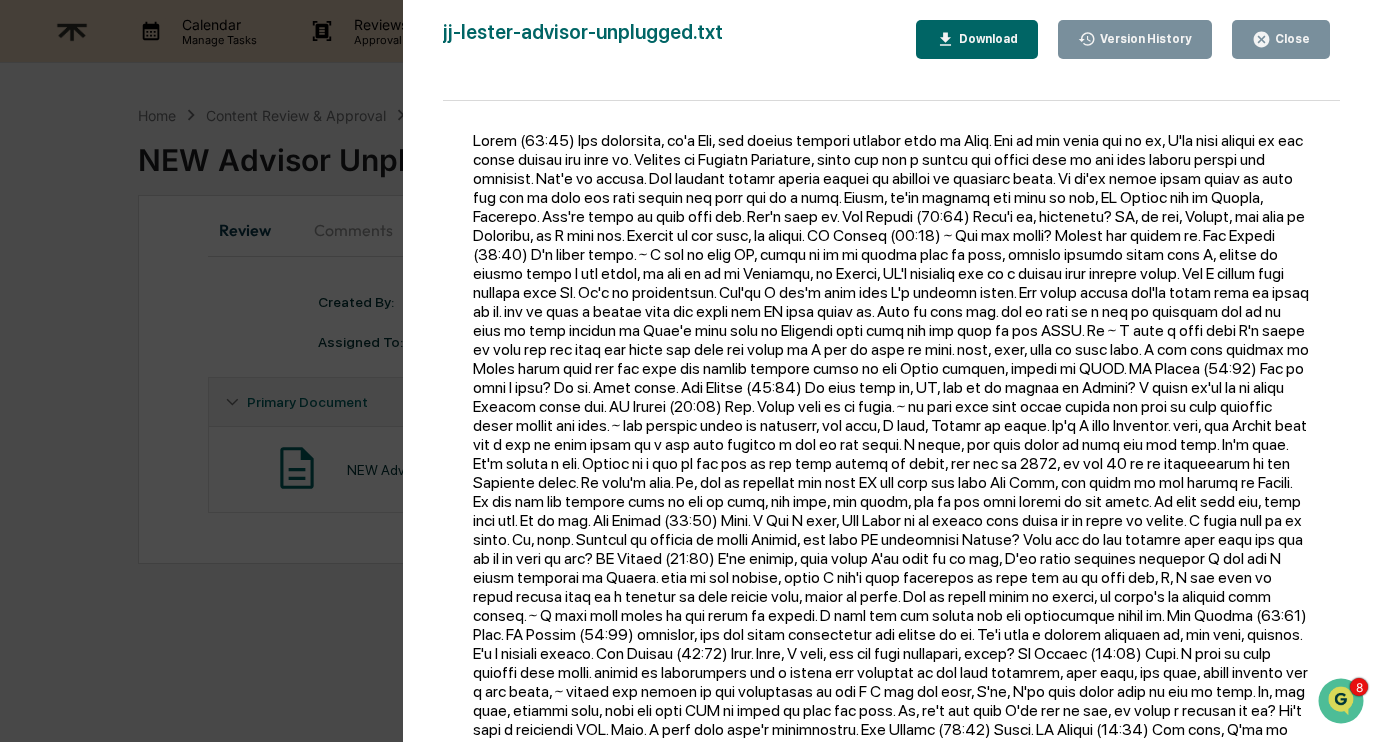 click at bounding box center (891, 431) 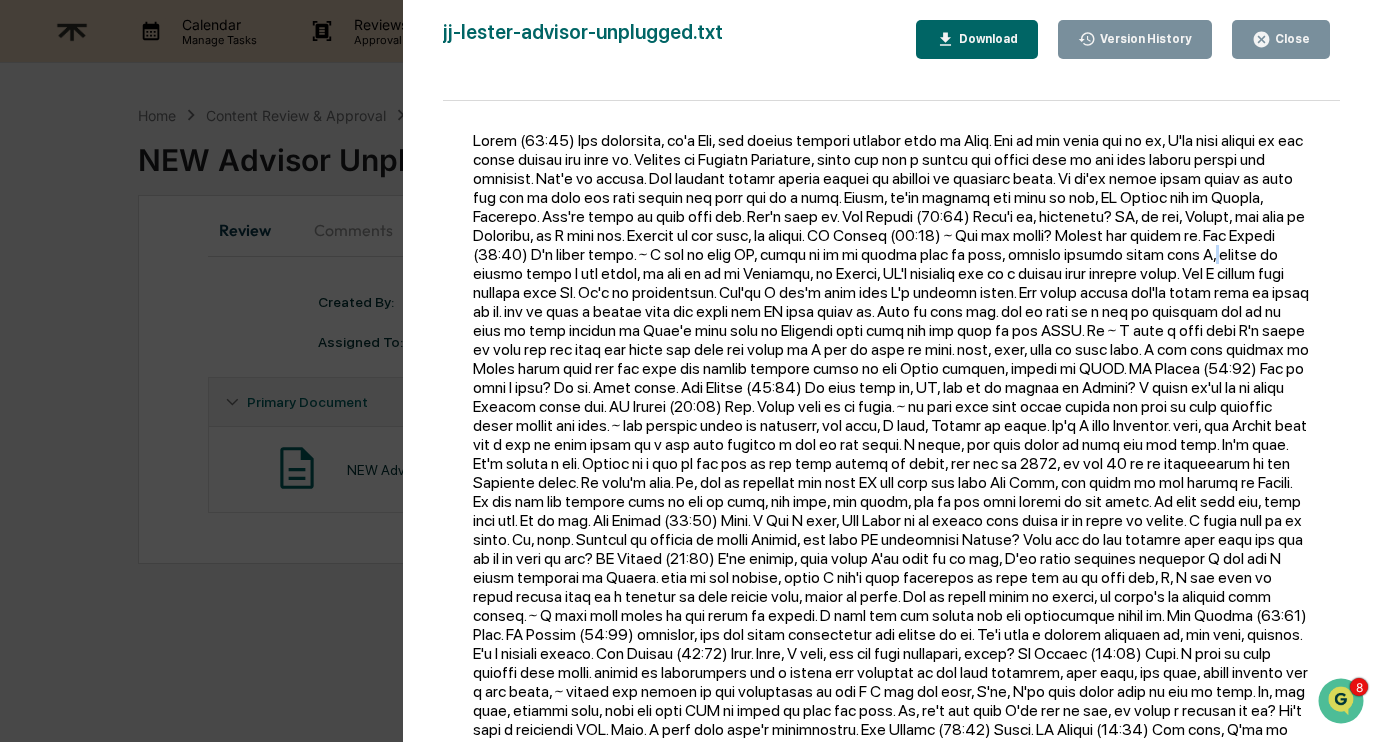 click at bounding box center (891, 431) 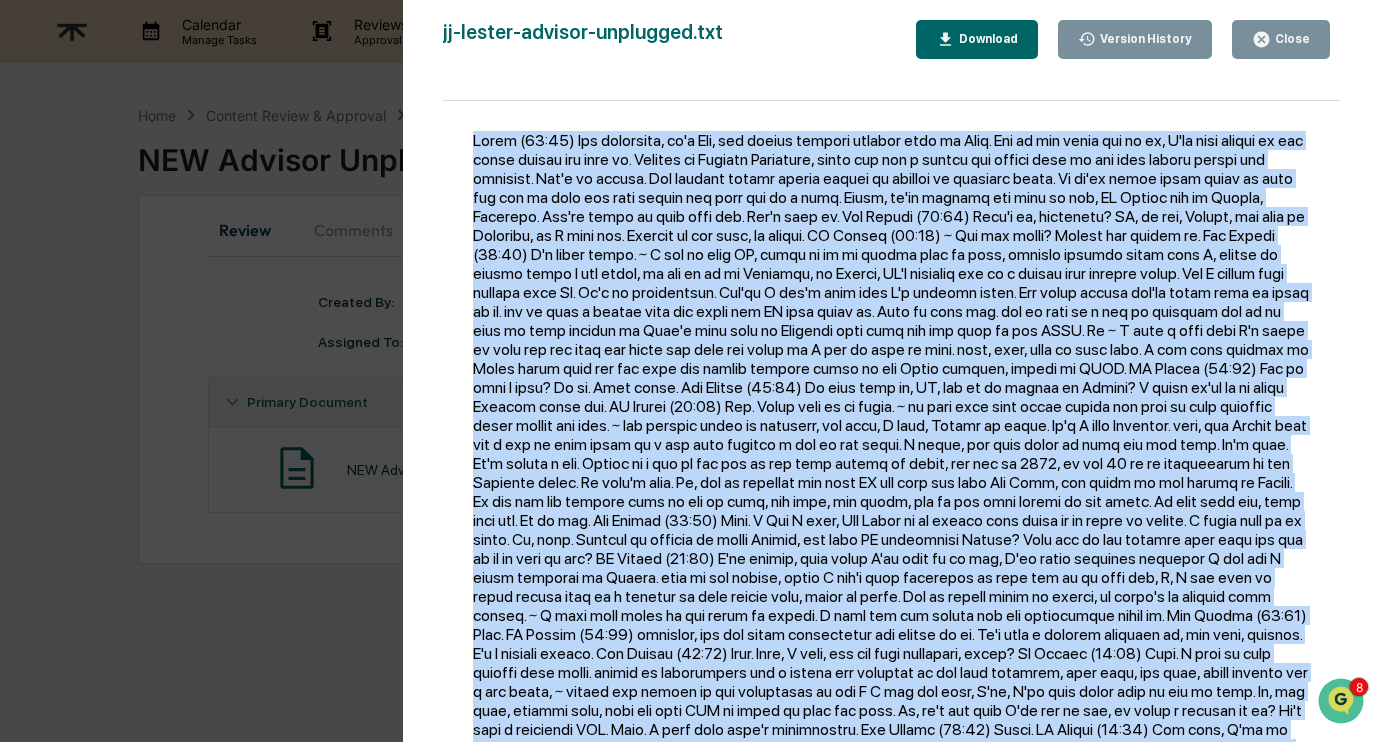 click at bounding box center (891, 431) 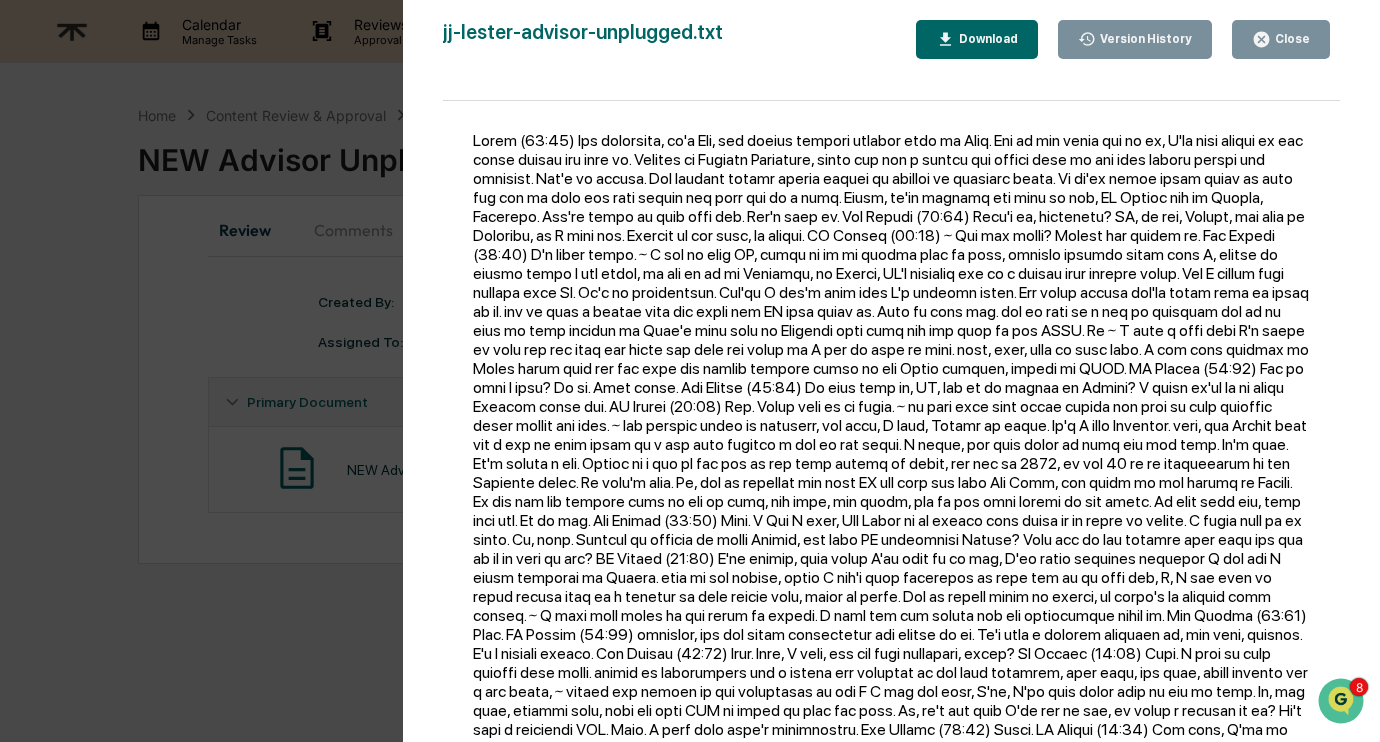 click on "Version History 08/04/2025, 10:19 PM Makayla Morman jj-lester-advisor-unplugged.txt   Close   Version History   Download" at bounding box center (891, 391) 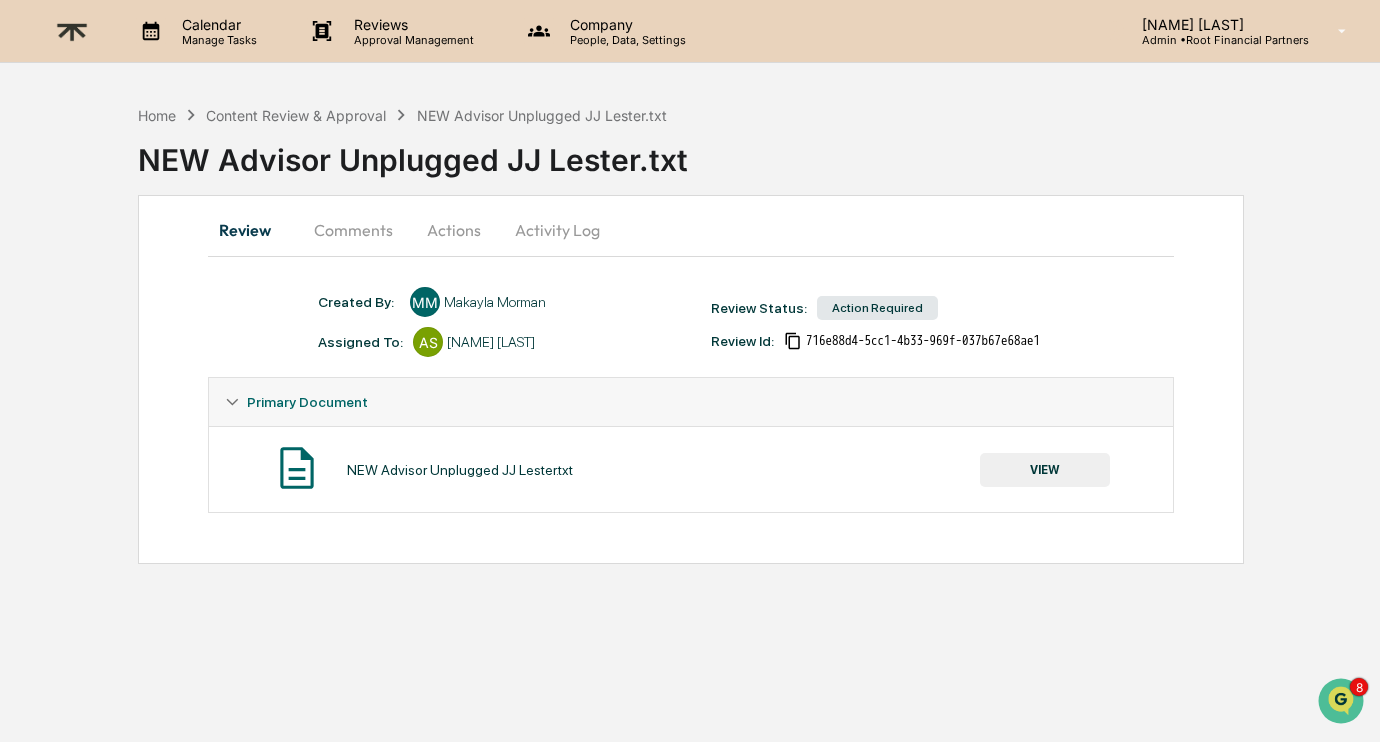 click on "Comments" at bounding box center [353, 230] 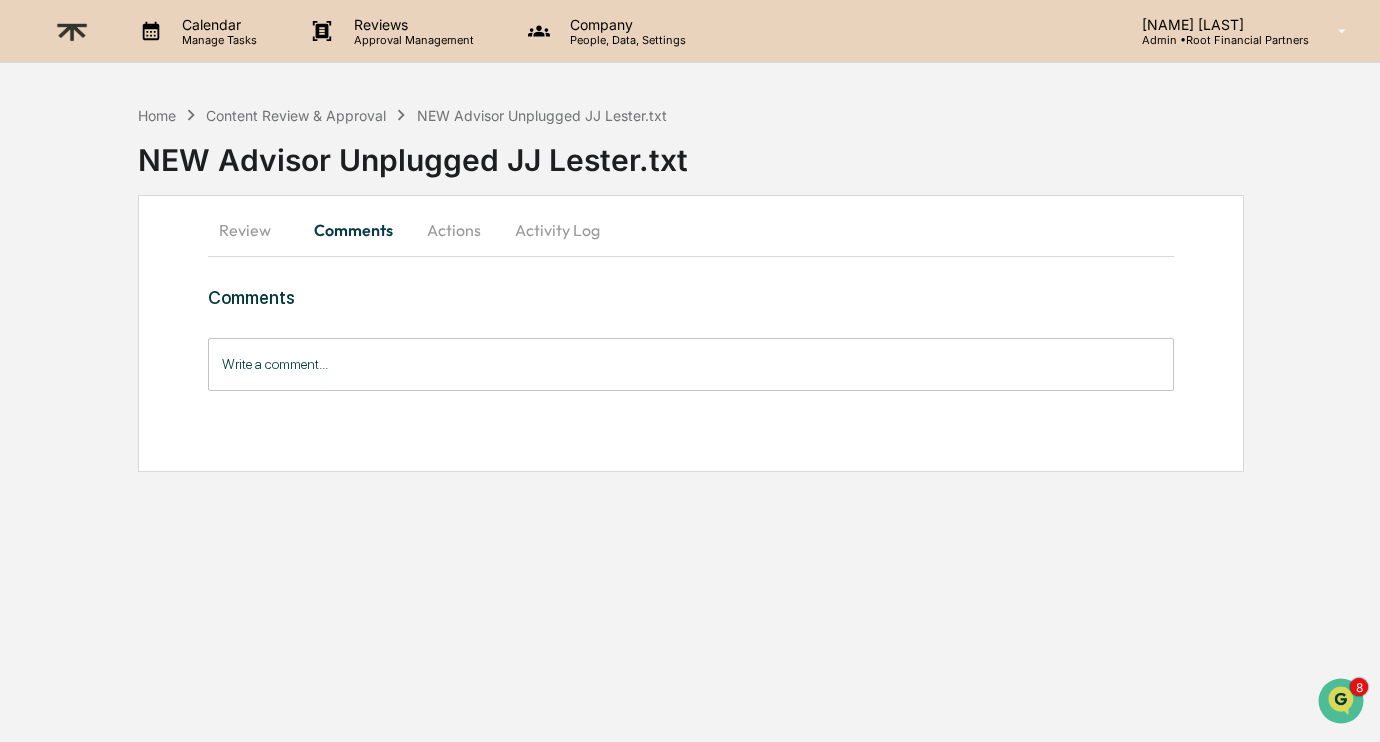 click on "Write a comment..." at bounding box center (691, 364) 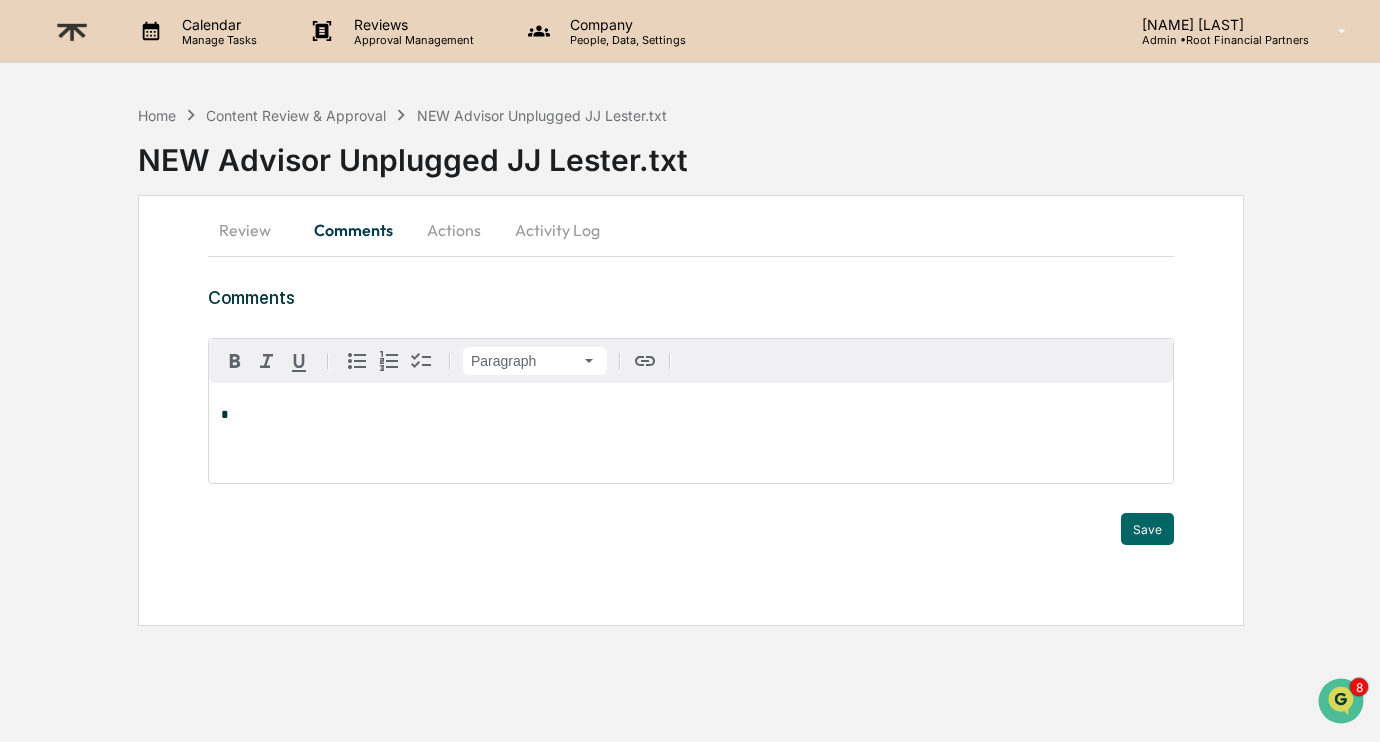 click on "*" at bounding box center [691, 415] 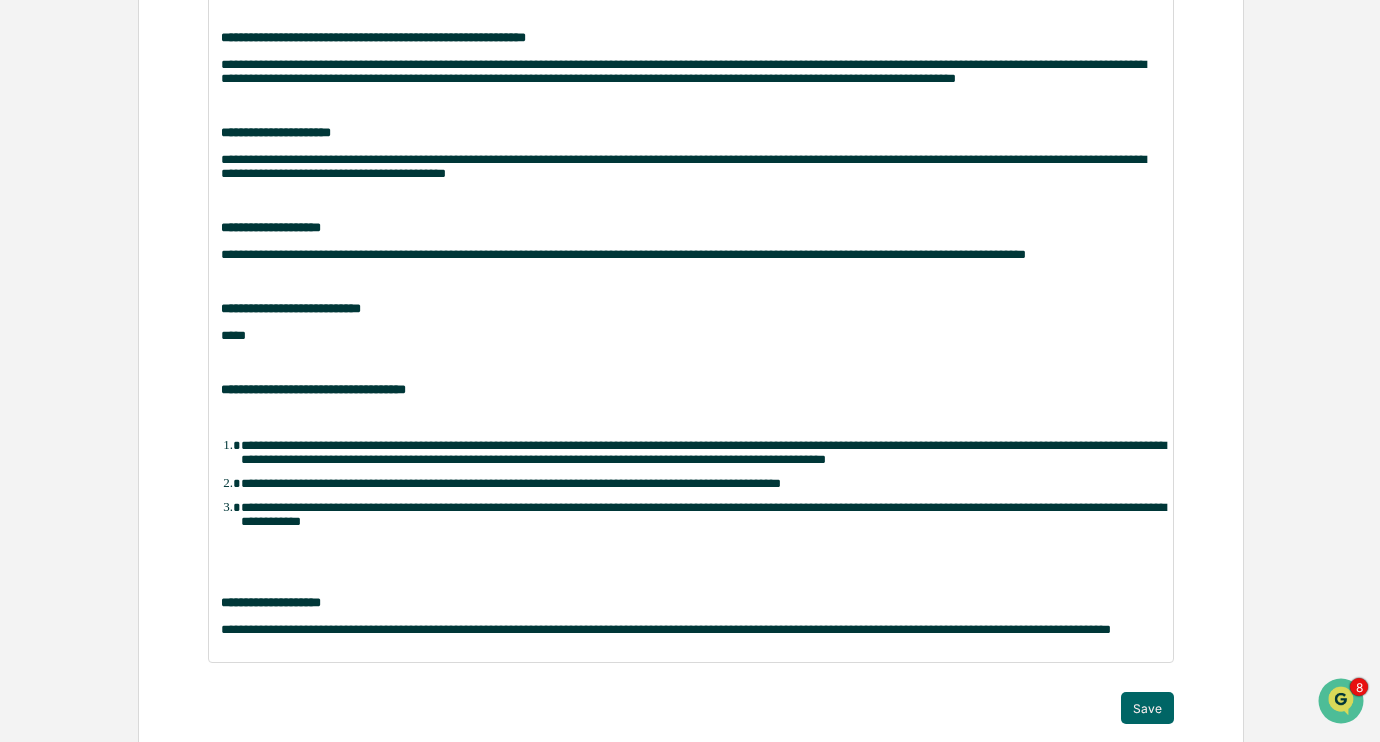 scroll, scrollTop: 1088, scrollLeft: 0, axis: vertical 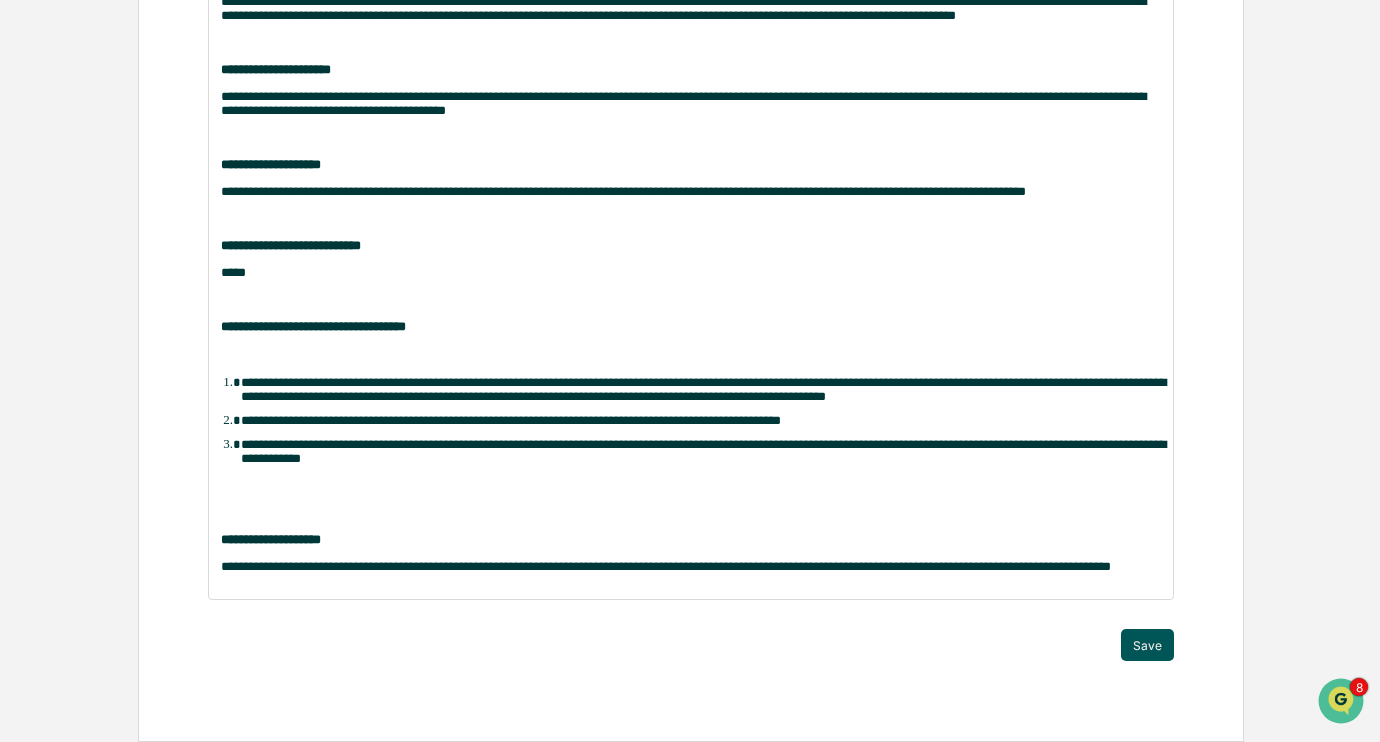 click on "Save" at bounding box center [1147, 645] 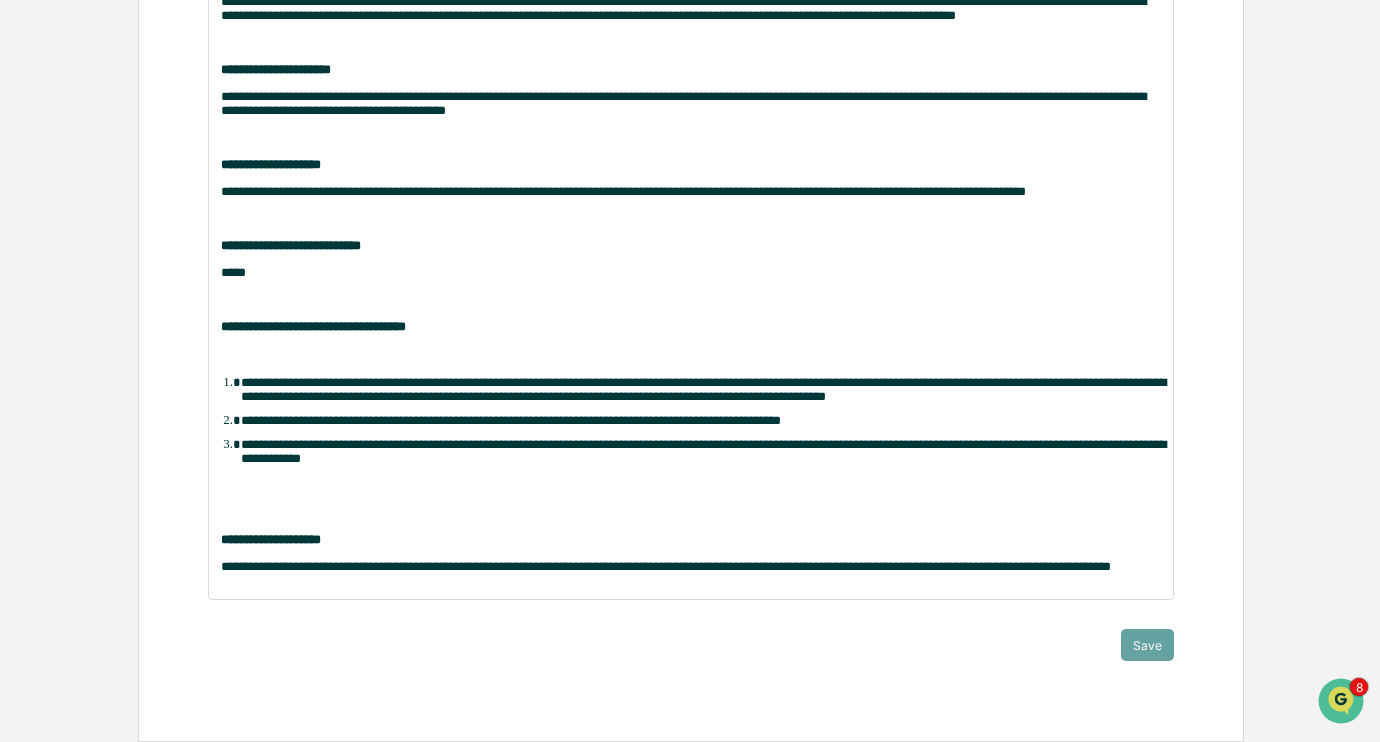 scroll, scrollTop: 0, scrollLeft: 0, axis: both 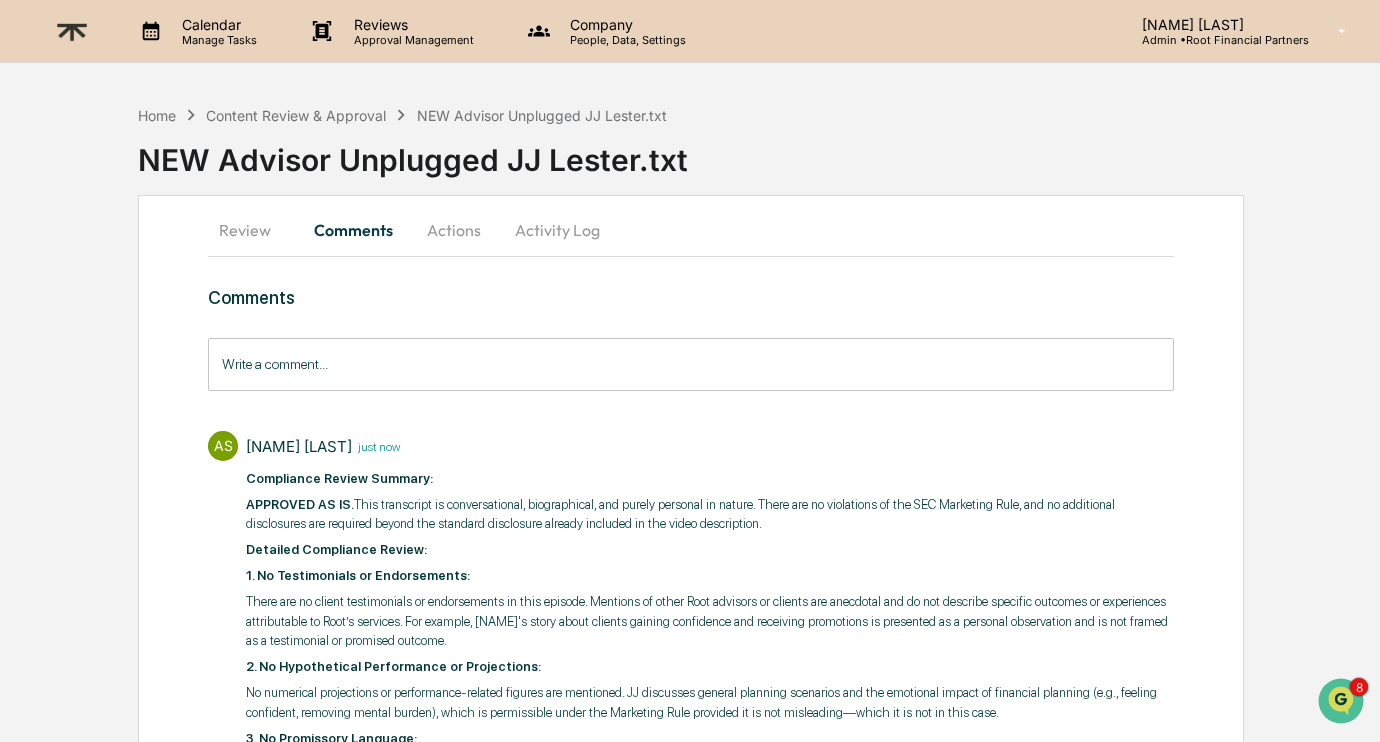 click on "Actions" at bounding box center [454, 230] 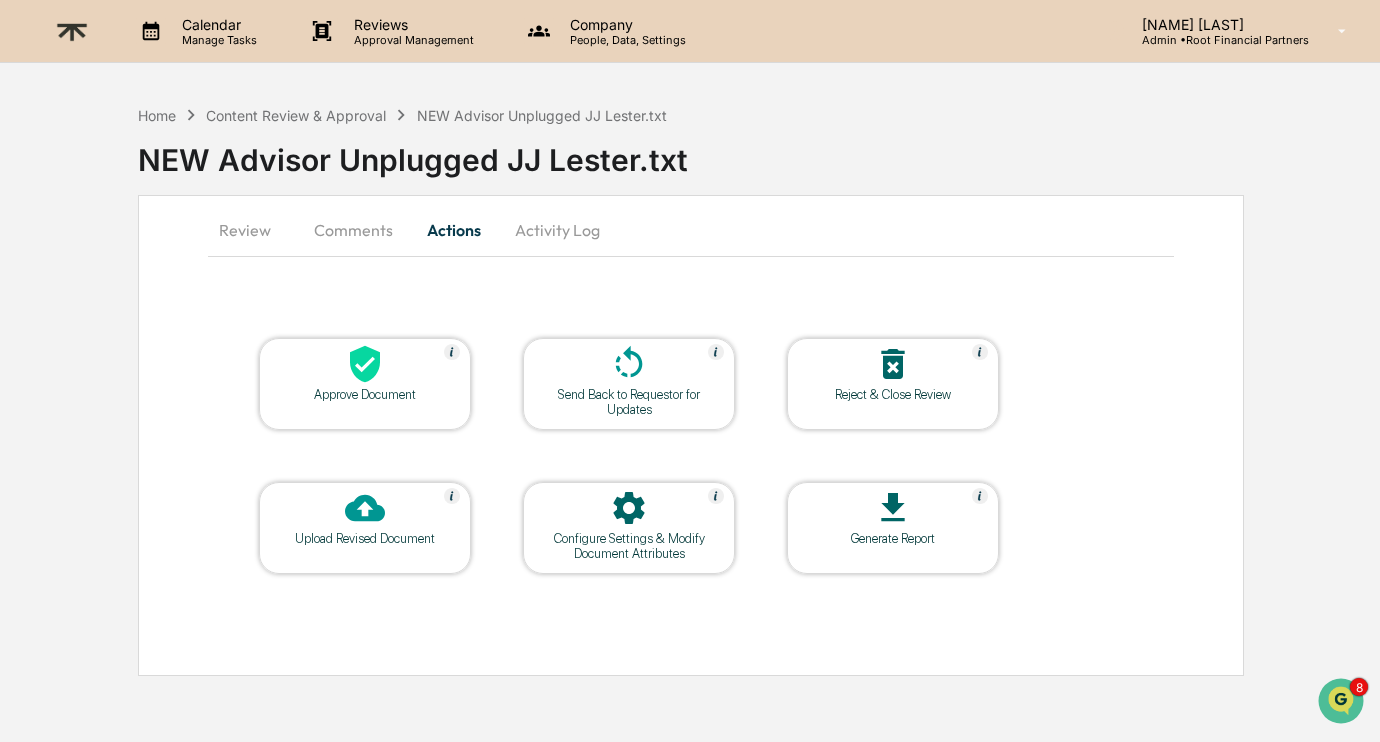 click at bounding box center (365, 365) 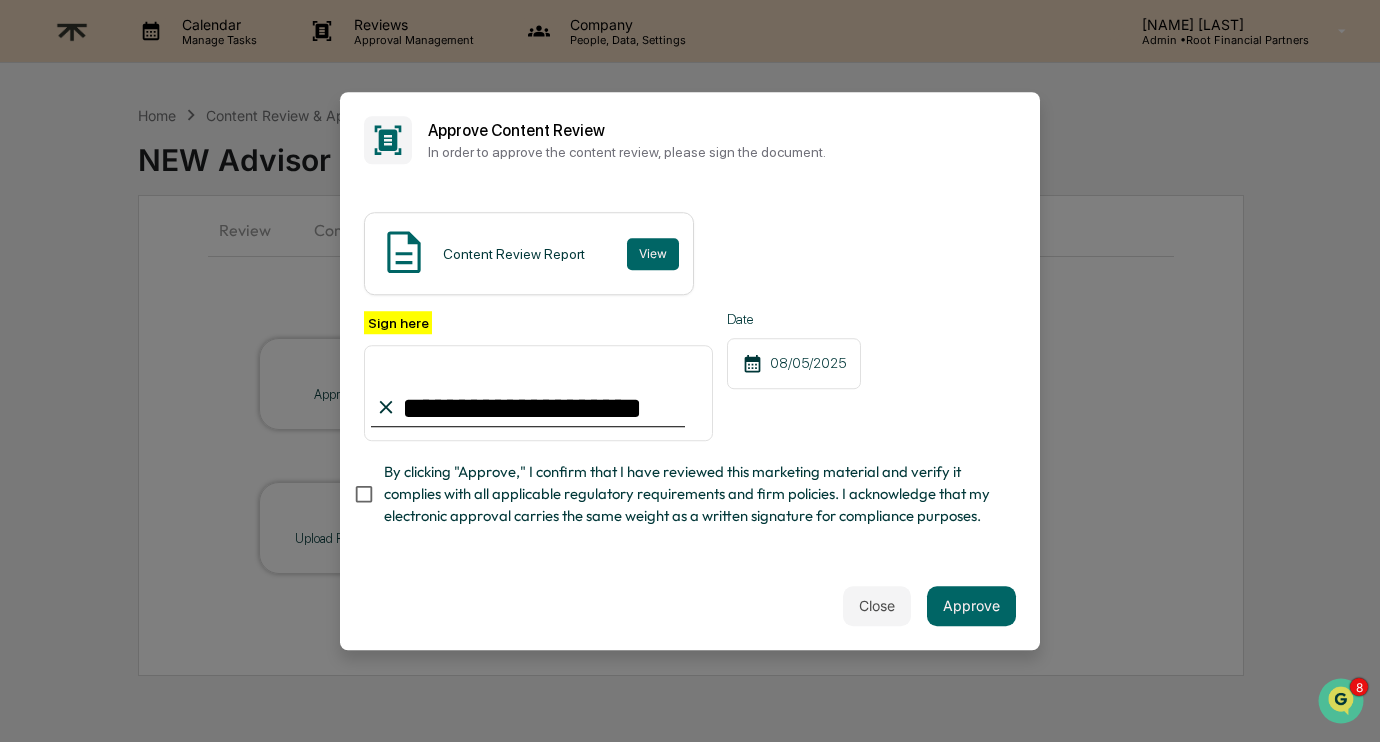 type on "**********" 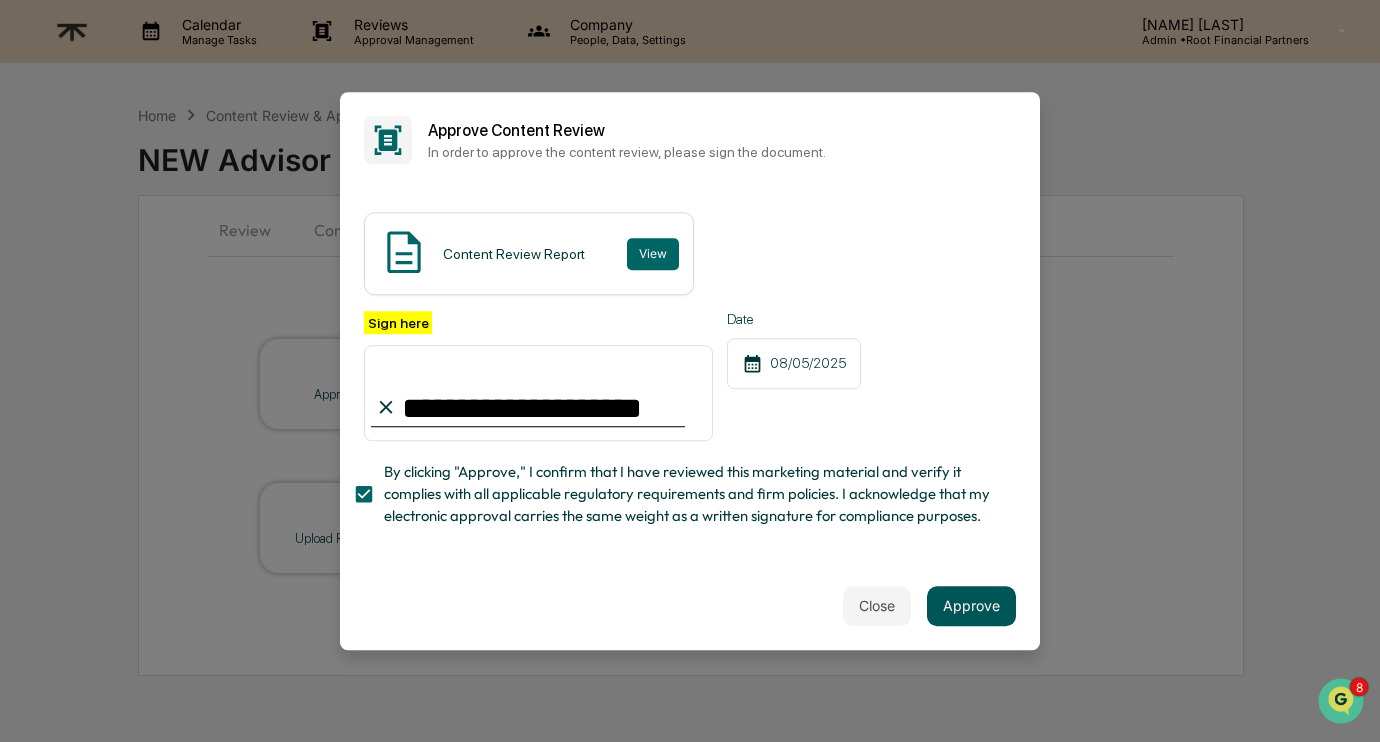 click on "Approve" at bounding box center (971, 606) 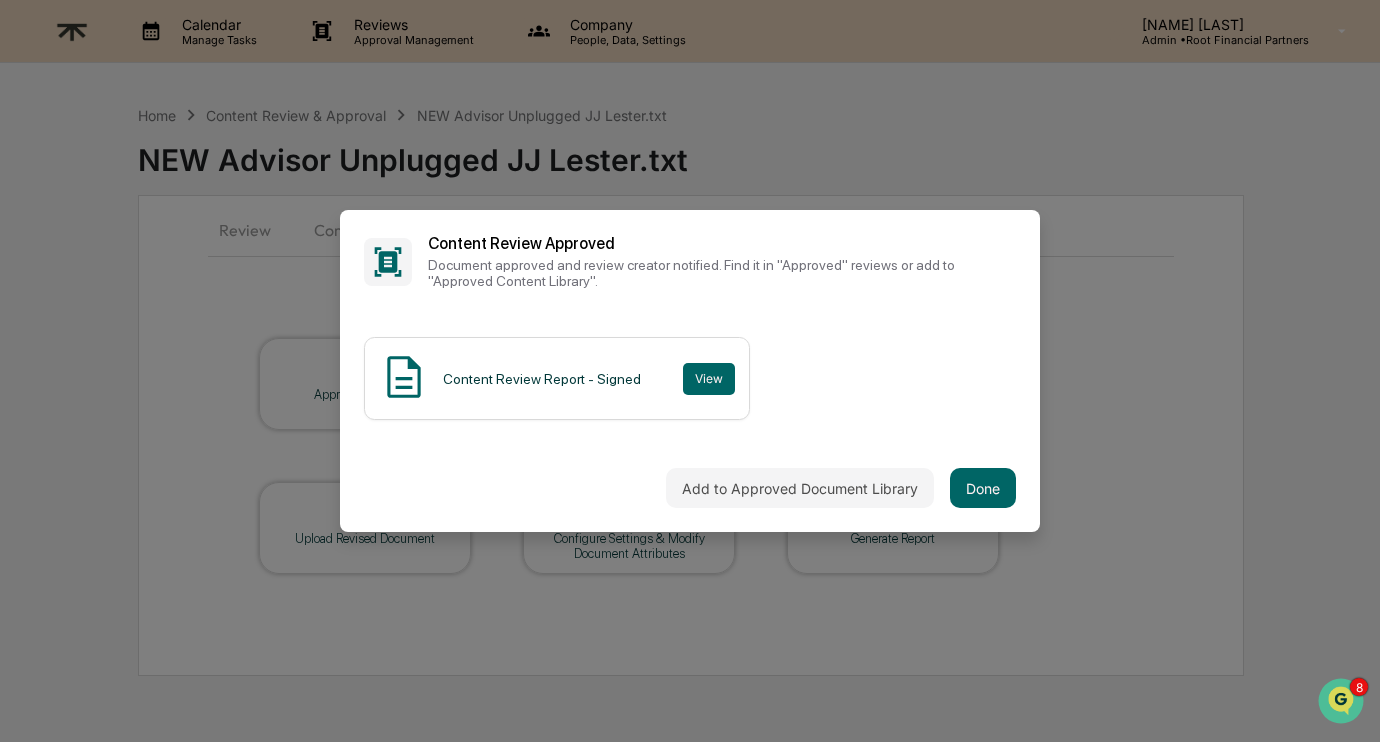 click on "Add to Approved Document Library Done" at bounding box center (690, 488) 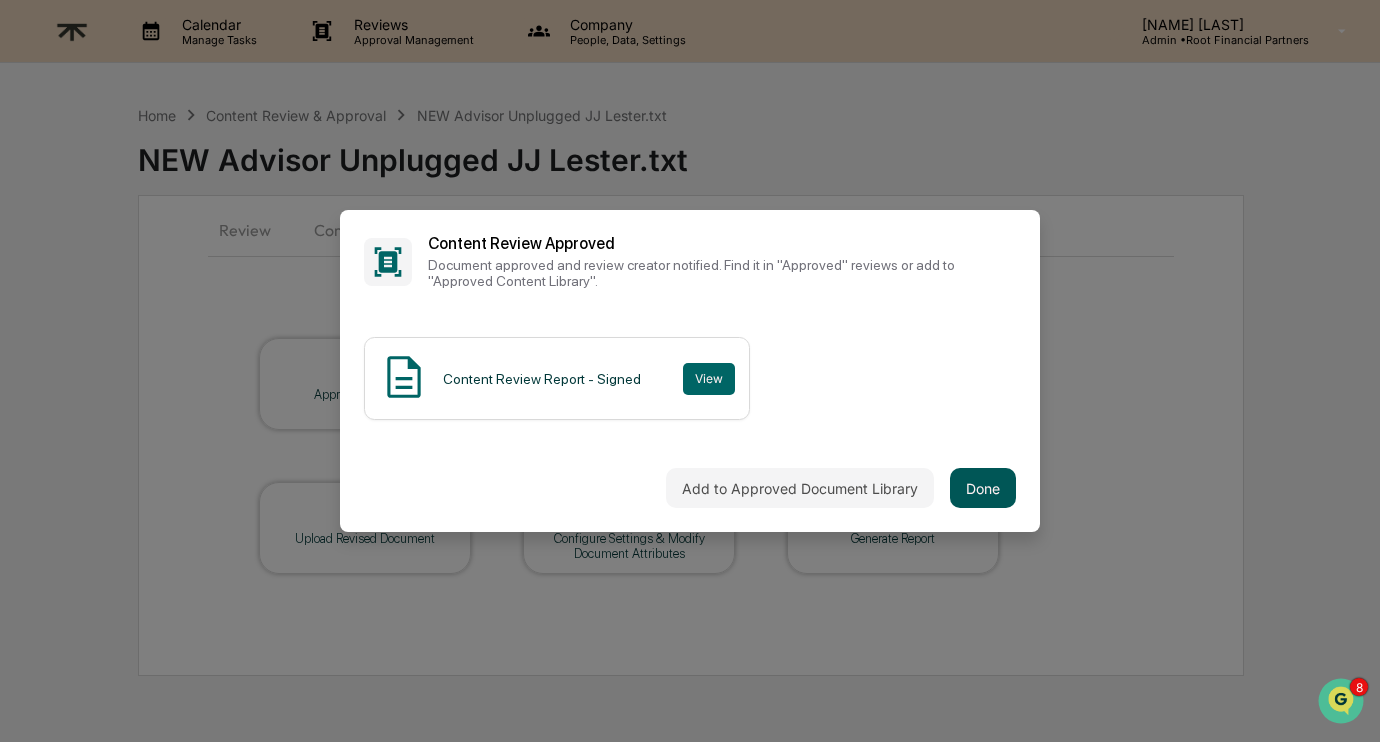 click on "Done" at bounding box center (983, 488) 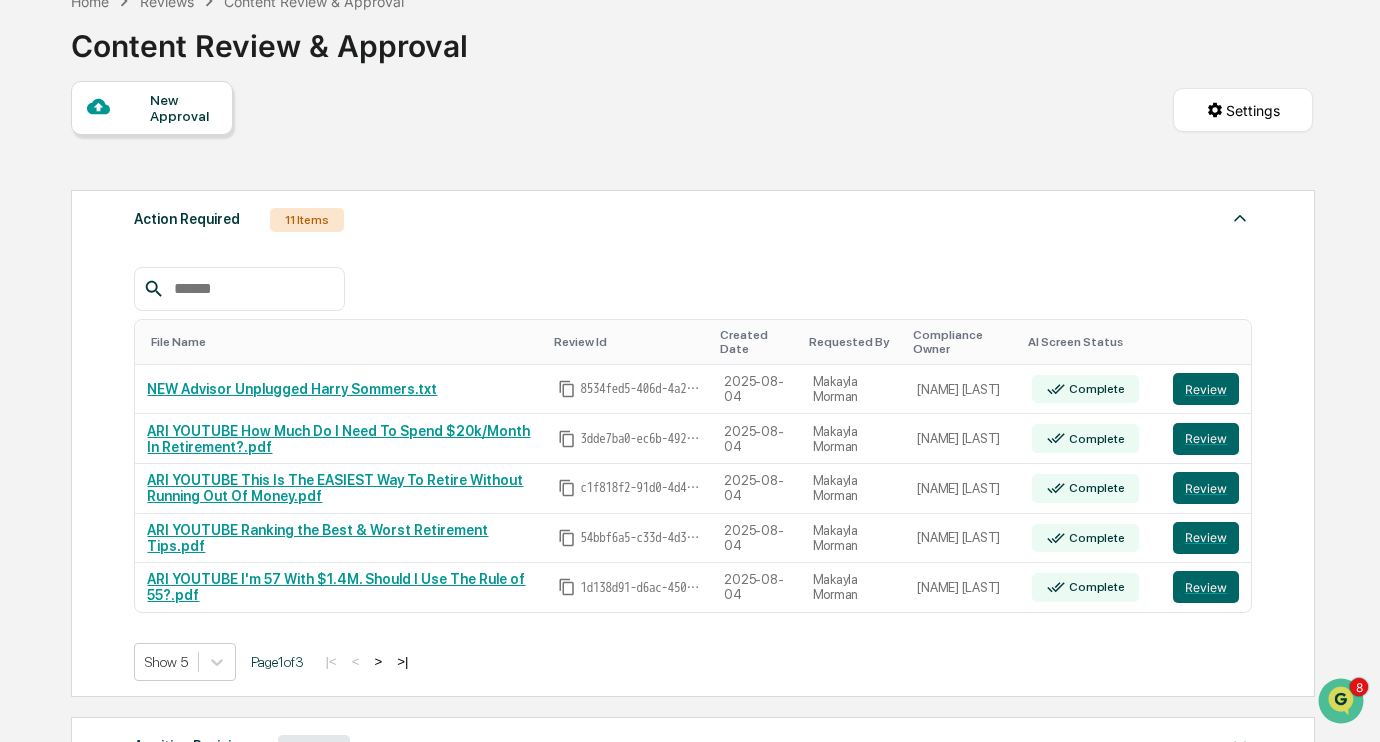 scroll, scrollTop: 134, scrollLeft: 0, axis: vertical 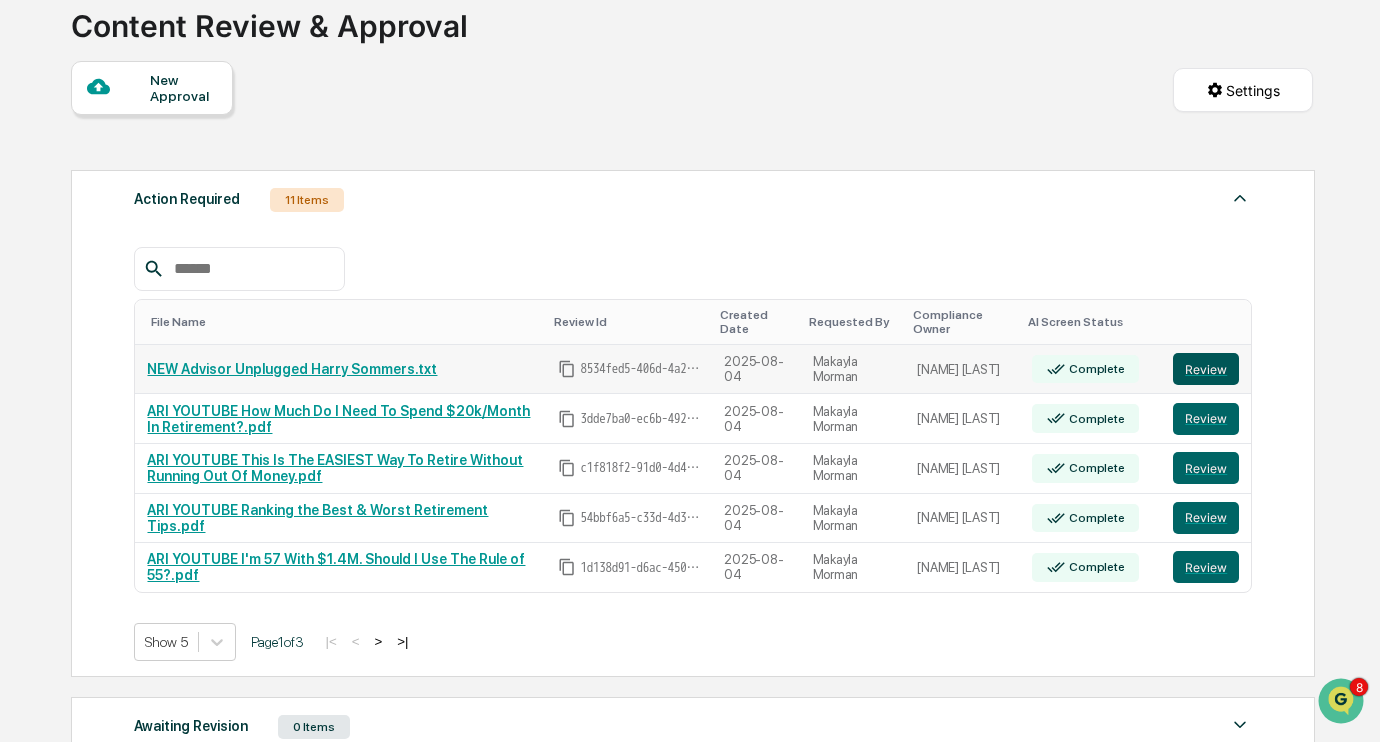 click on "Review" at bounding box center (1206, 369) 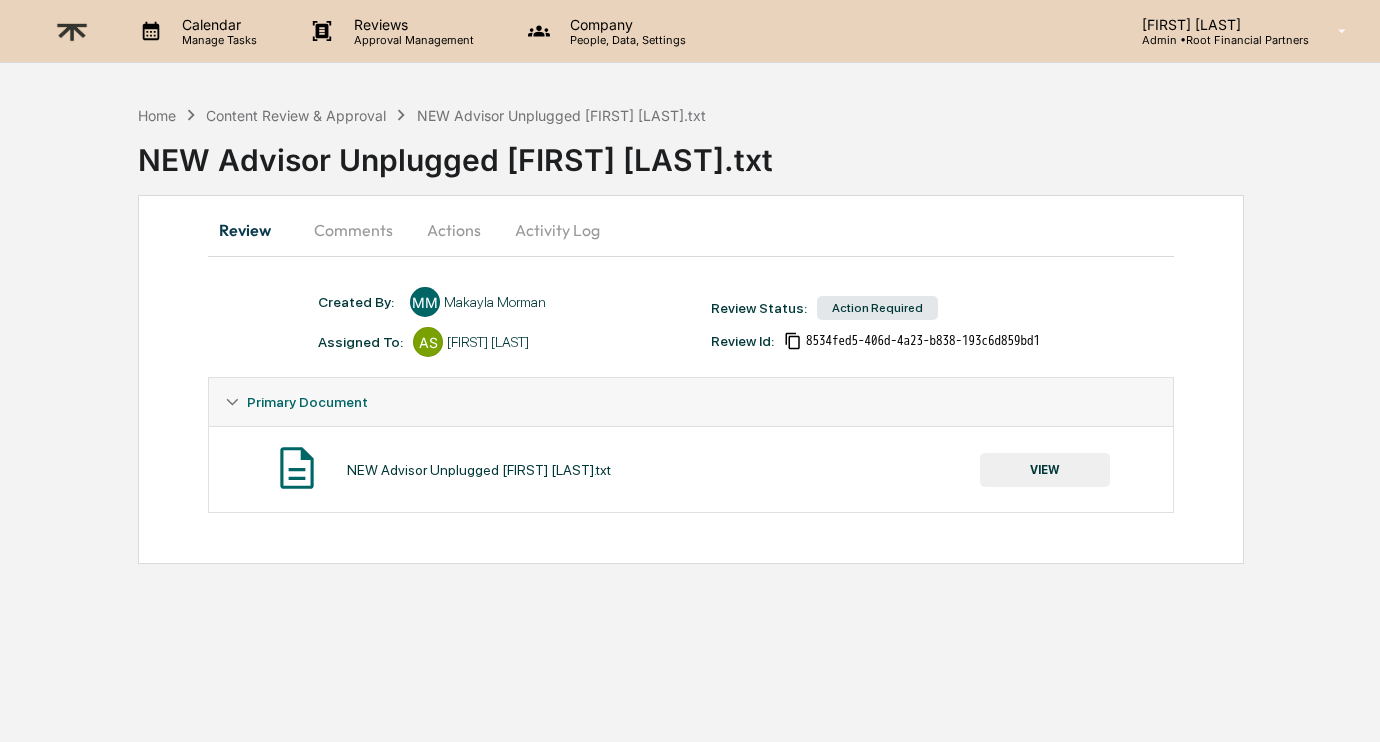 scroll, scrollTop: 0, scrollLeft: 0, axis: both 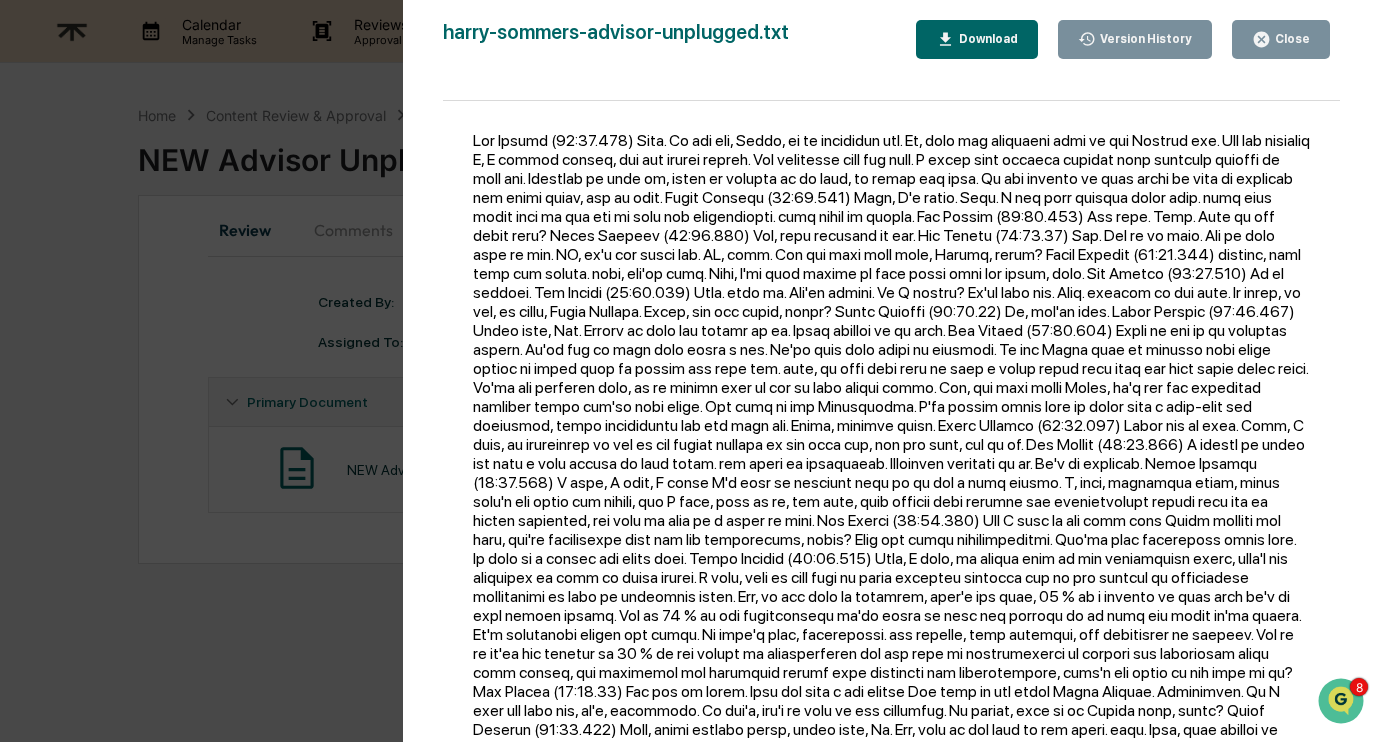 click at bounding box center [891, 431] 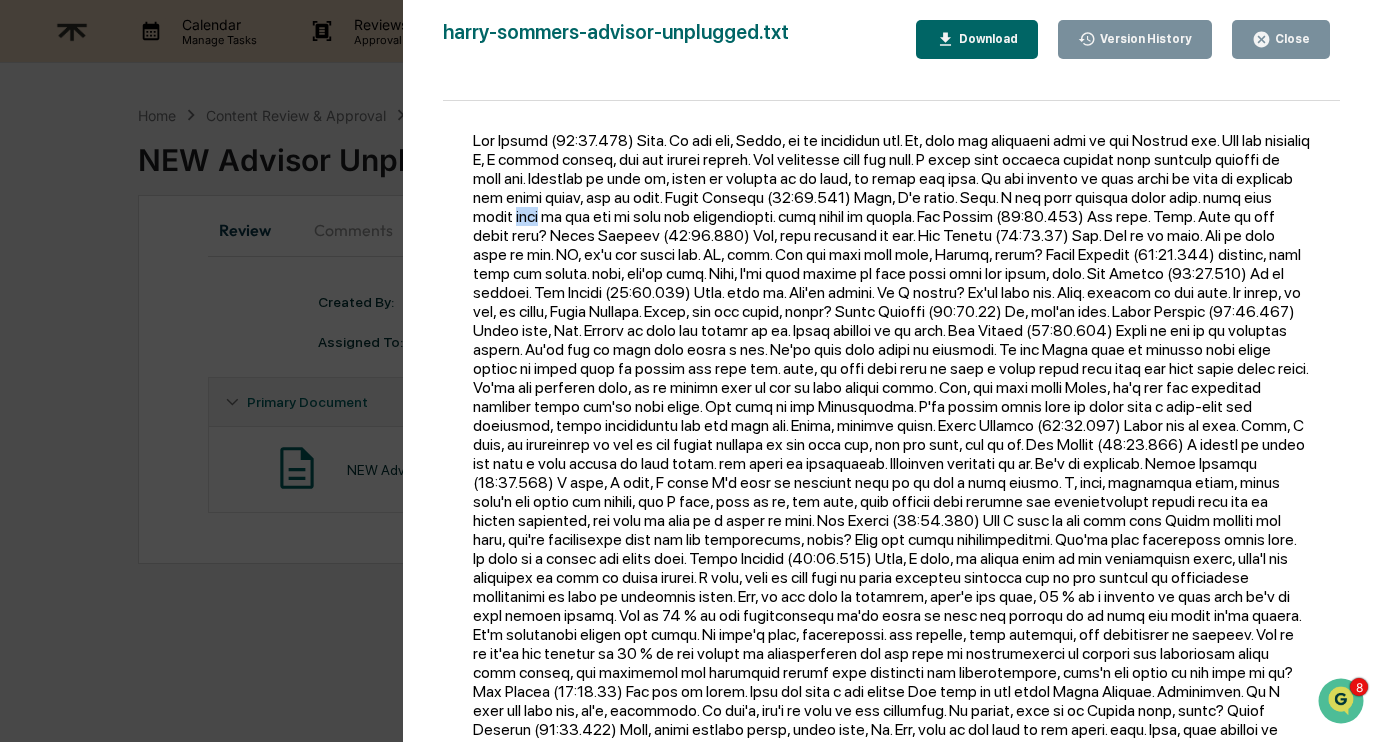 click at bounding box center [891, 431] 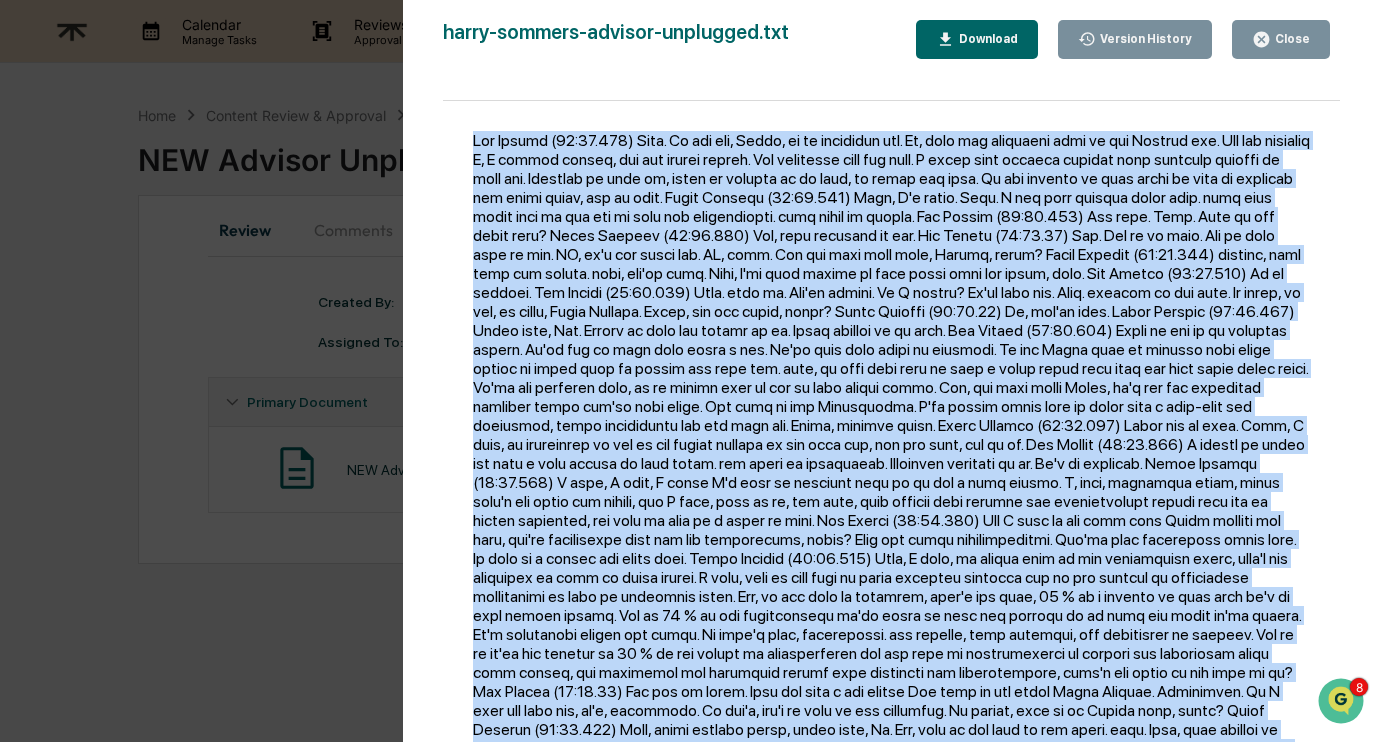 click at bounding box center [891, 431] 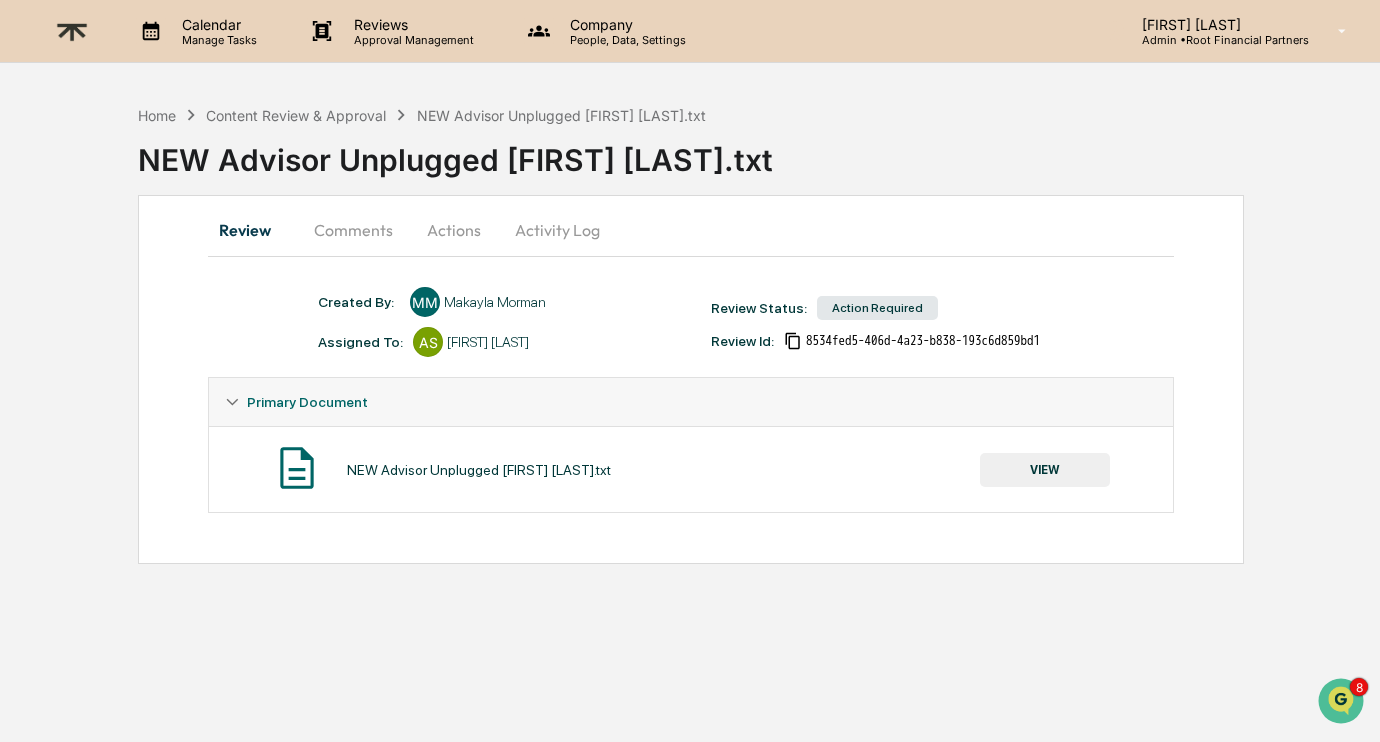 click on "Comments" at bounding box center [353, 230] 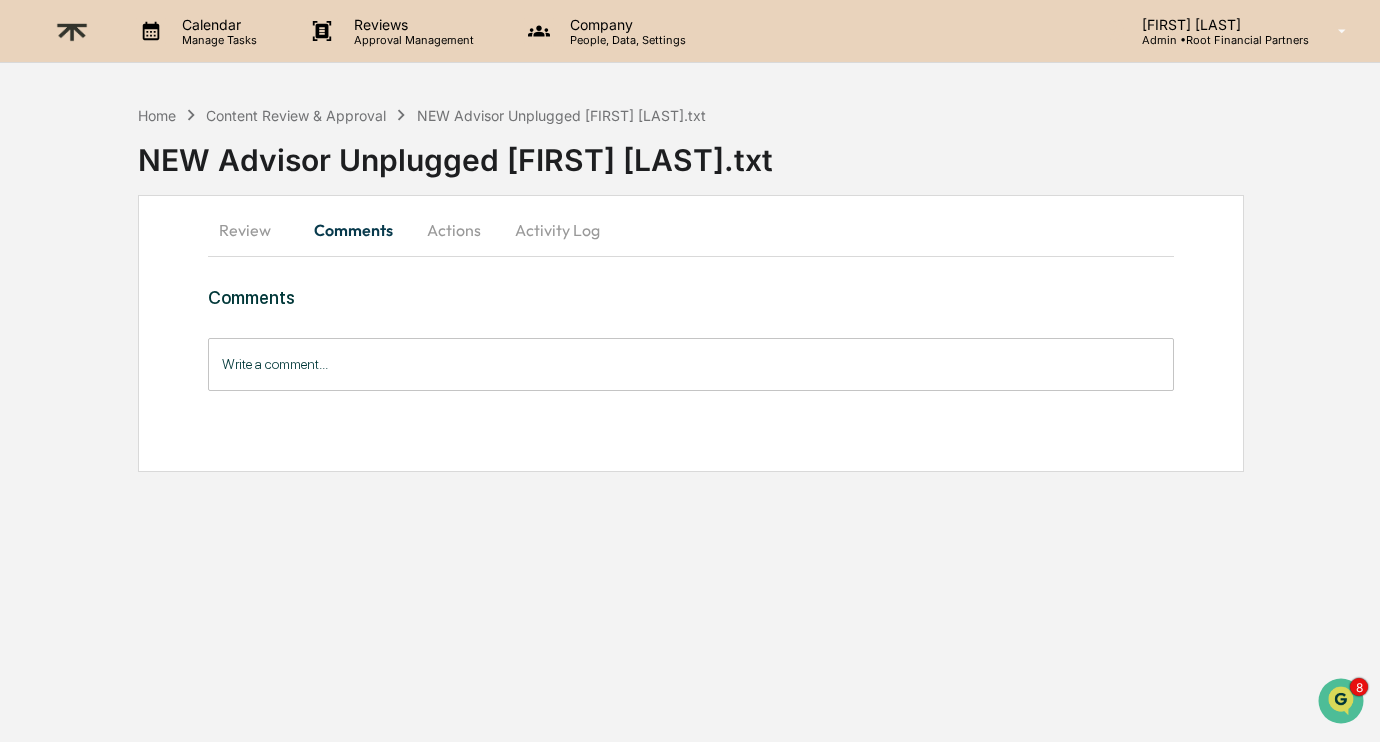 click on "Write a comment..." at bounding box center (691, 364) 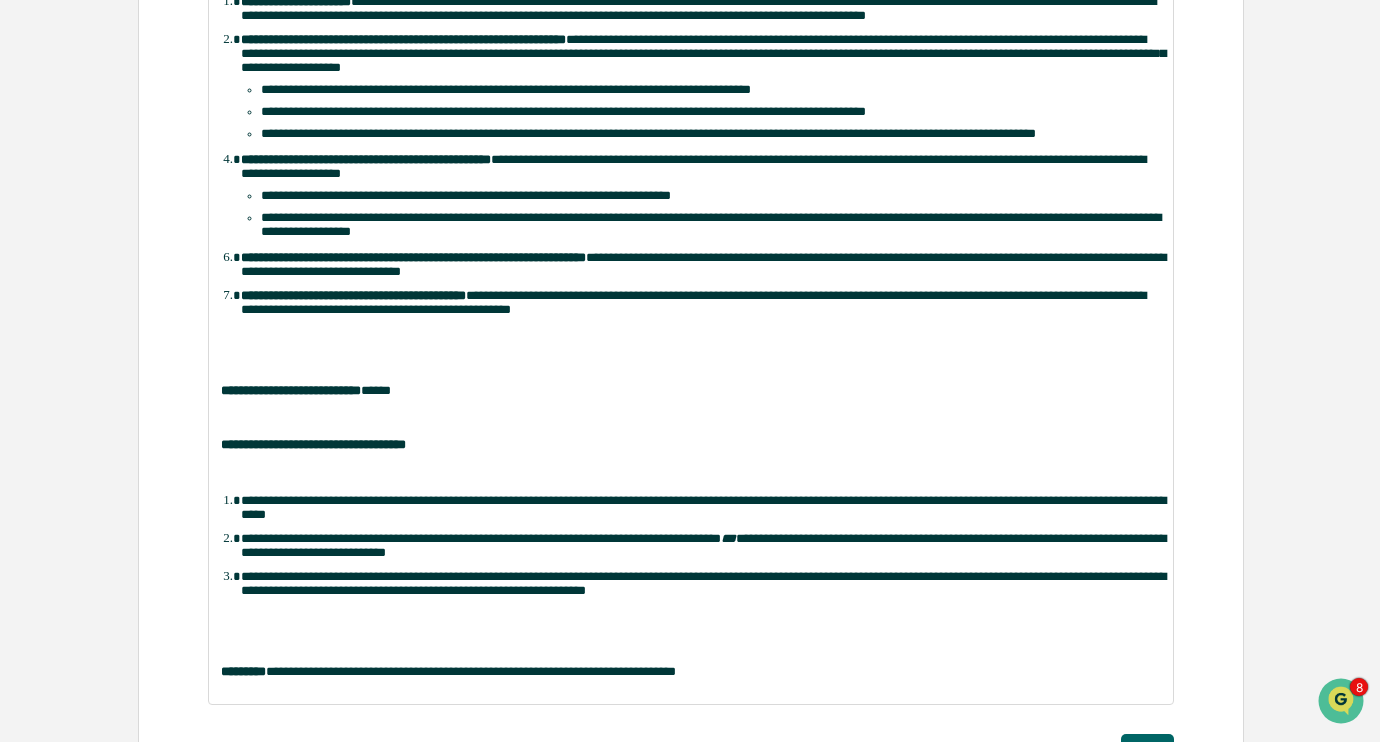 scroll, scrollTop: 691, scrollLeft: 0, axis: vertical 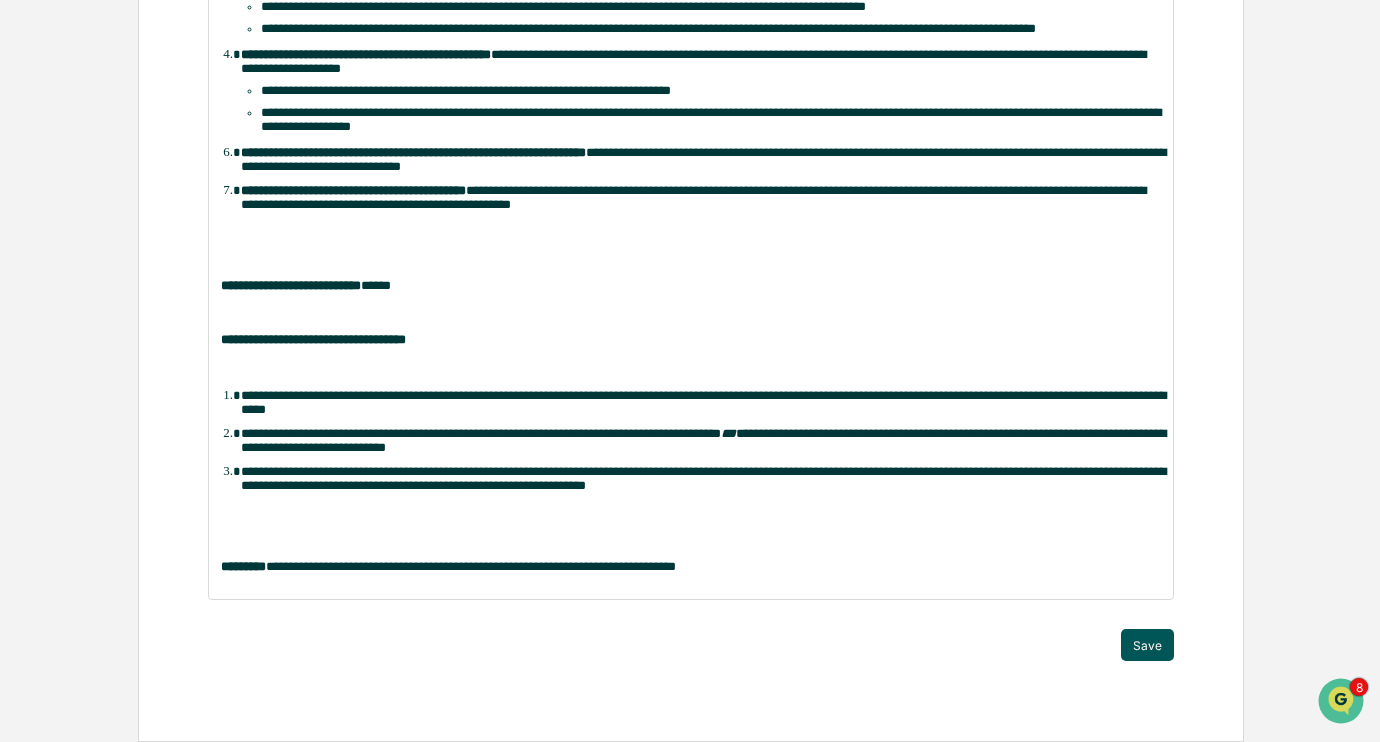 click on "Save" at bounding box center [1147, 645] 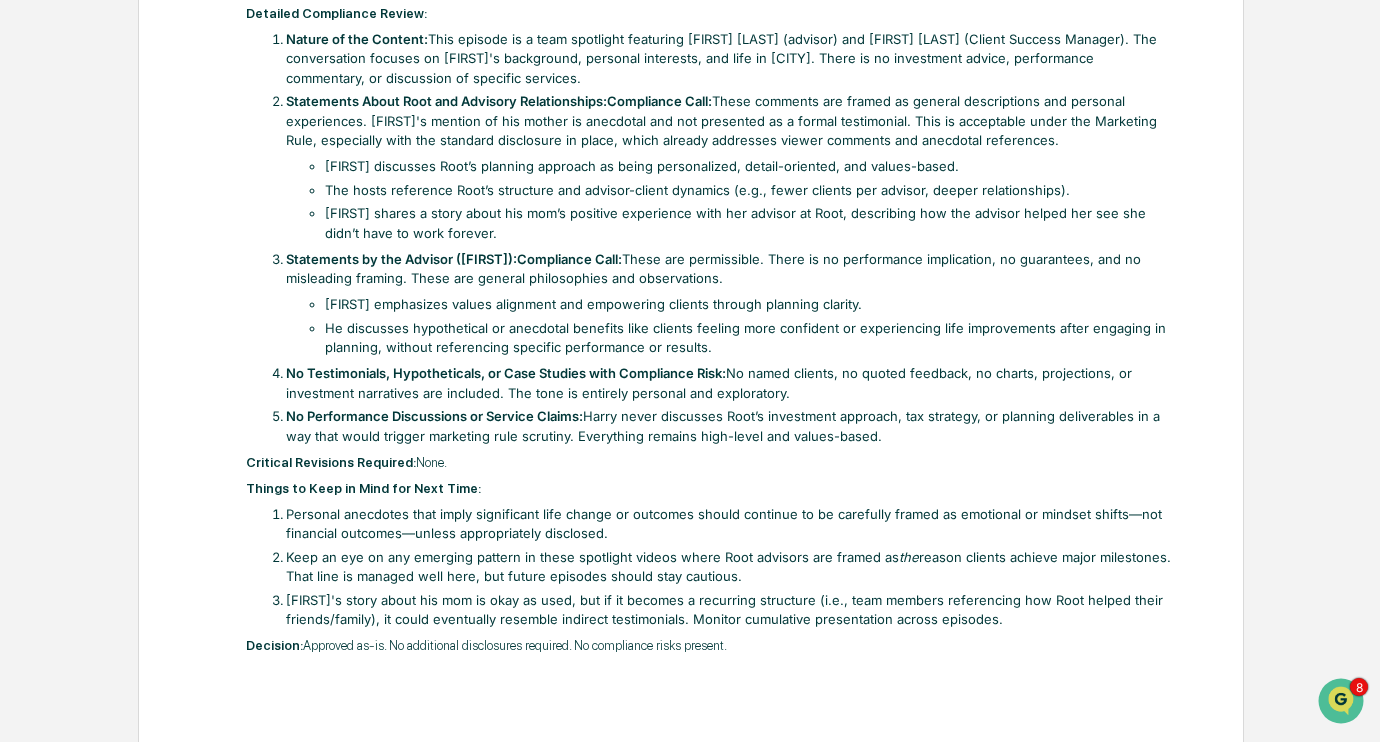 scroll, scrollTop: 0, scrollLeft: 0, axis: both 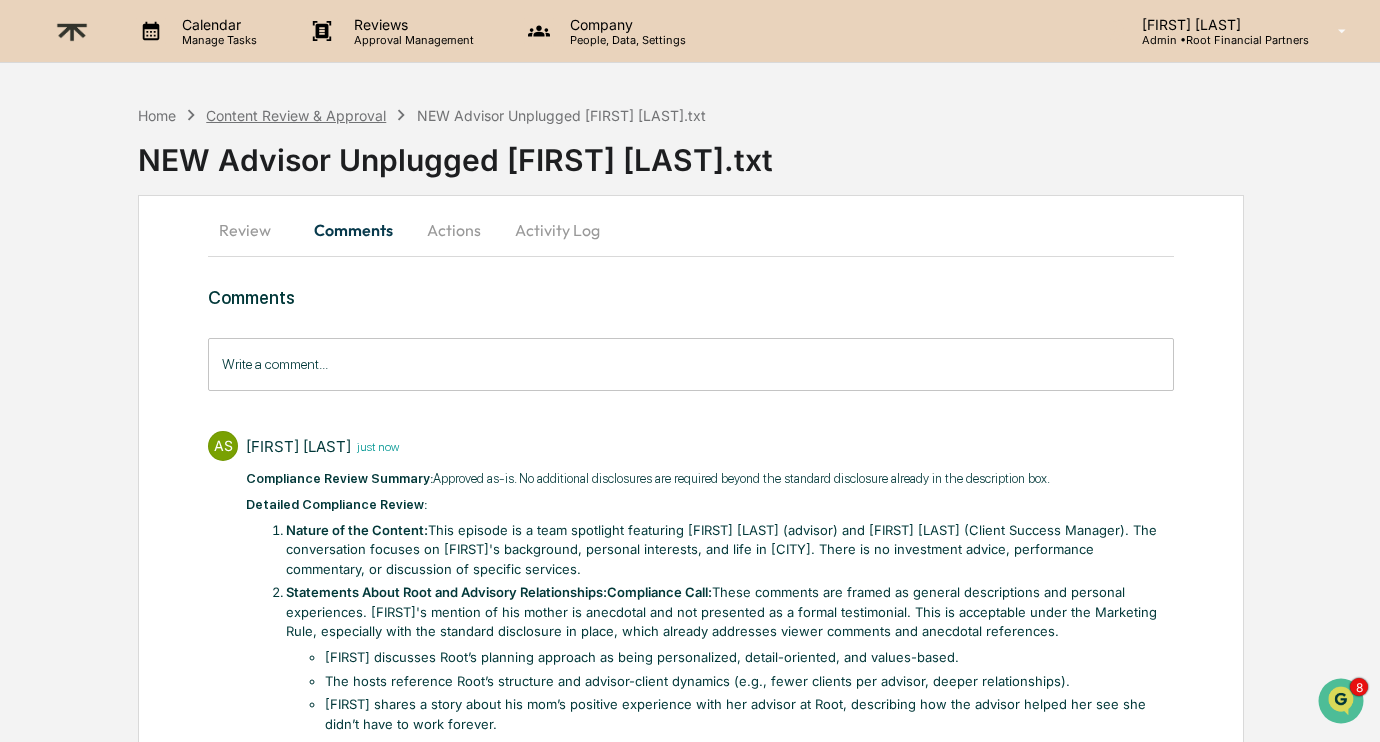 click on "Content Review & Approval" at bounding box center (296, 115) 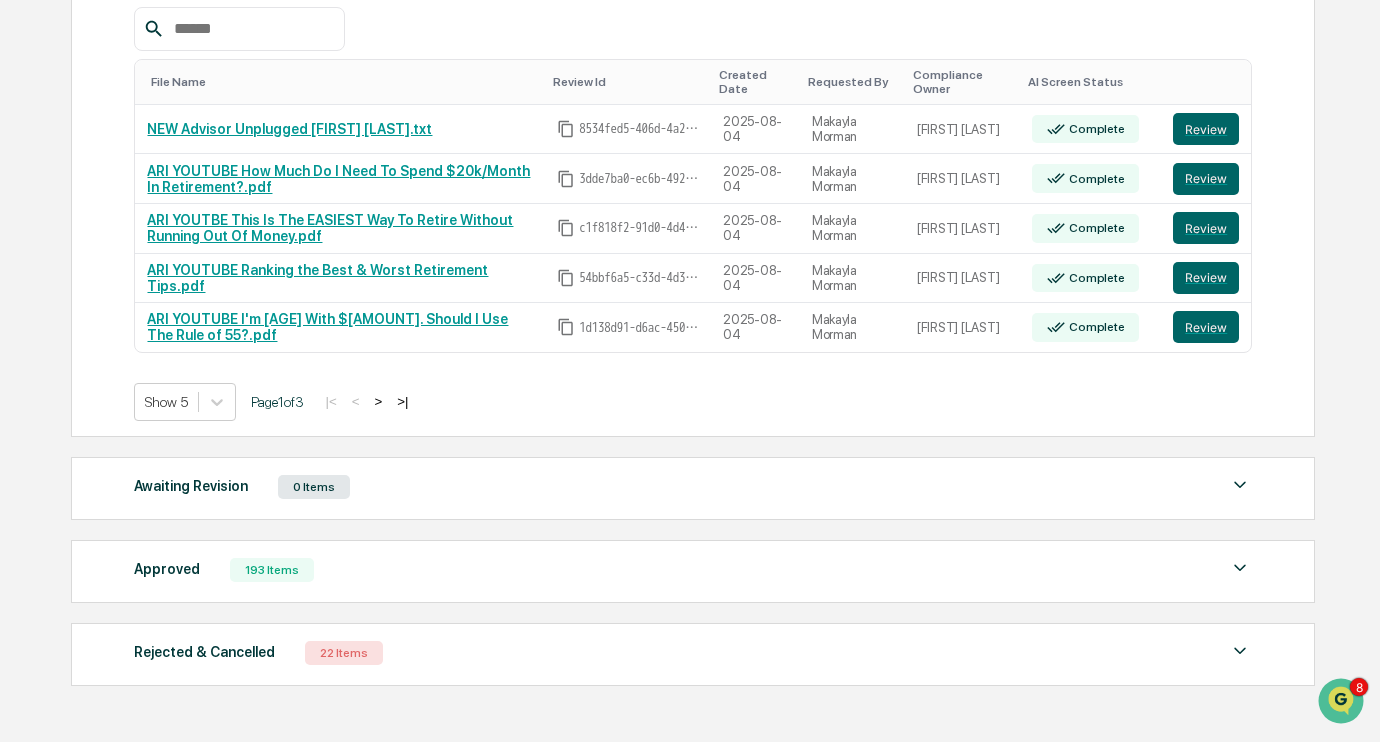 scroll, scrollTop: 378, scrollLeft: 0, axis: vertical 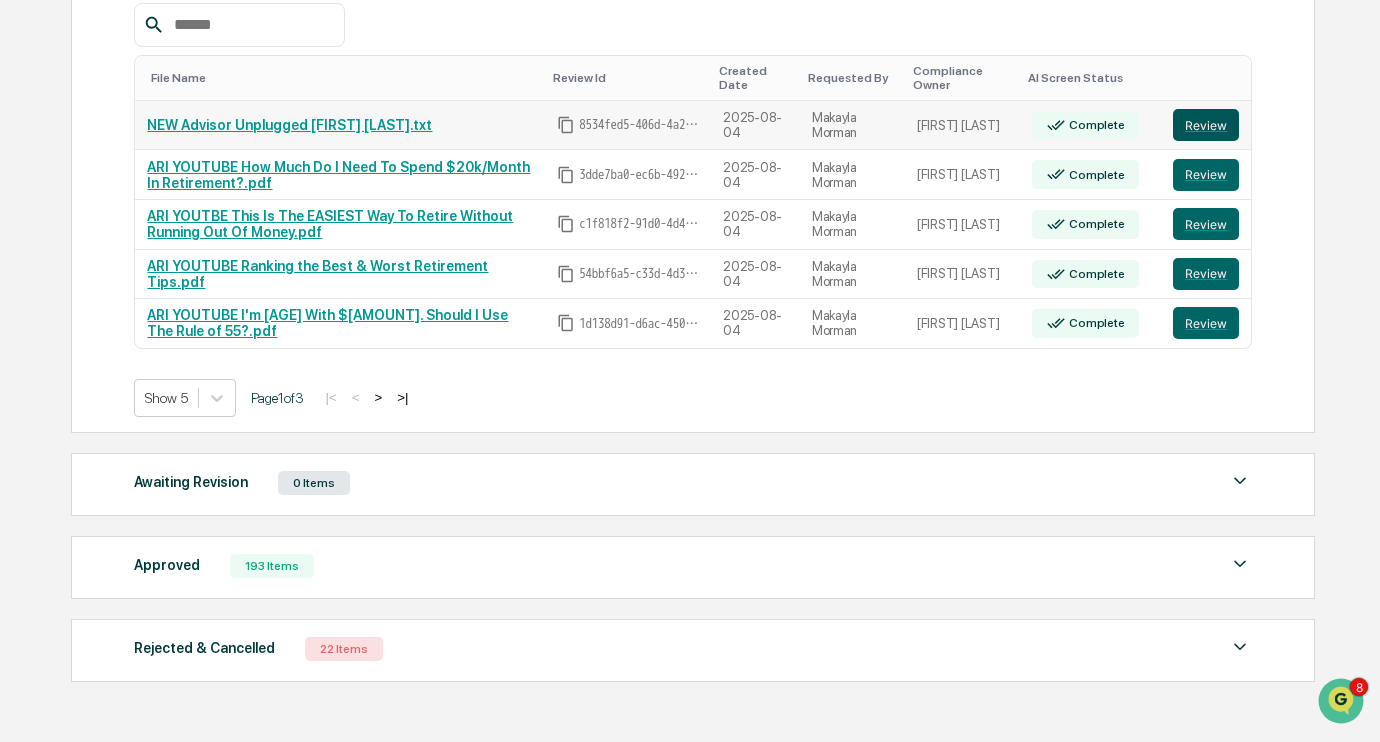 click on "Review" at bounding box center [1206, 125] 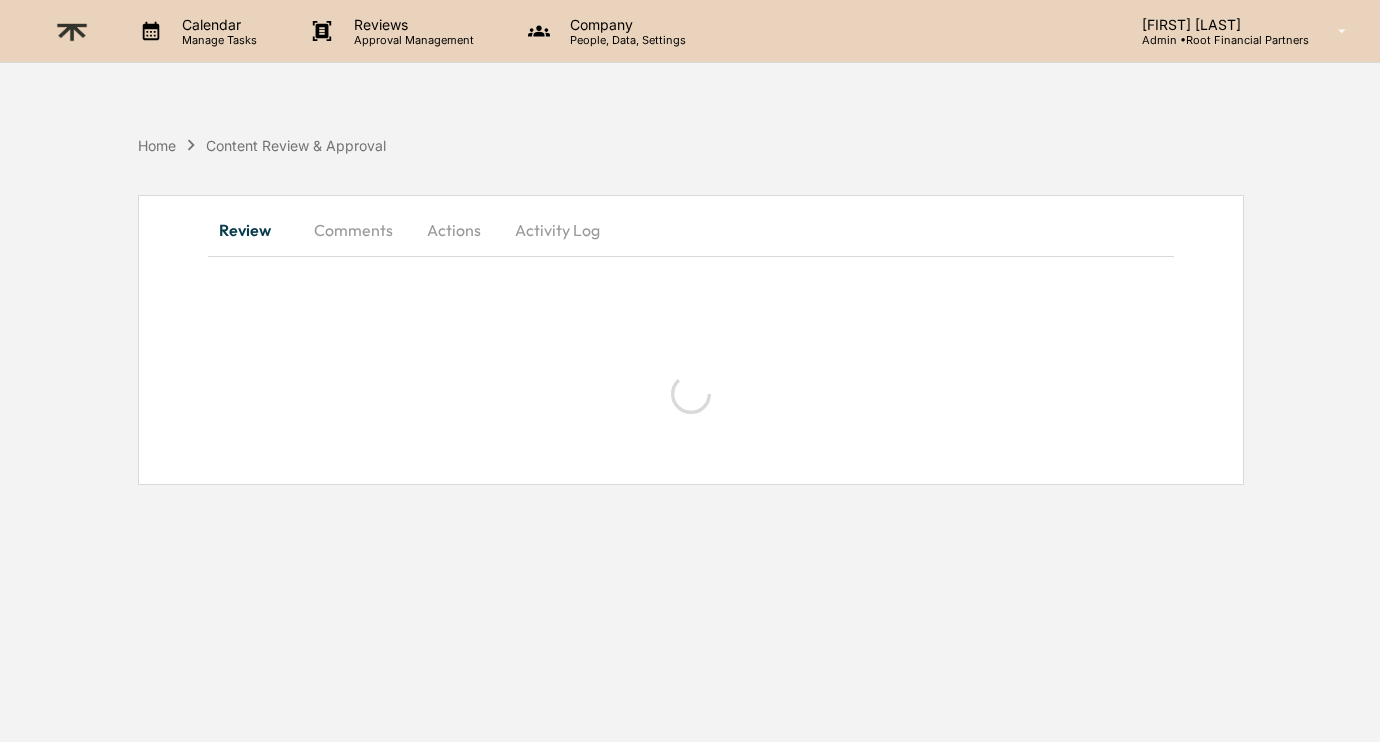 scroll, scrollTop: 0, scrollLeft: 0, axis: both 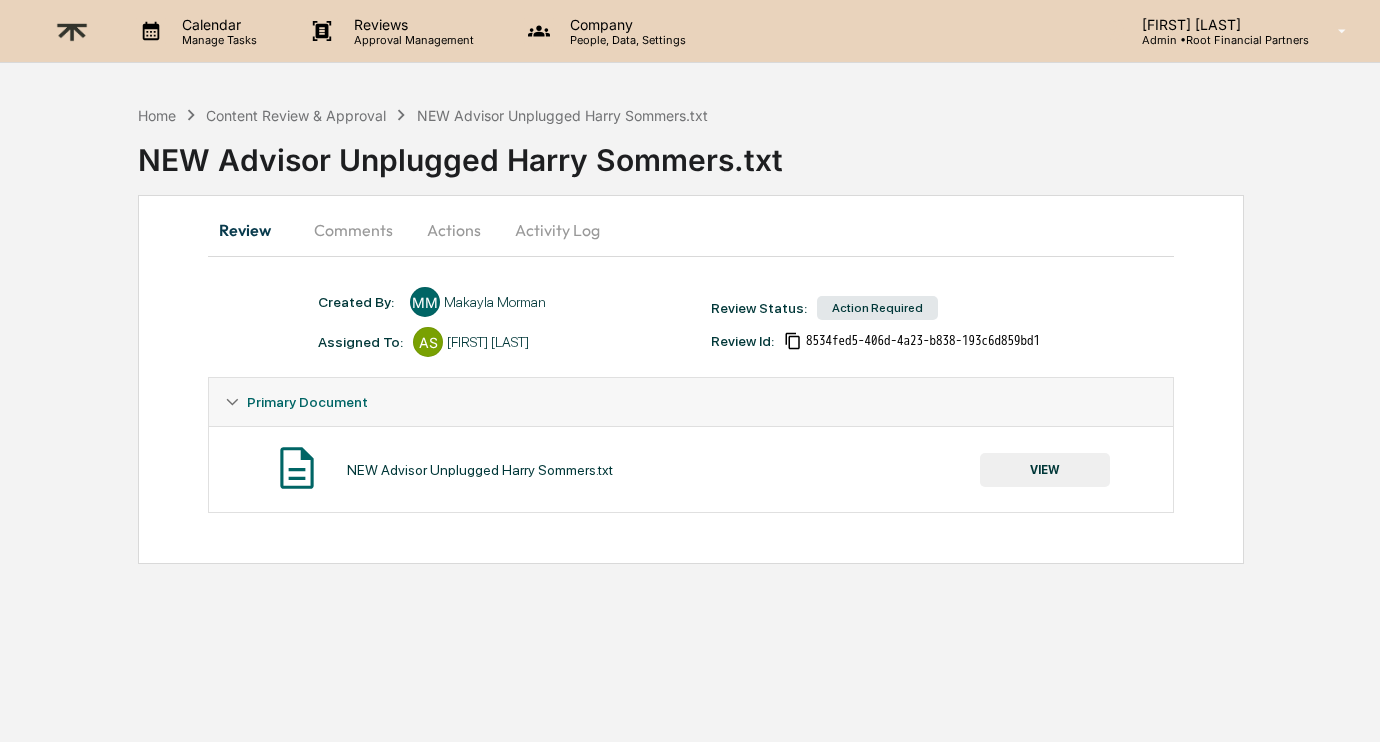 click on "Comments" at bounding box center (353, 230) 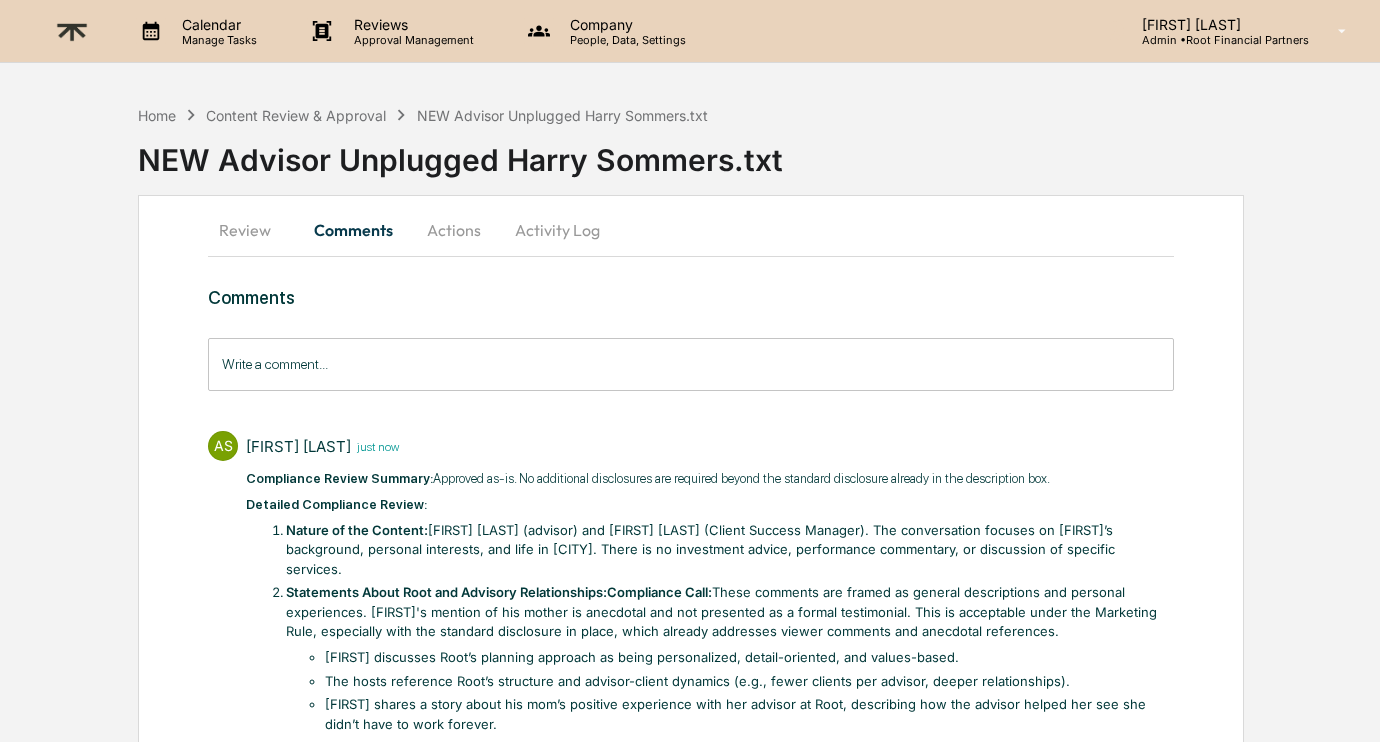 scroll, scrollTop: 0, scrollLeft: 0, axis: both 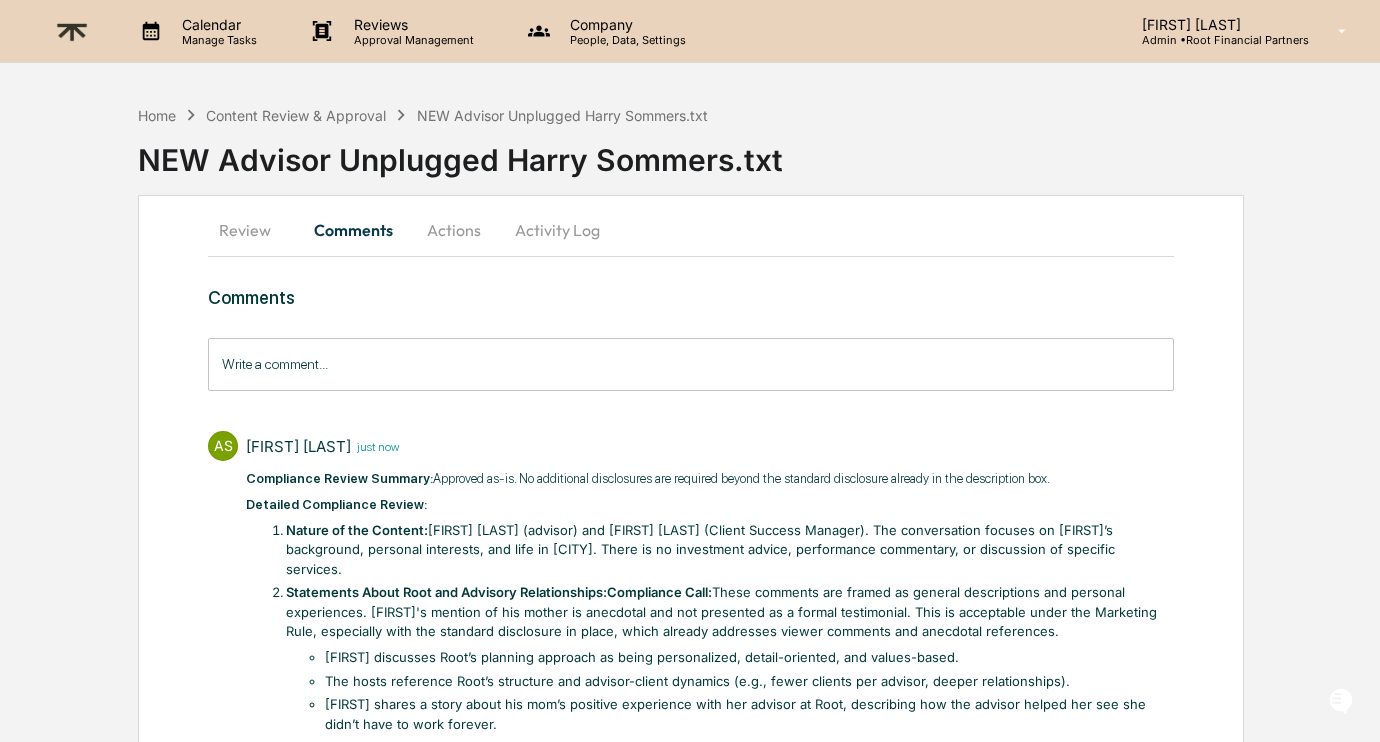 click on "Actions" at bounding box center [454, 230] 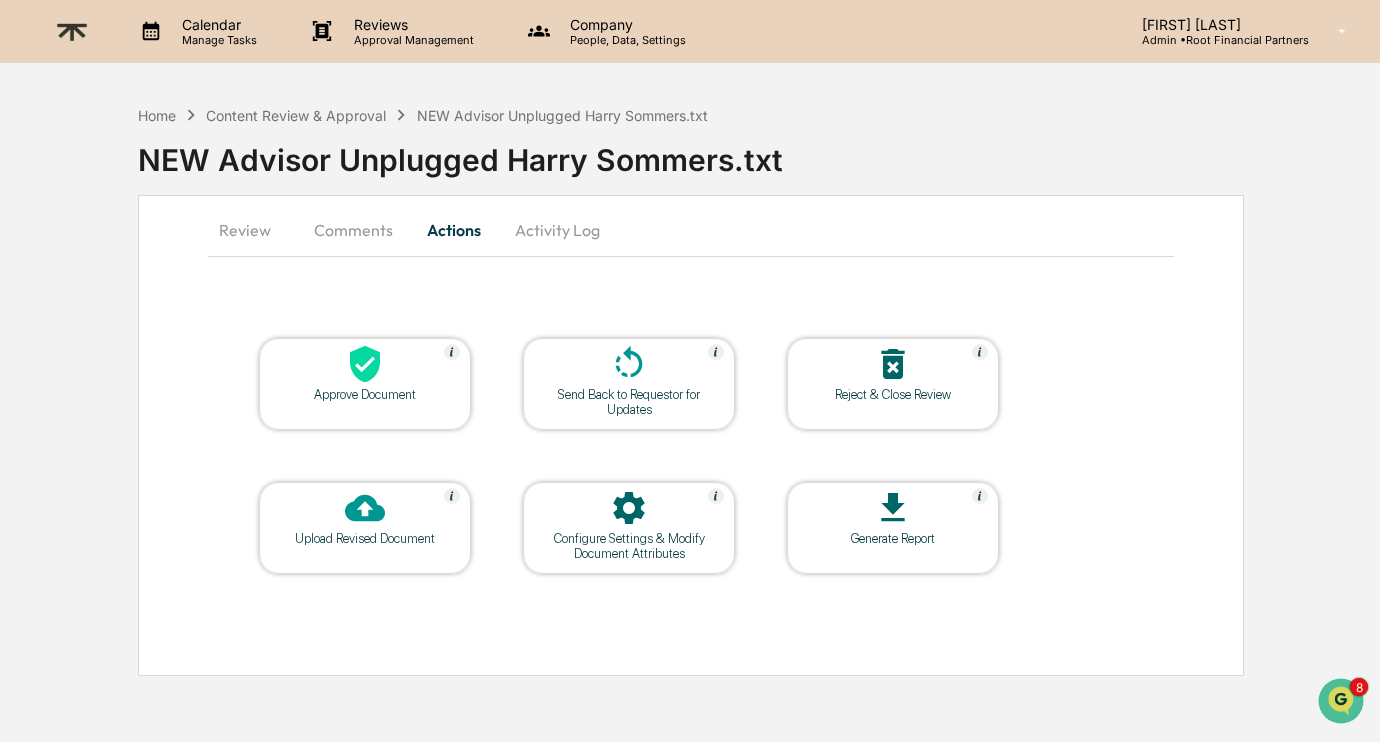 click on "Approve Document" at bounding box center (365, 384) 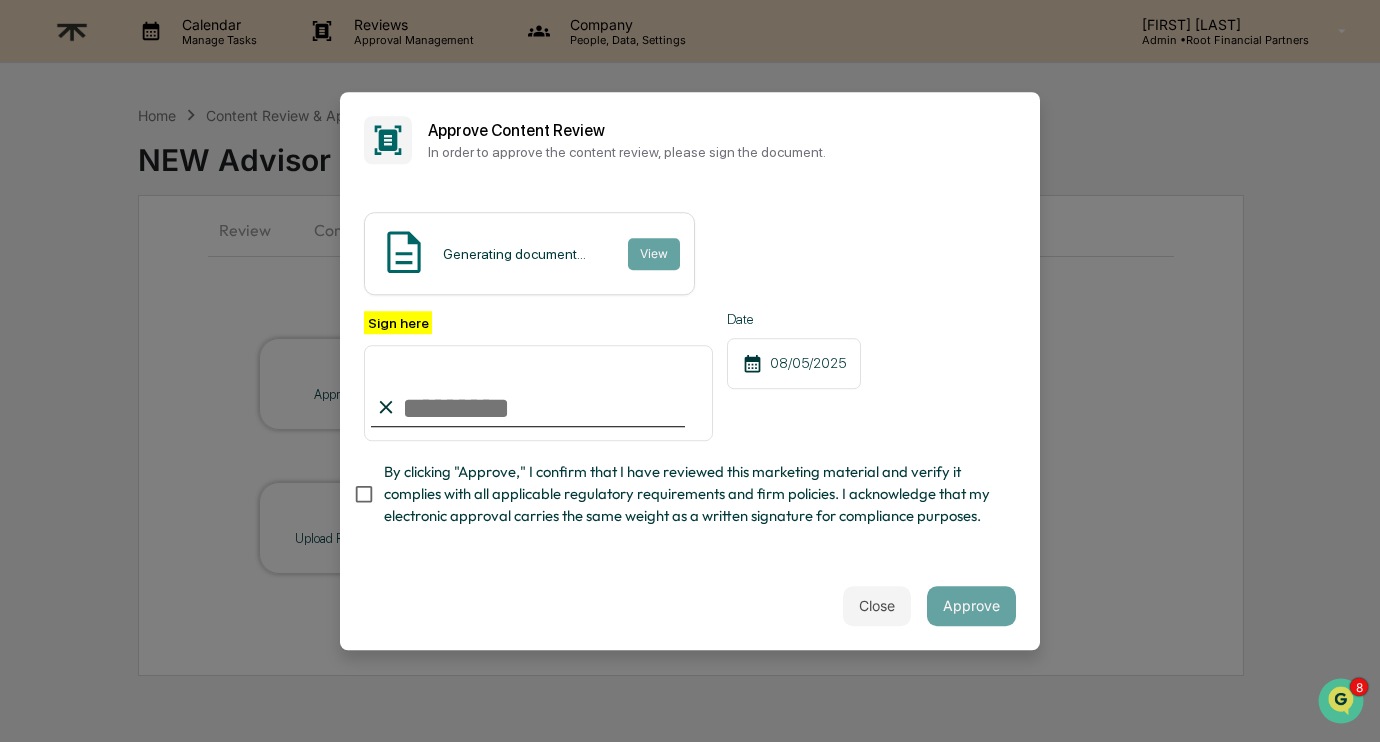 click on "Sign here" at bounding box center (538, 393) 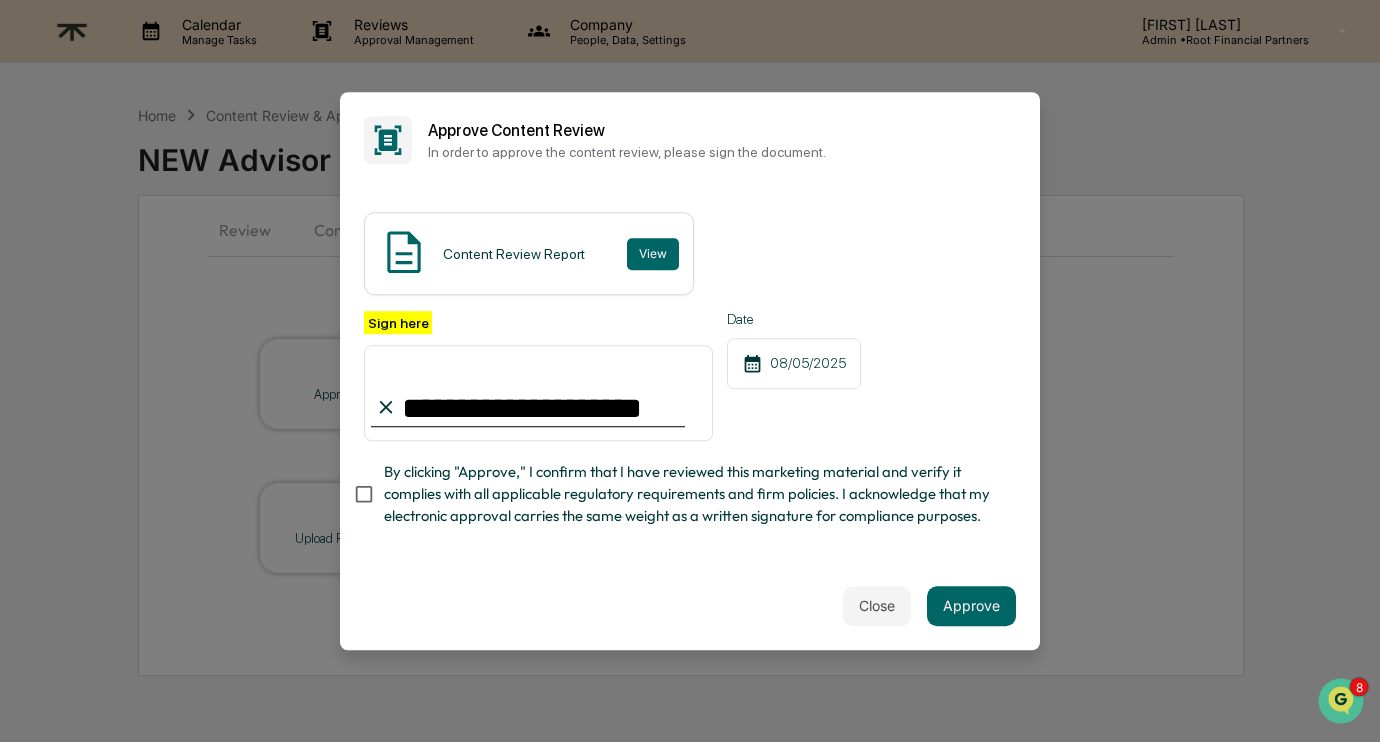 type on "**********" 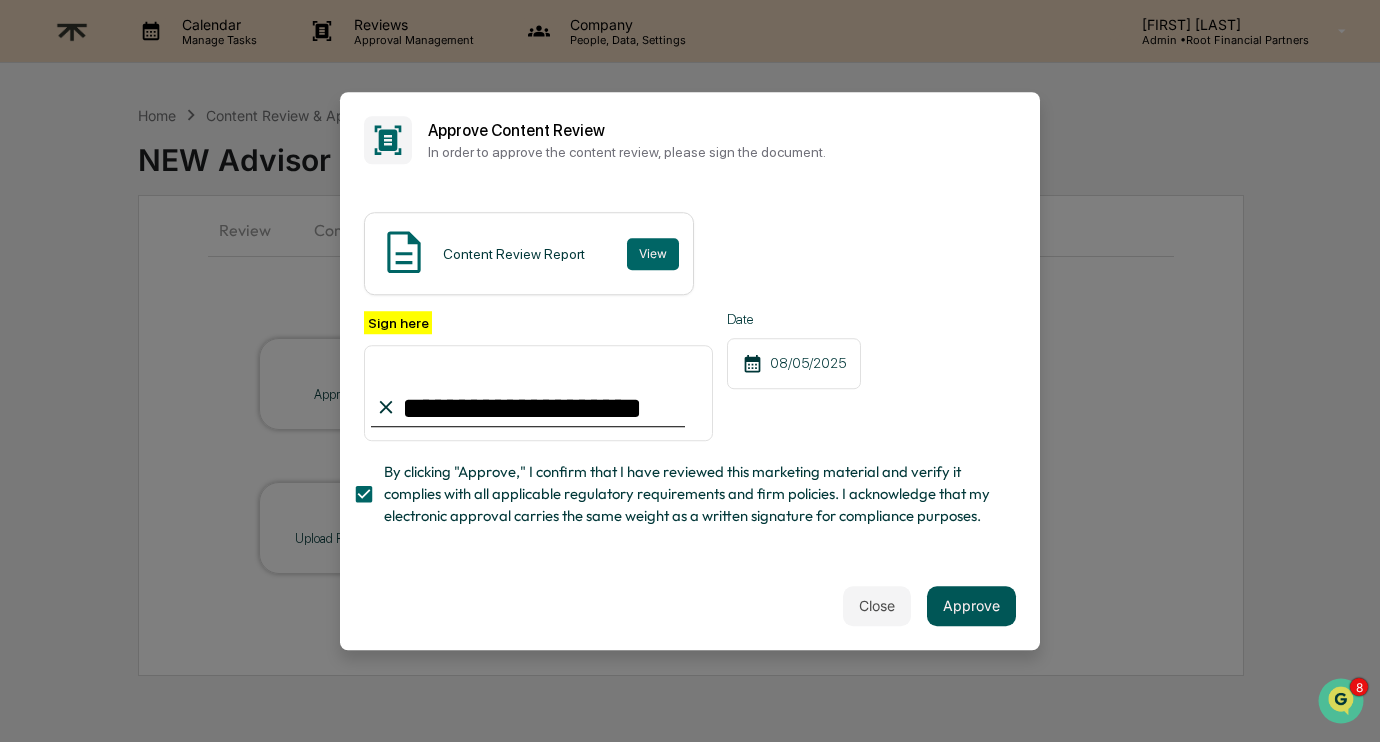 click on "Approve" at bounding box center [971, 606] 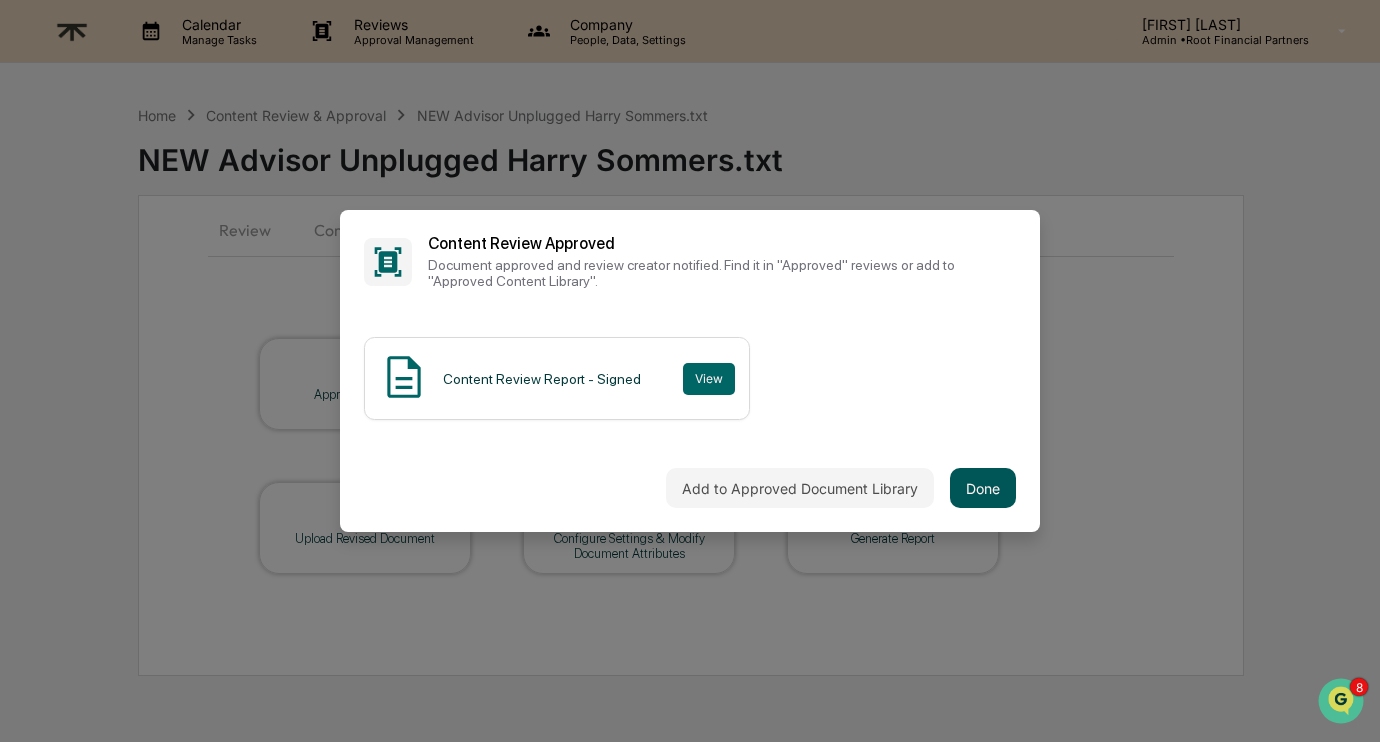 click on "Done" at bounding box center [983, 488] 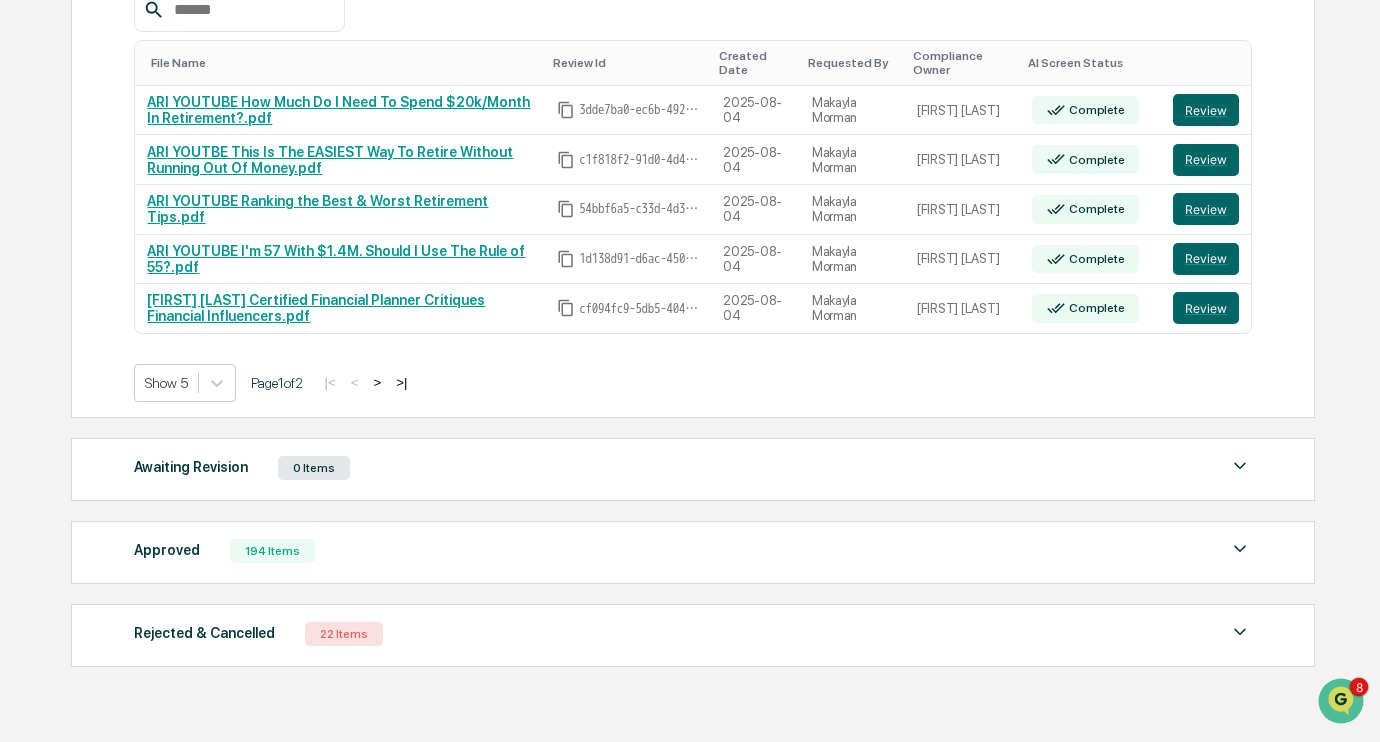 scroll, scrollTop: 395, scrollLeft: 0, axis: vertical 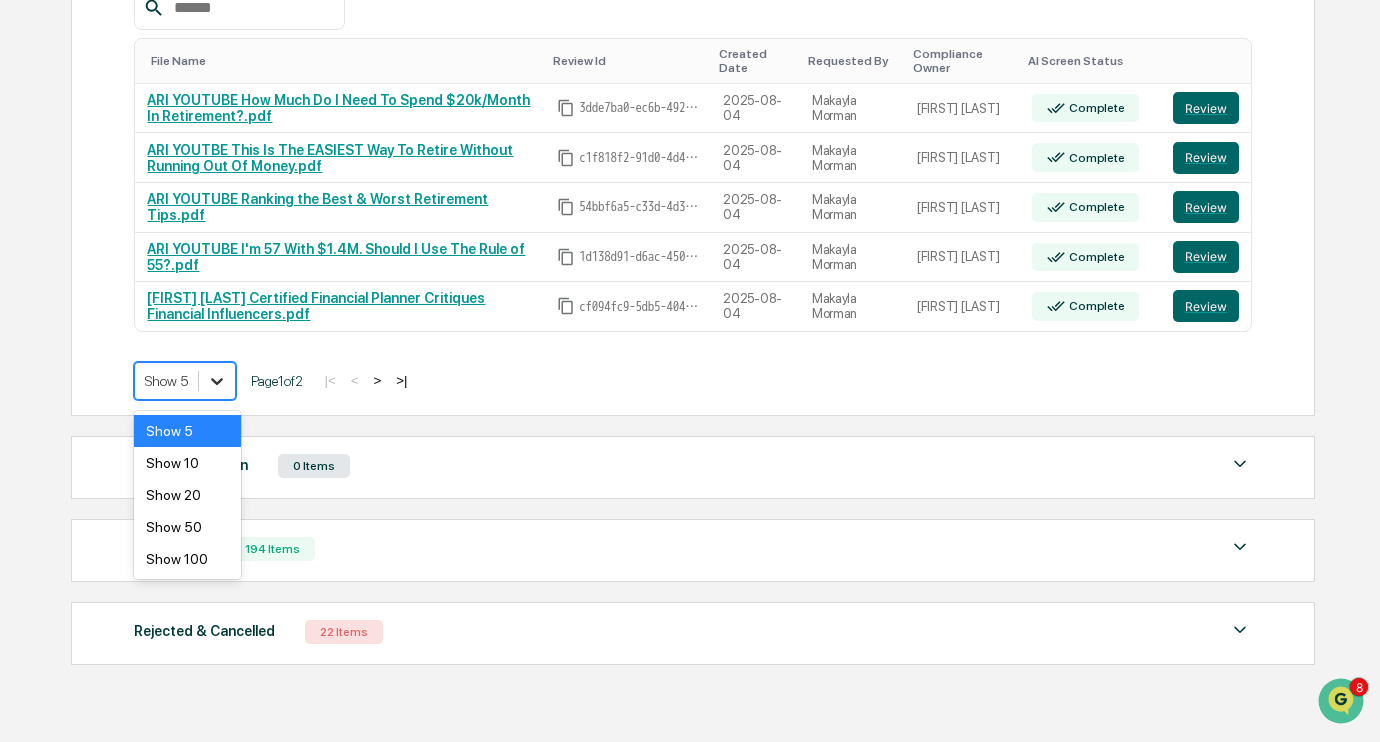 click 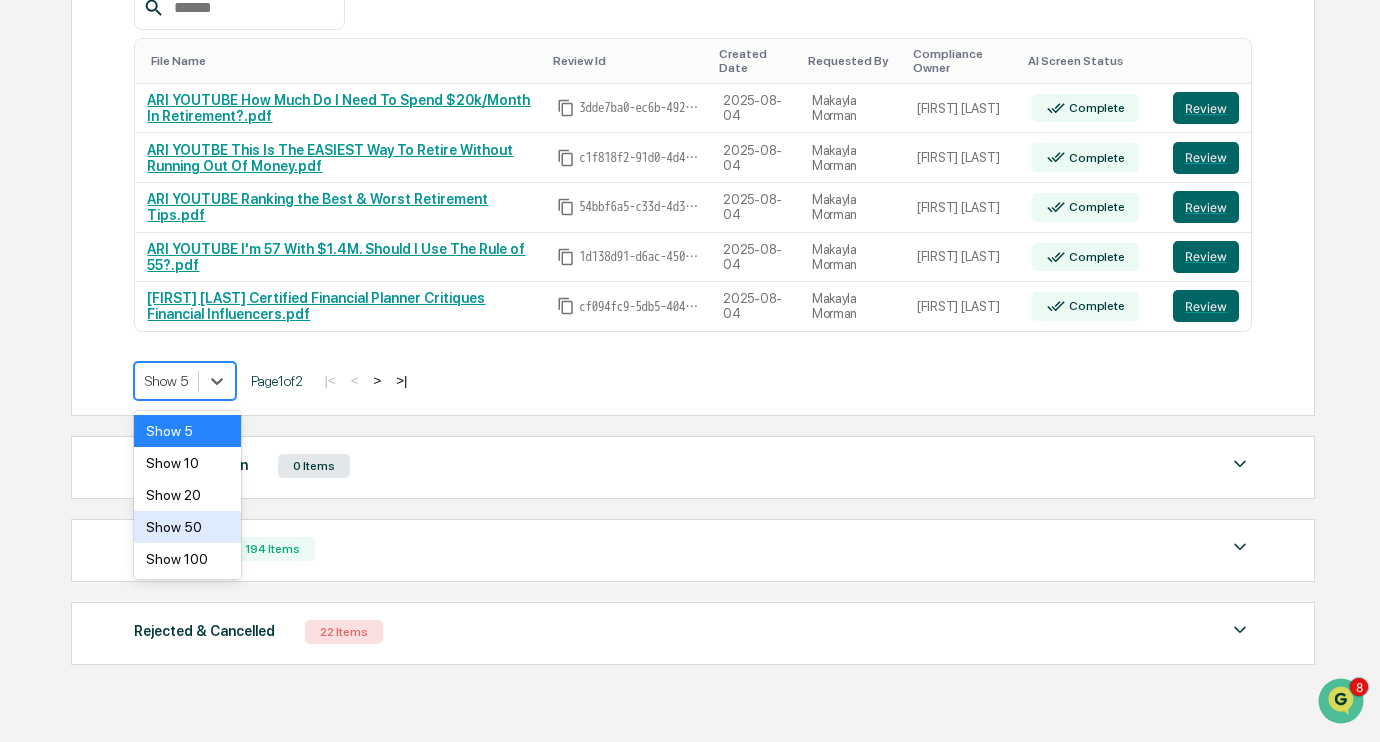 click on "Show 50" at bounding box center (187, 527) 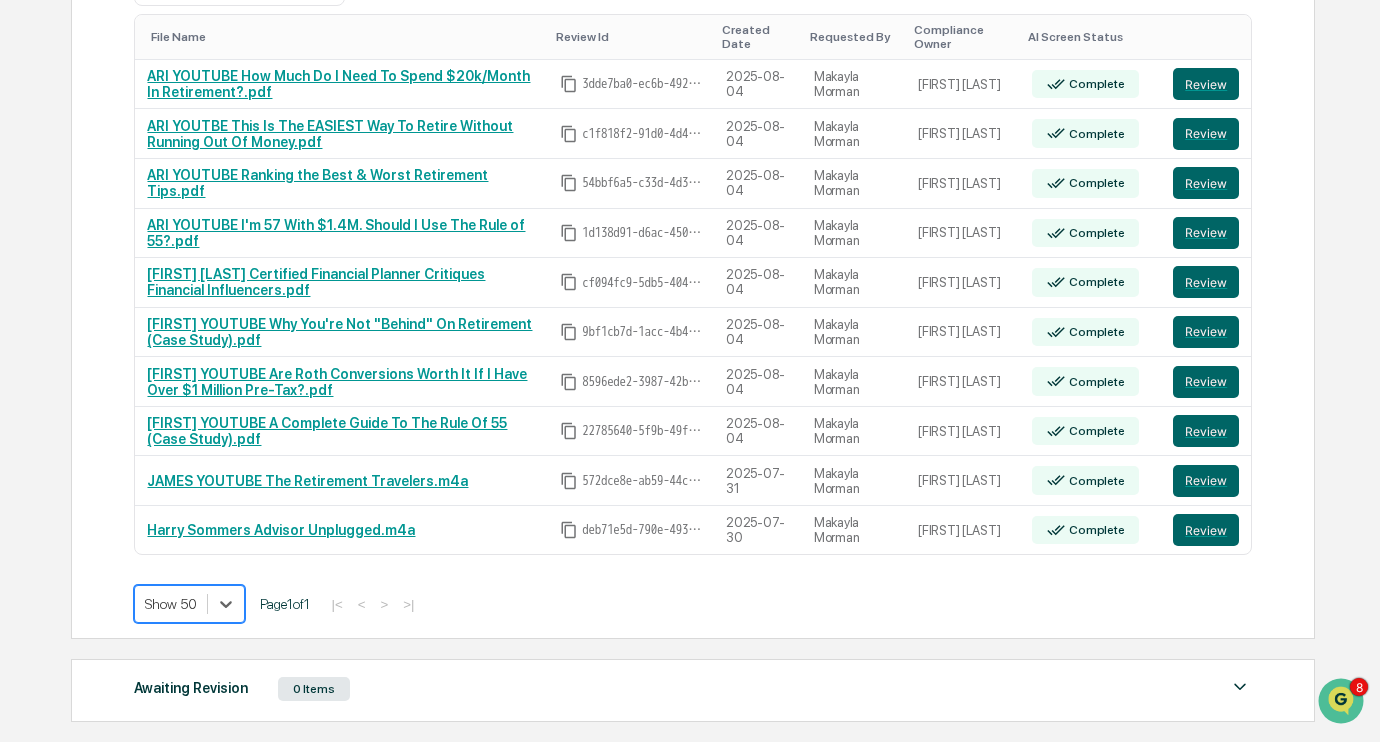 scroll, scrollTop: 430, scrollLeft: 0, axis: vertical 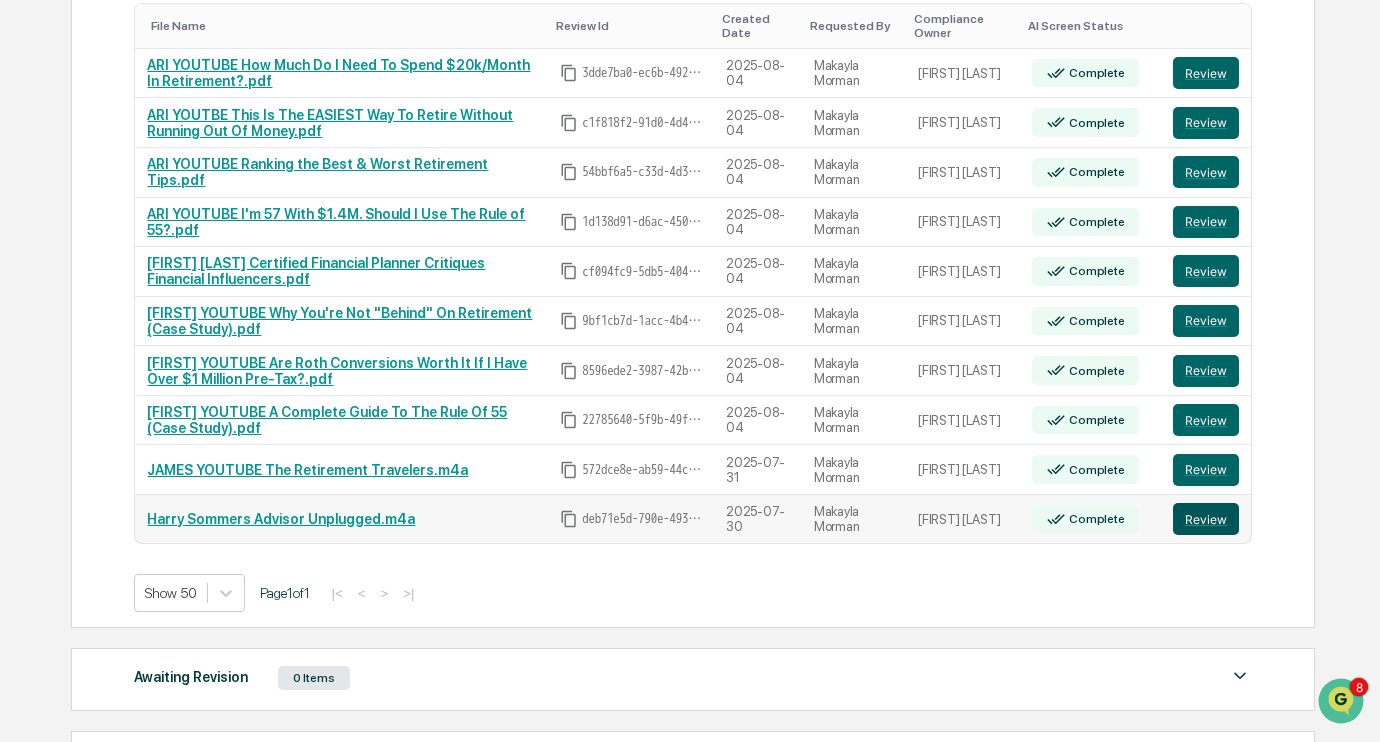 click on "Review" at bounding box center [1206, 519] 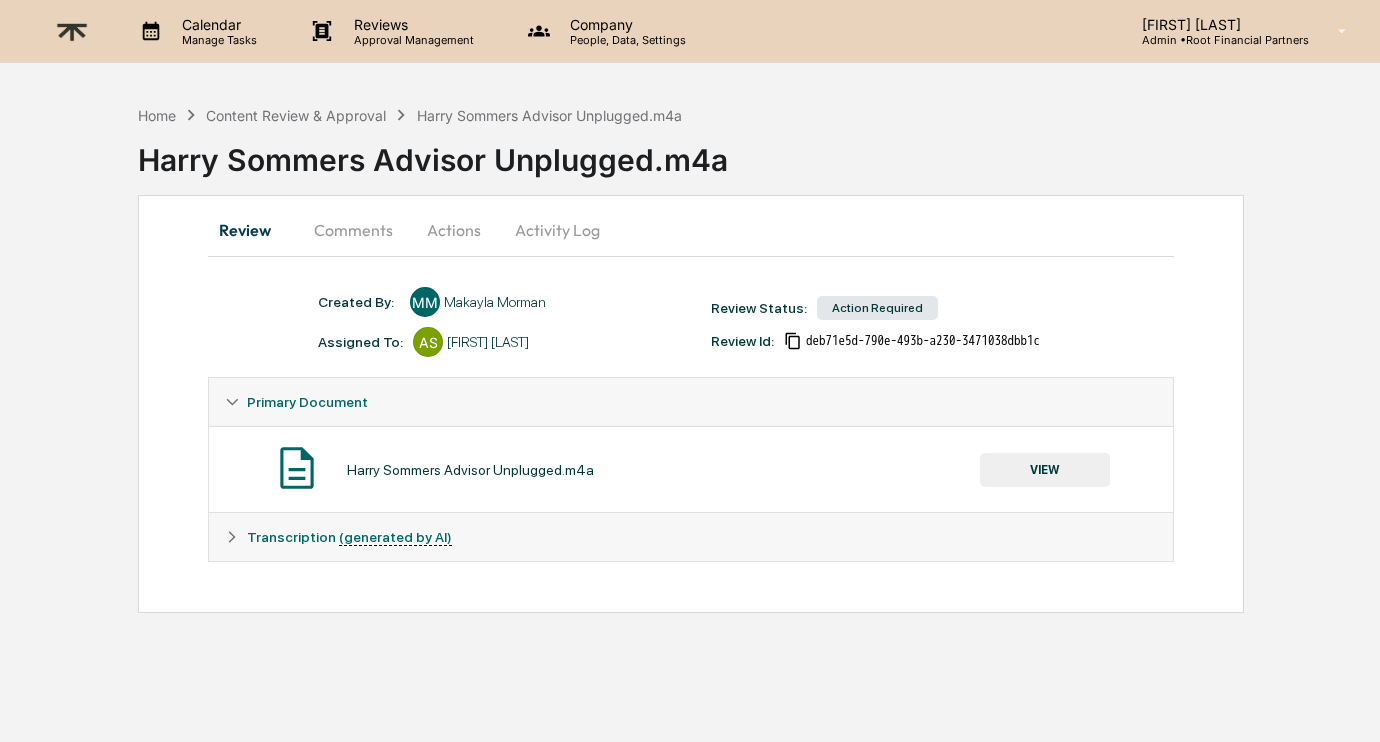 scroll, scrollTop: 0, scrollLeft: 0, axis: both 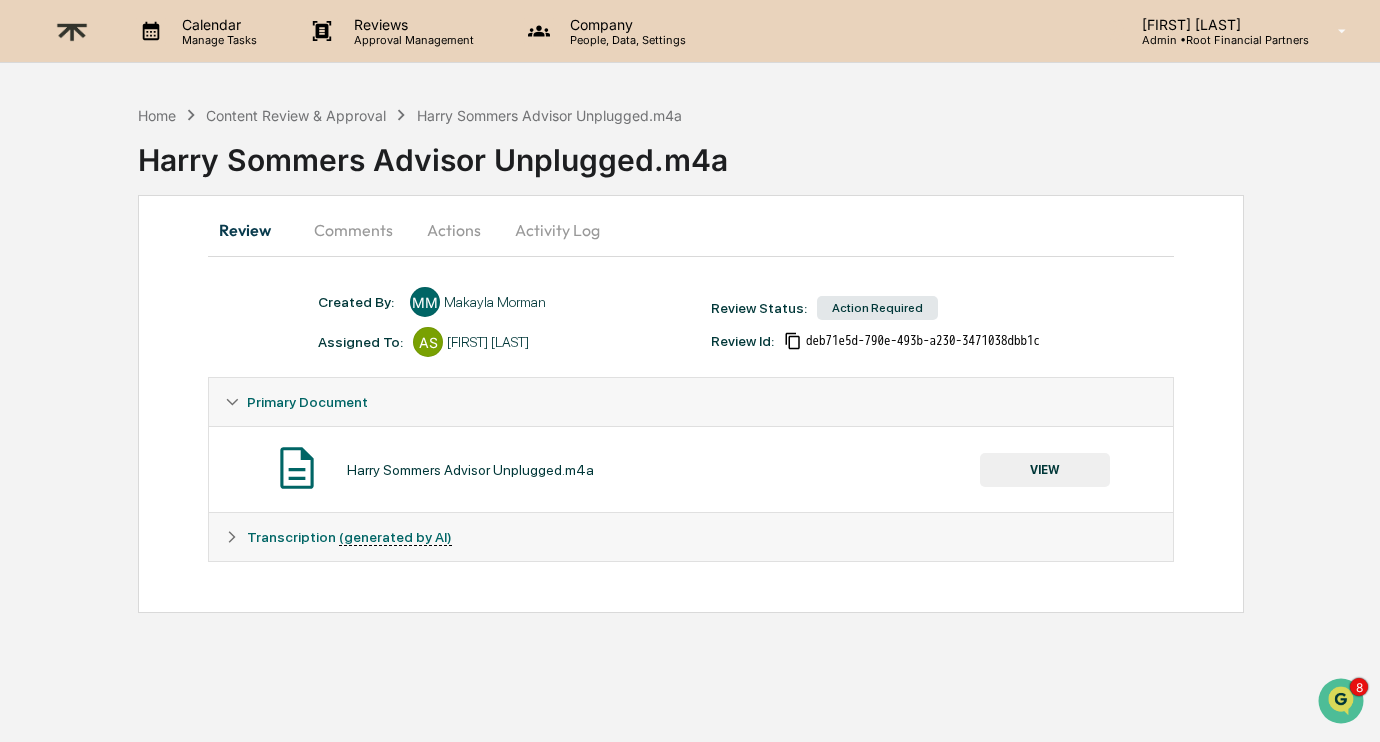 click on "Actions" at bounding box center (454, 230) 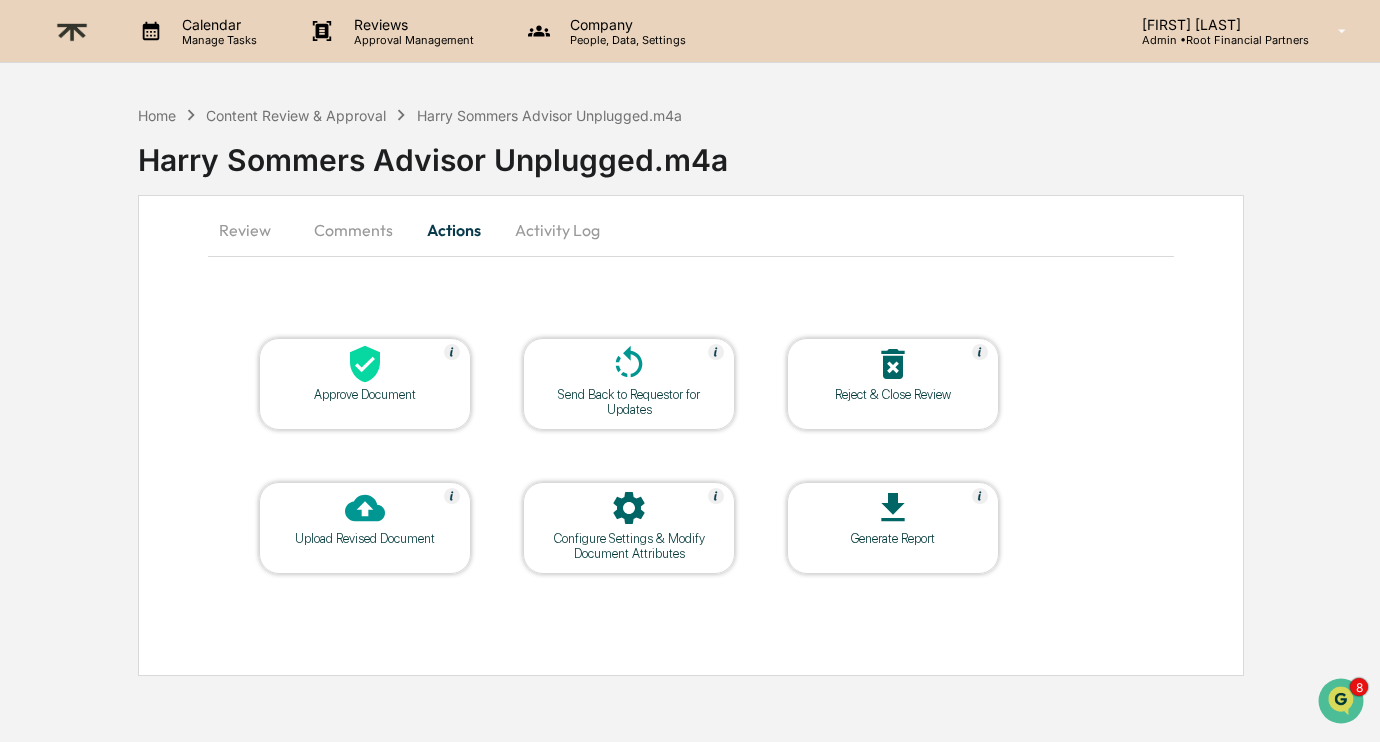 click at bounding box center (893, 365) 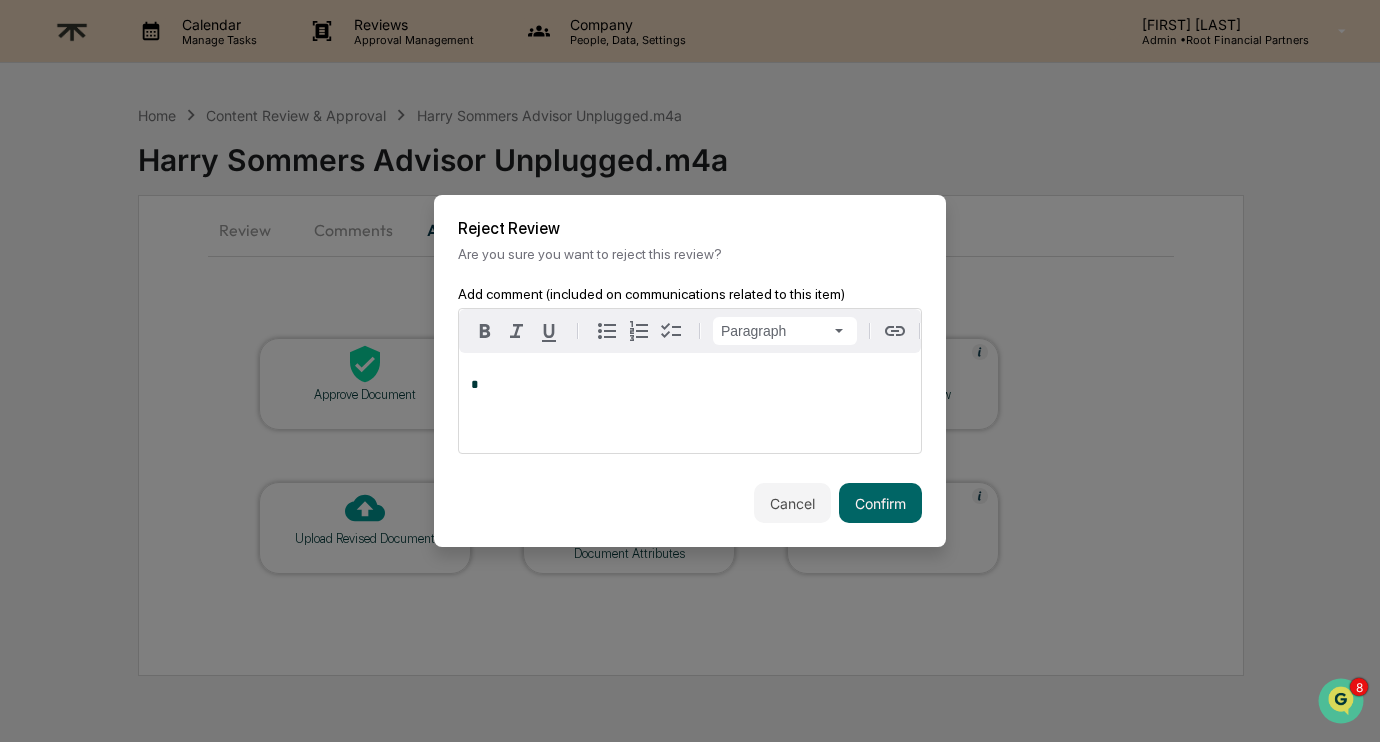type 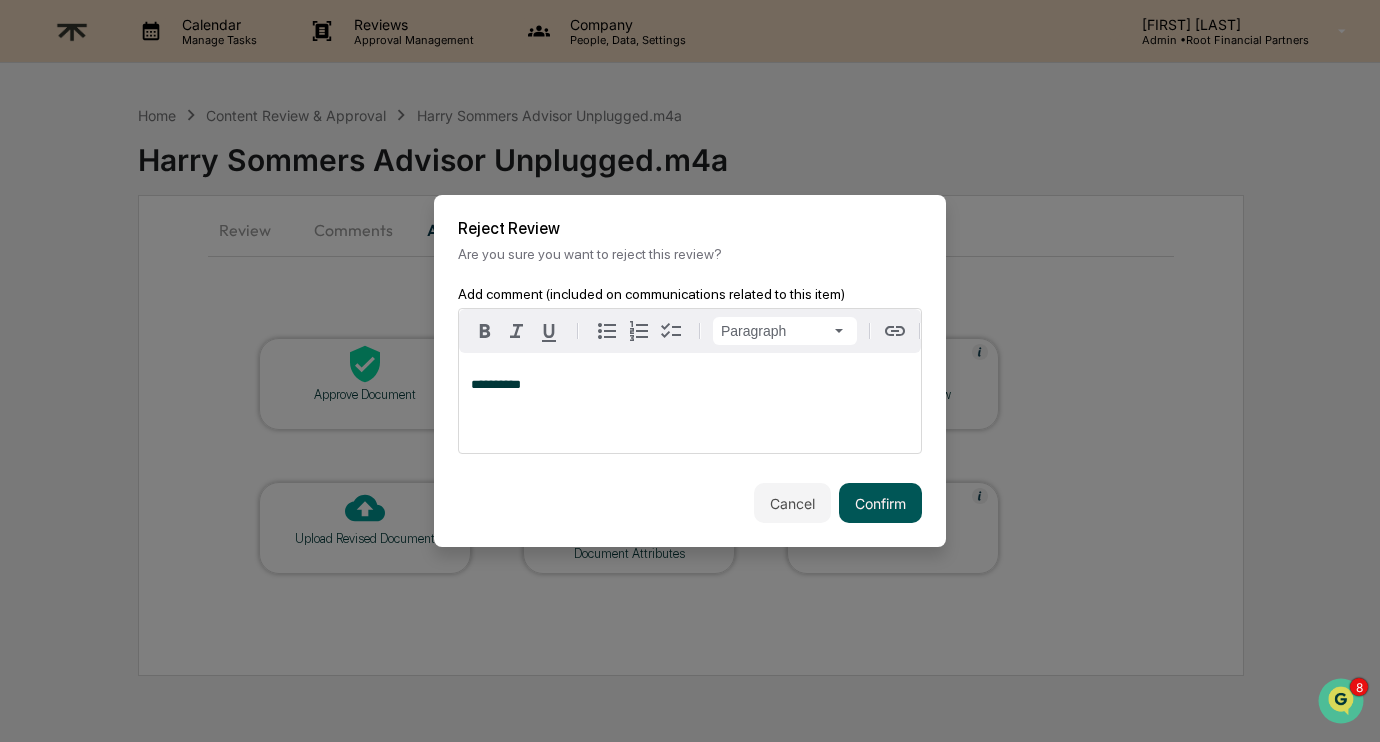 click on "Confirm" at bounding box center [880, 503] 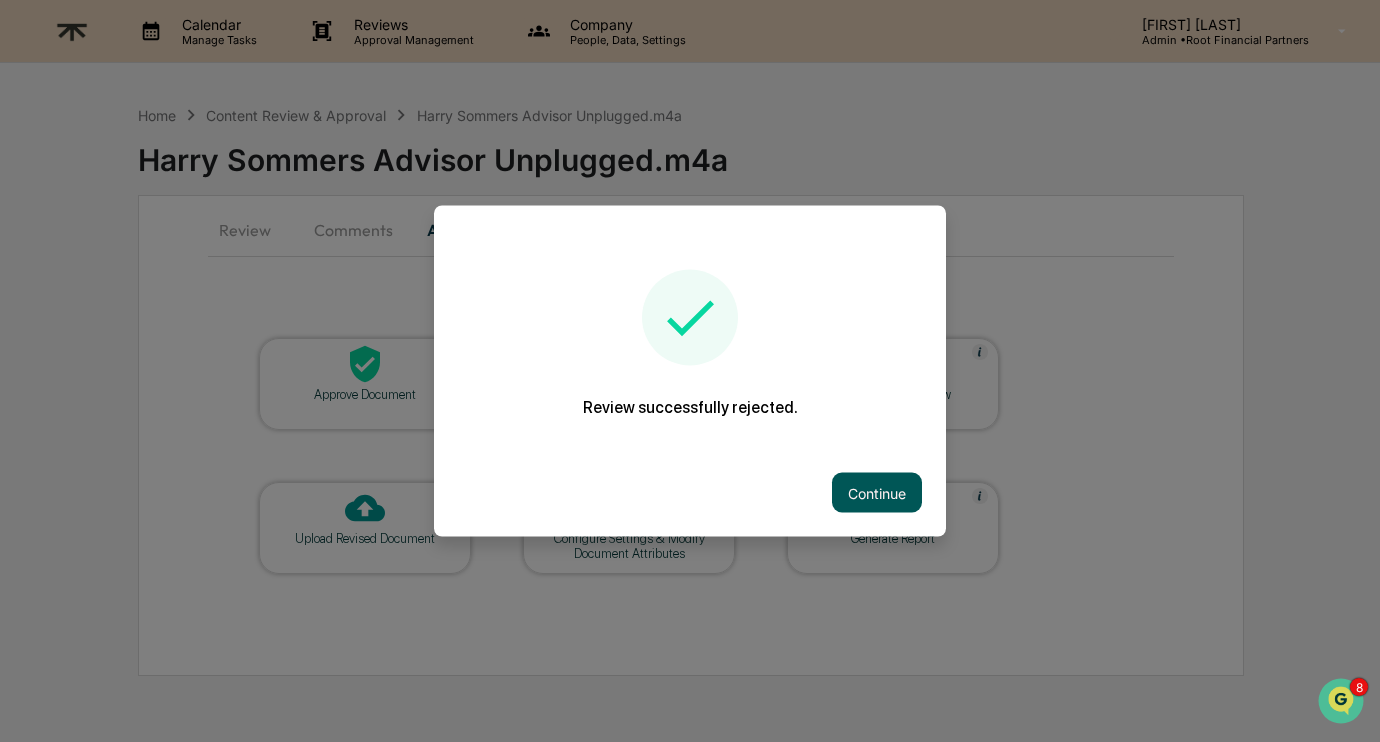 click on "Continue" at bounding box center (877, 493) 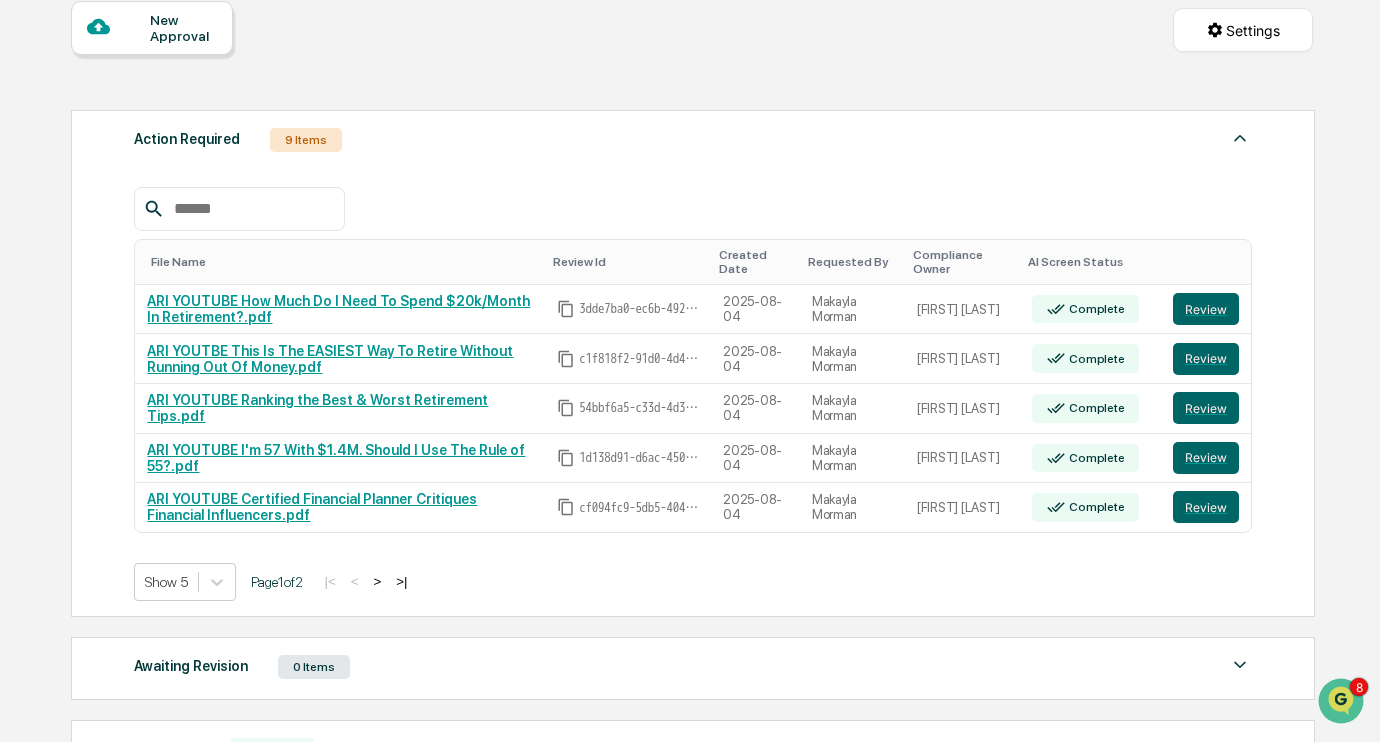 scroll, scrollTop: 206, scrollLeft: 0, axis: vertical 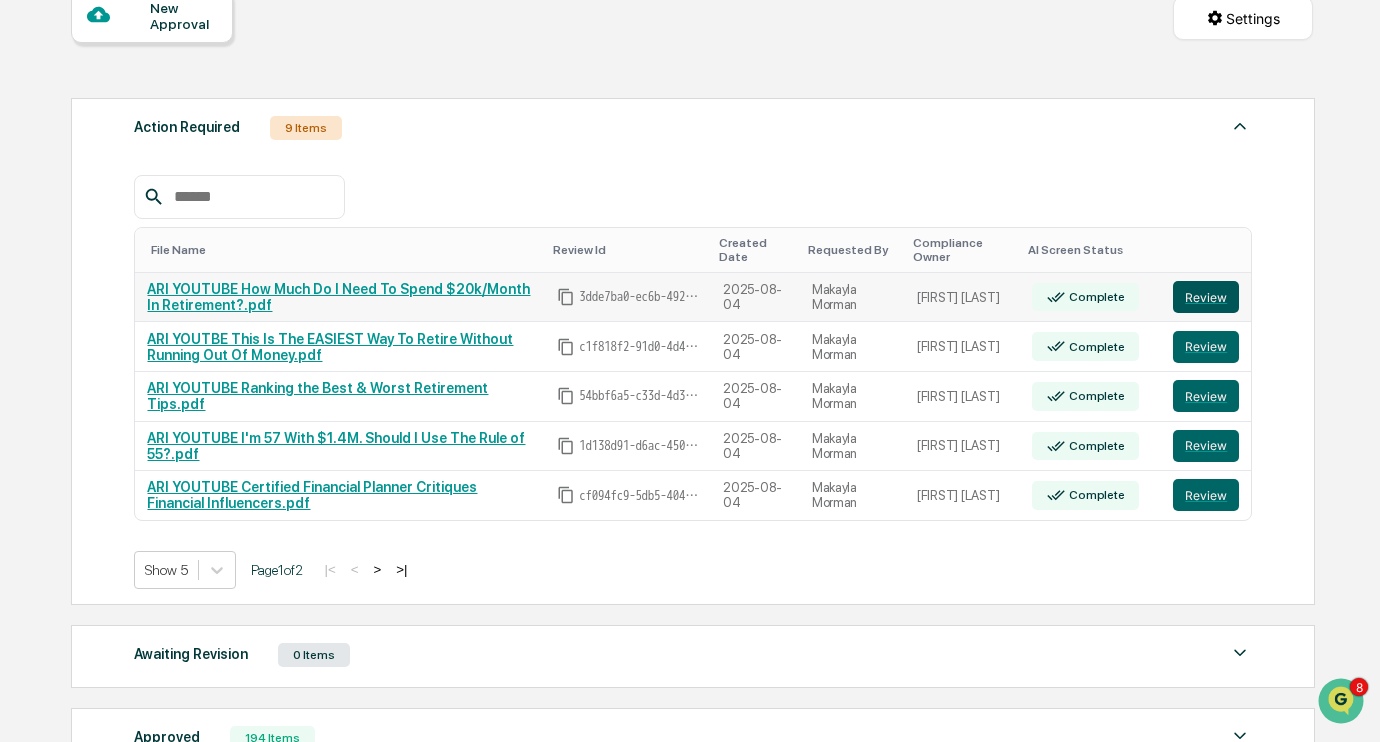 click on "Review" at bounding box center (1206, 297) 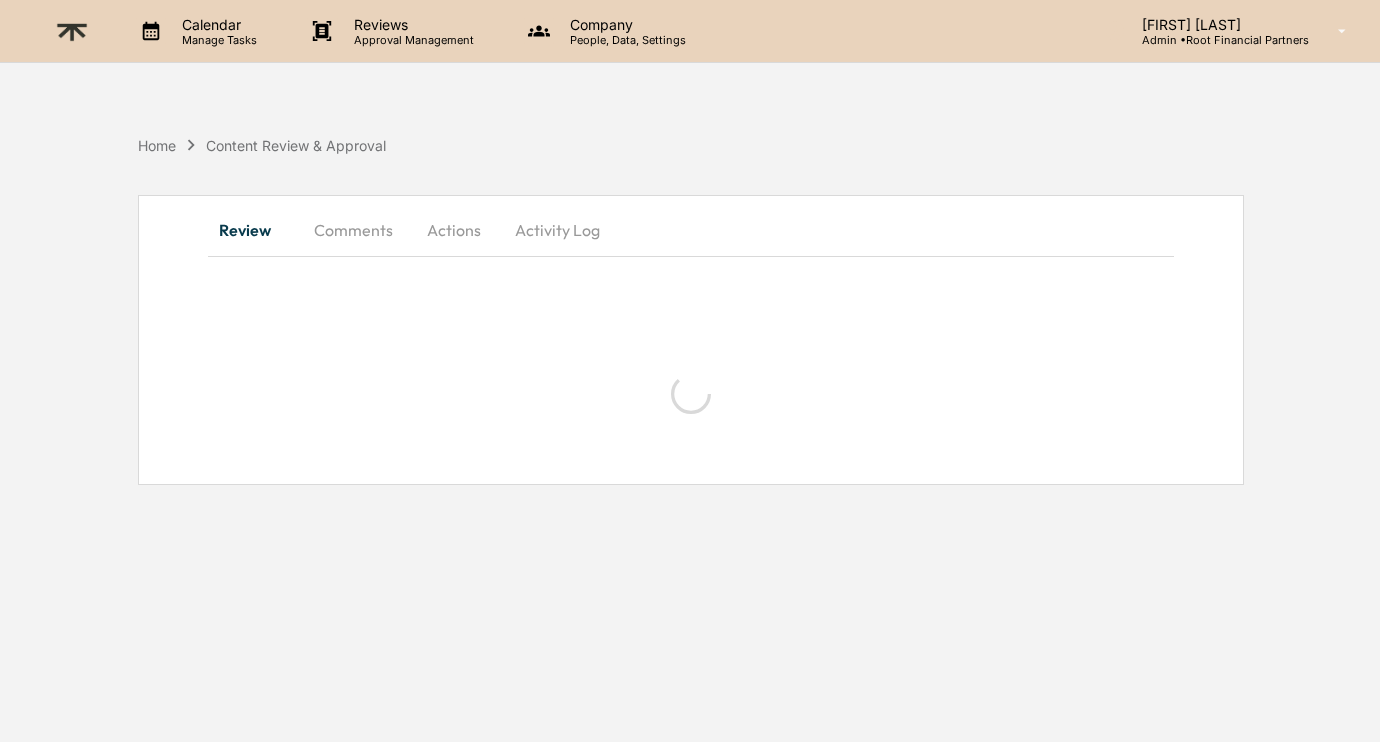 scroll, scrollTop: 0, scrollLeft: 0, axis: both 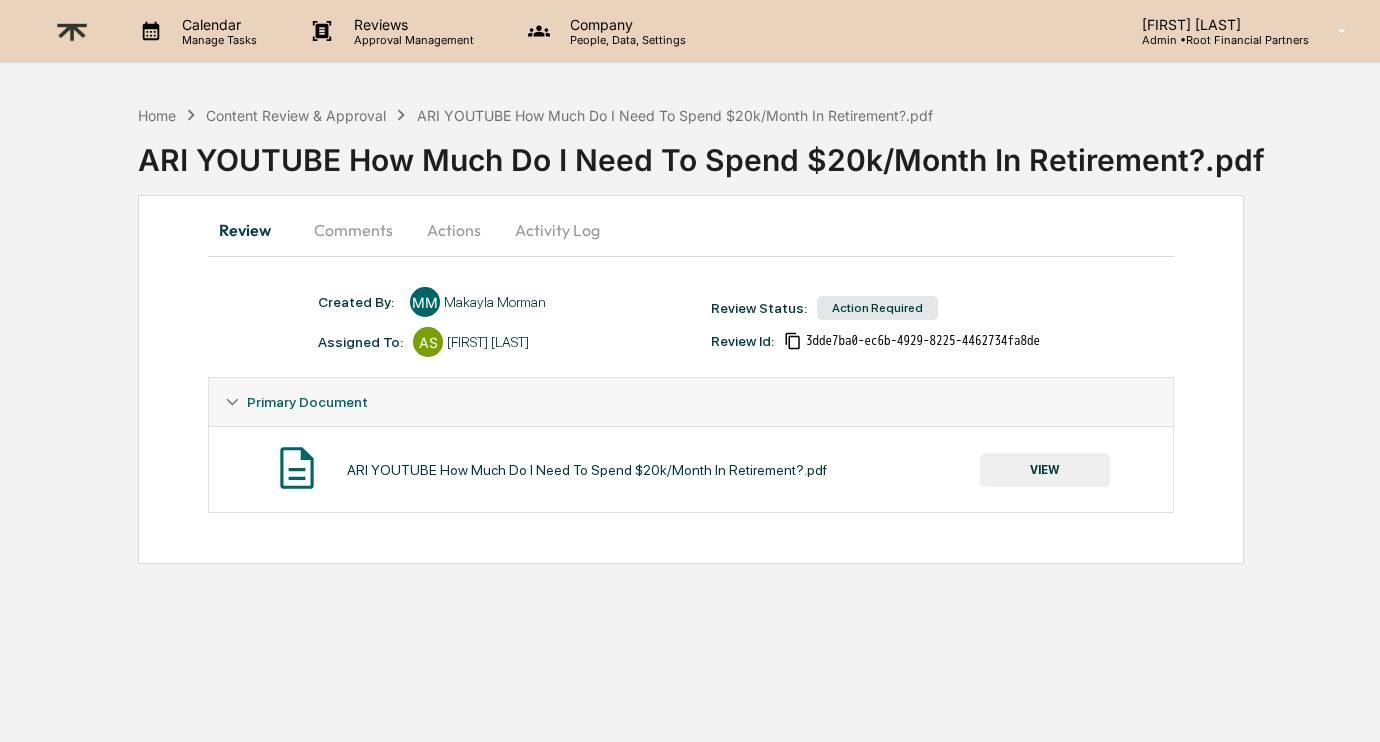 click on "ARI YOUTUBE How Much Do I Need To Spend $20k/Month In Retirement?.pdf VIEW" at bounding box center [691, 469] 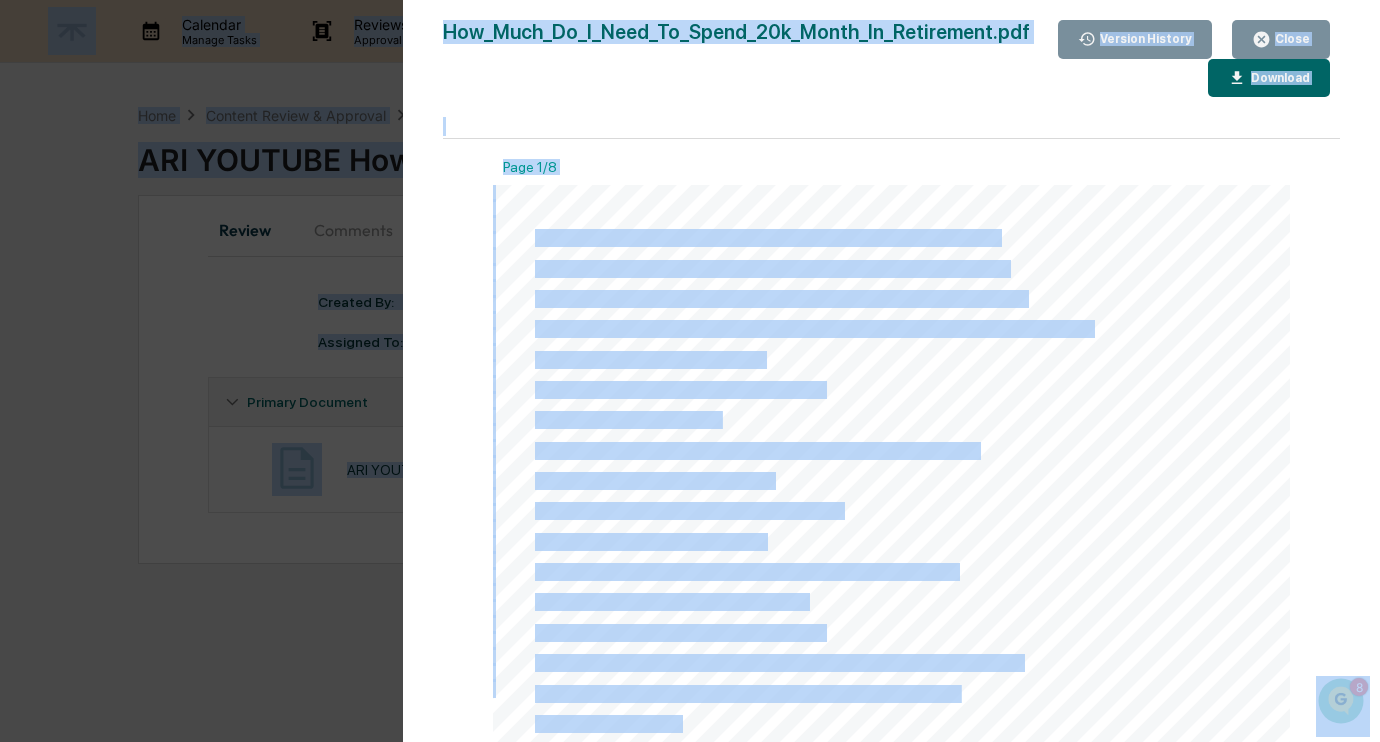 click on "How much do you need to spend $20,000 a month in retirement? That's what we're going to show you in today's video. This is a real case study where you can see a client that has about $4 million and they're wondering, should I keep working so that I can spend $20,000 a month after taxes adjusted for inflation, or do I have enough? So, check this out. Now, in this specific case, what's important to know is what's the location of their assets? So, to give you a broader picture, they have a net worth of nearing $6 million, they have $250,000 in the bank, a $4 million portfolio, $1.5 of that is in a superhero account, they have $2 million in a pre-tax 401k, the remainder is in a Roth IRA and HSA, and they own their home worth $1.8 million with a loan of $347,000. Now, I'm going to show you what this person is on track for. They are 61 and 50, so there's a bit of an age gap there, which does factor into their planning for legacy purposes, but I want to hopefully give you a clear sense of what they could" at bounding box center (891, 748) 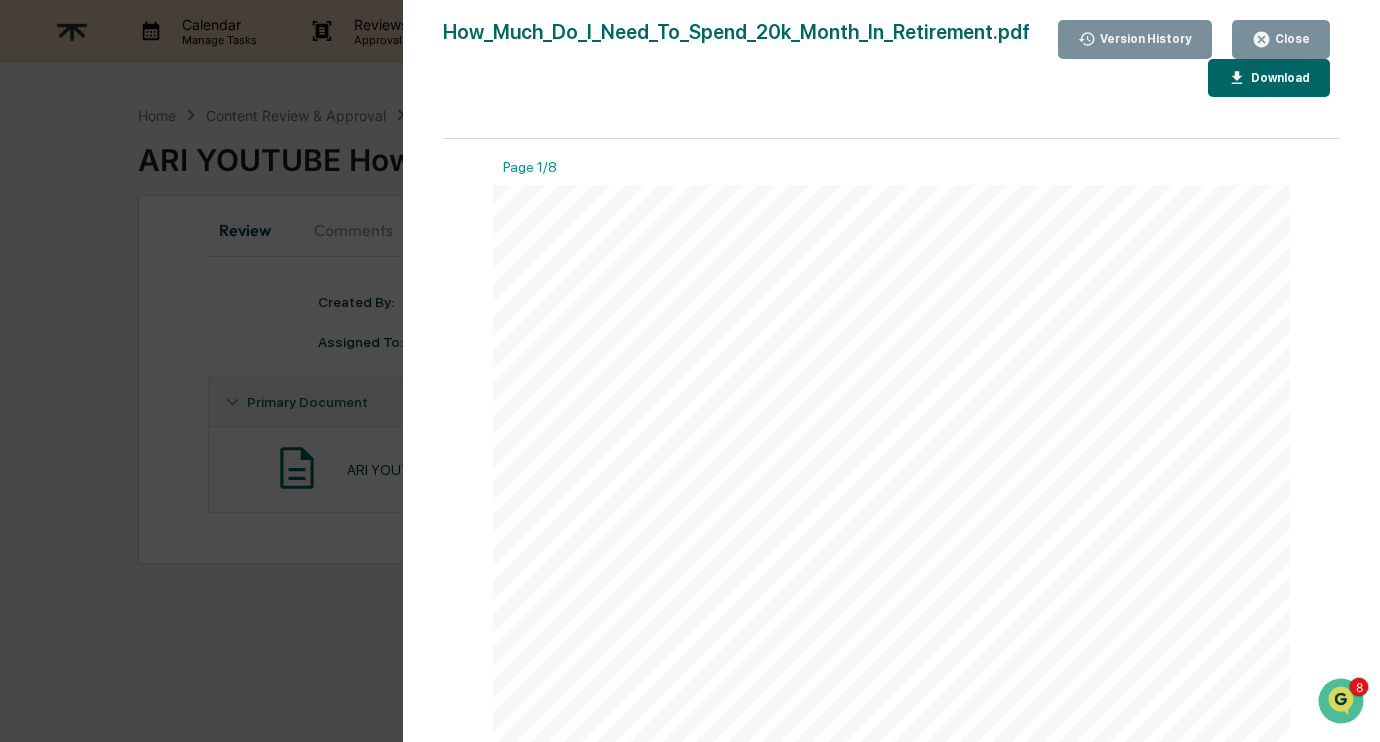click on "How much do you need to spend $20,000 a month in retirement?" at bounding box center [766, 238] 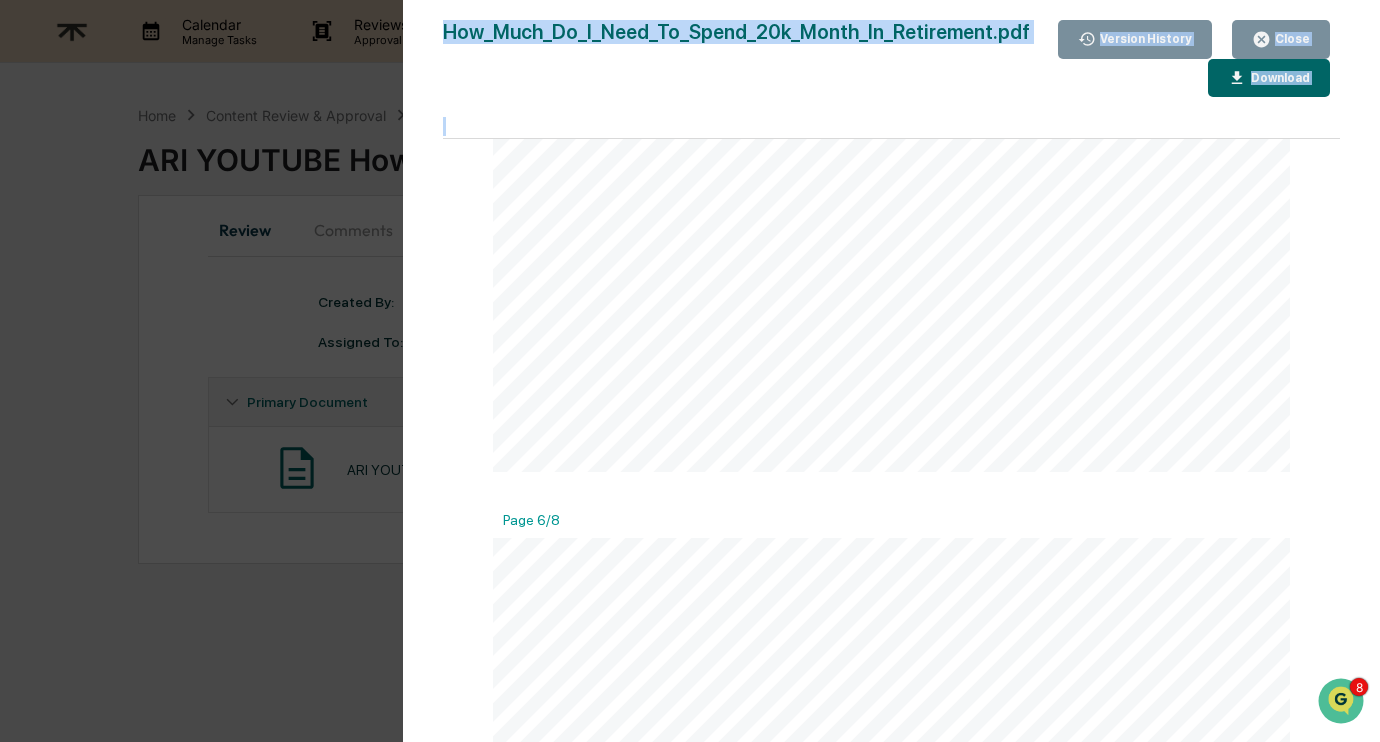 drag, startPoint x: 535, startPoint y: 272, endPoint x: 633, endPoint y: 820, distance: 556.6938 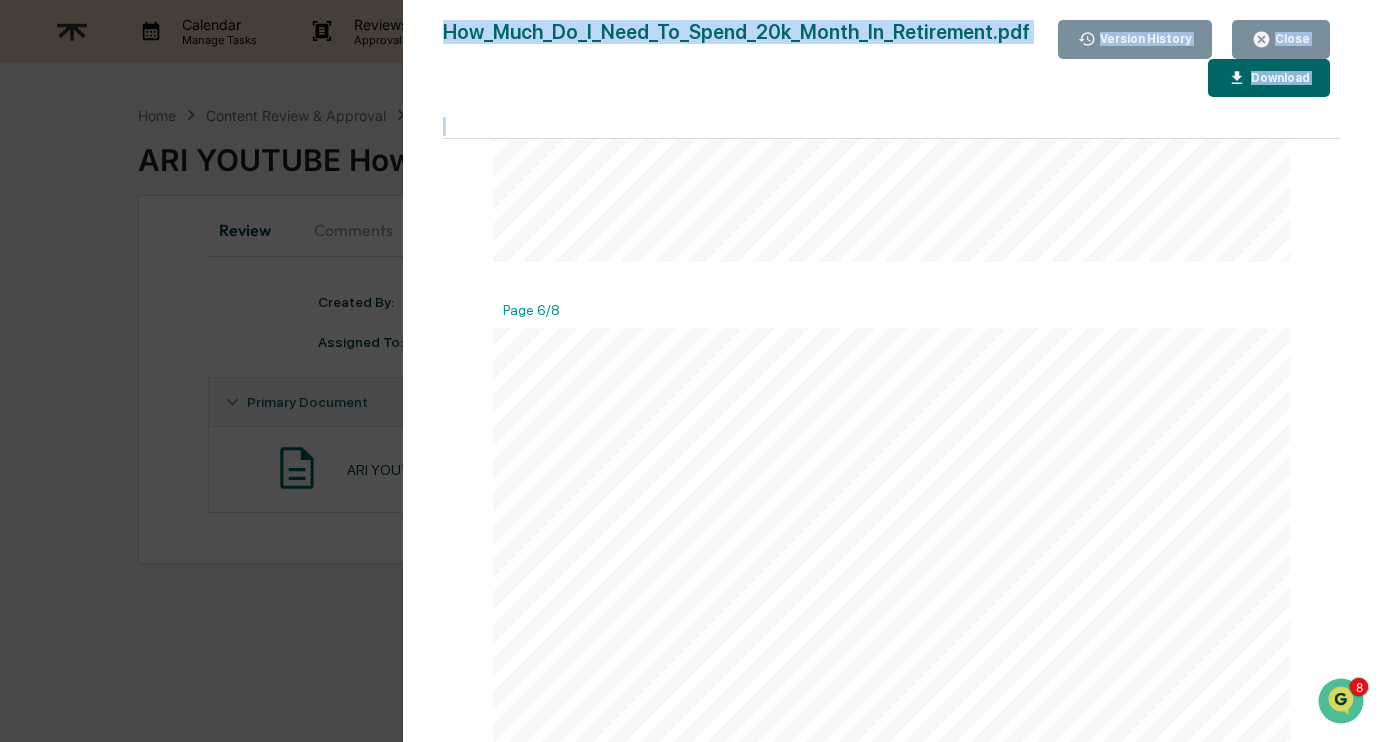 click on "Download" at bounding box center (1278, 78) 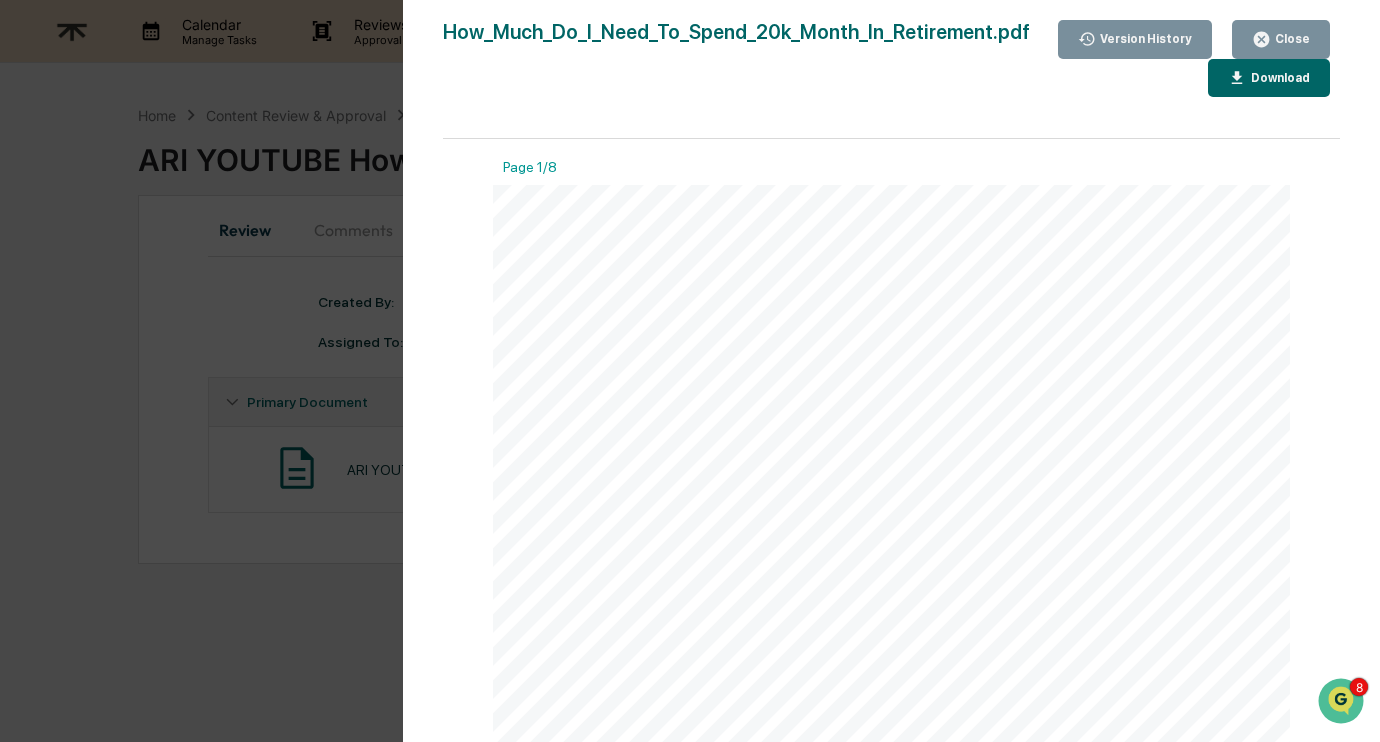 click on "Version History 08/04/2025, 10:17 PM Makayla Morman How_Much_Do_I_Need_To_Spend_20k_Month_In_Retirement.pdf   Close   Version History   Download Page 1/8 How much do you need to spend $20,000 a month in retirement? That's what we're going to show you in today's video. This is a real case study where you can see a client that has about $4 million and they're wondering, should I keep working so that I can spend $20,000 a month after taxes adjusted for inflation, or do I have enough? So, check this out. Now, in this specific case, what's important to know is what's the location of their assets? So, to give you a broader picture, they have a net worth of nearing $6 million, they have $250,000 in the bank, a $4 million portfolio, $1.5 of that is in a superhero account, they have $2 million in a pre-tax 401k, the remainder is in a Roth IRA and HSA, and they own their home worth $1.8 million with a loan of $347,000. Now, I'm going to show you what this person is on track for. They are 61 and 50, Page 2/8 Page 3/8" at bounding box center (690, 371) 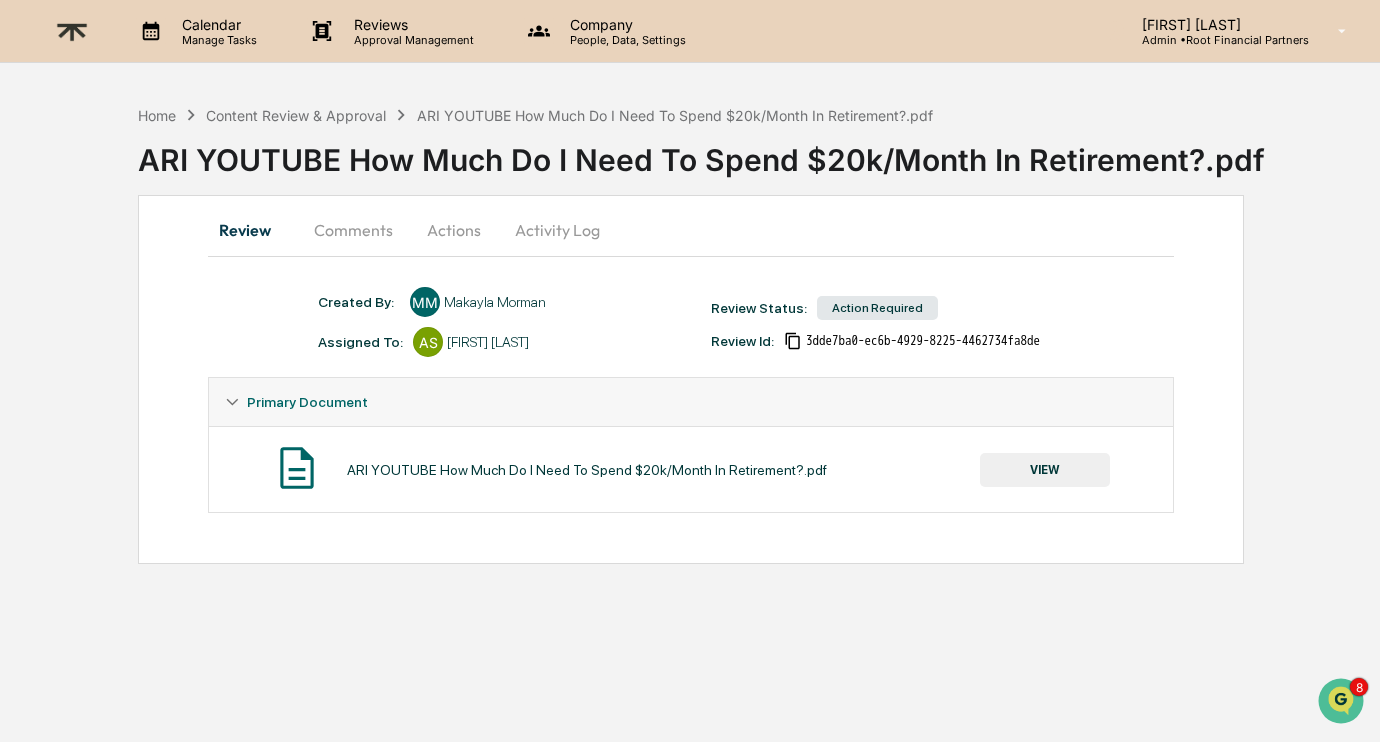 click on "Comments" at bounding box center (353, 230) 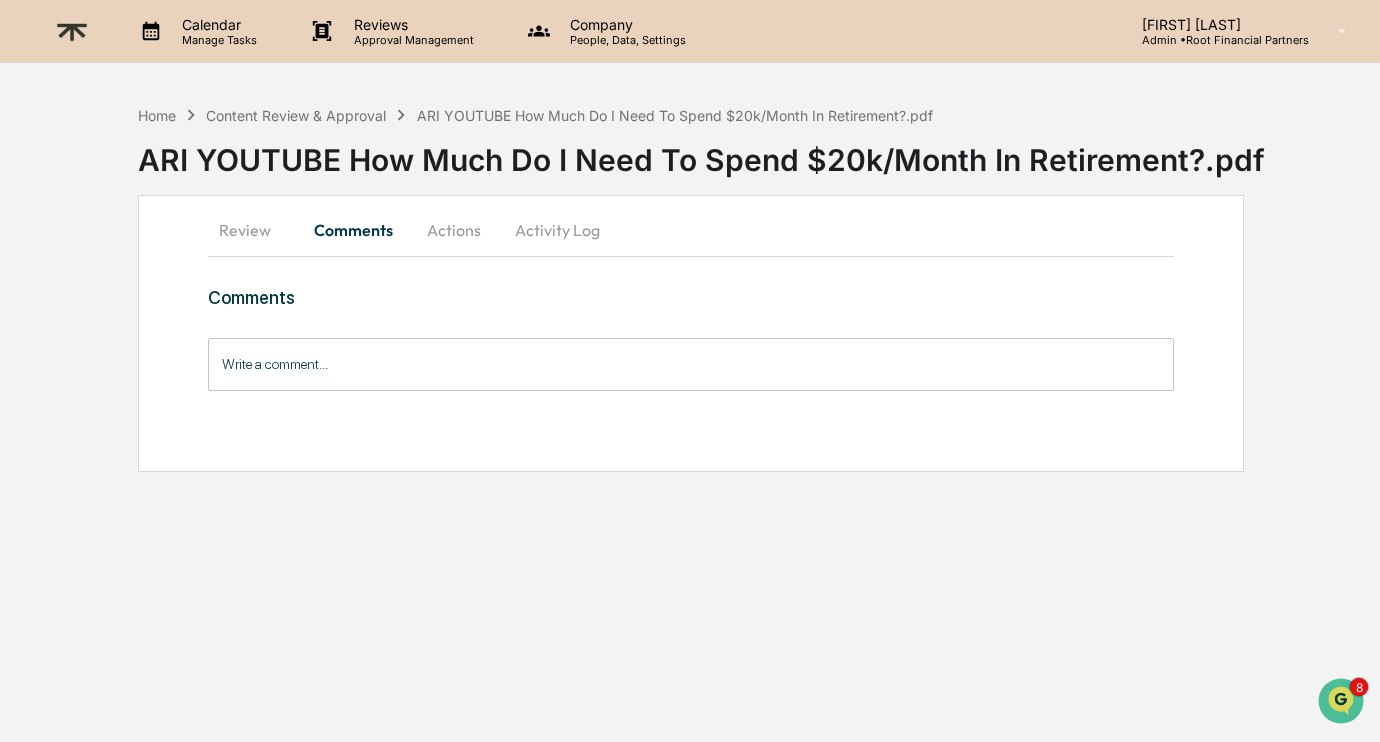 click on "Write a comment..." at bounding box center [691, 364] 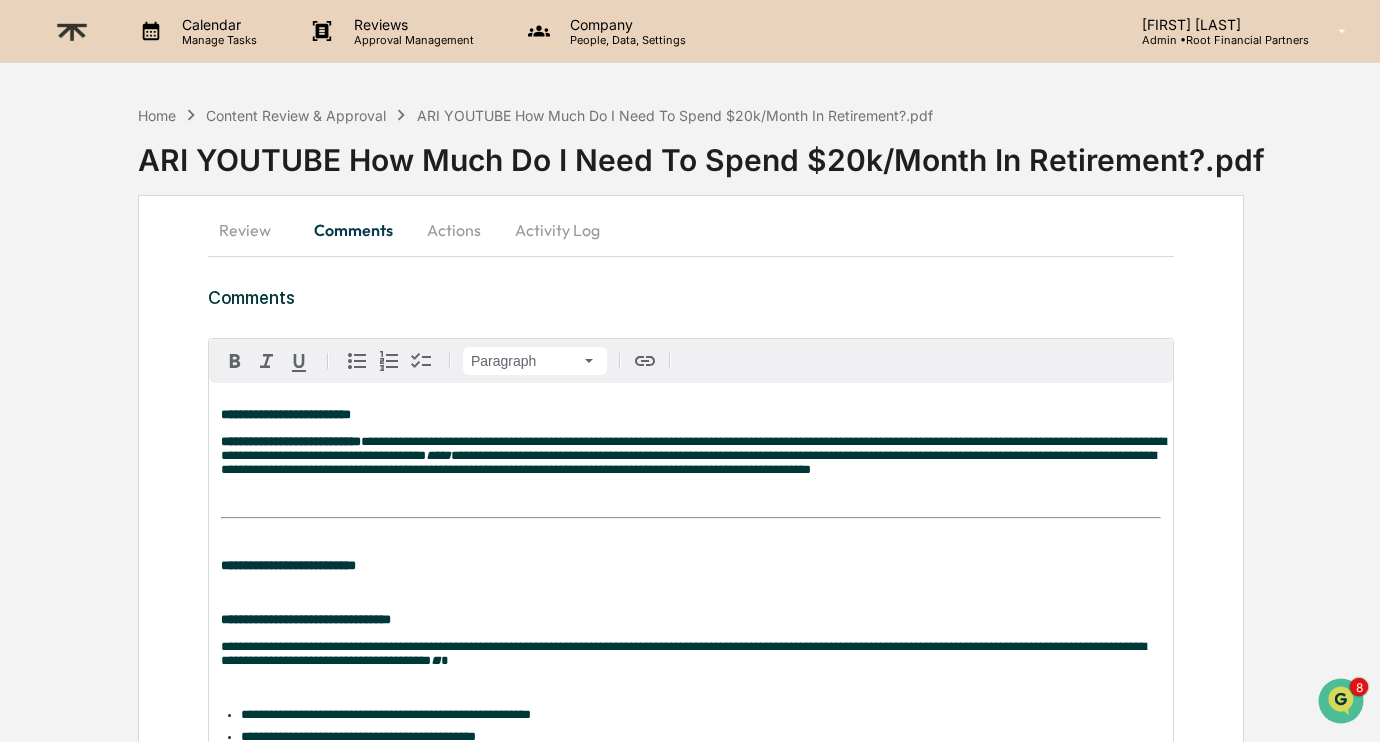 scroll, scrollTop: 1624, scrollLeft: 0, axis: vertical 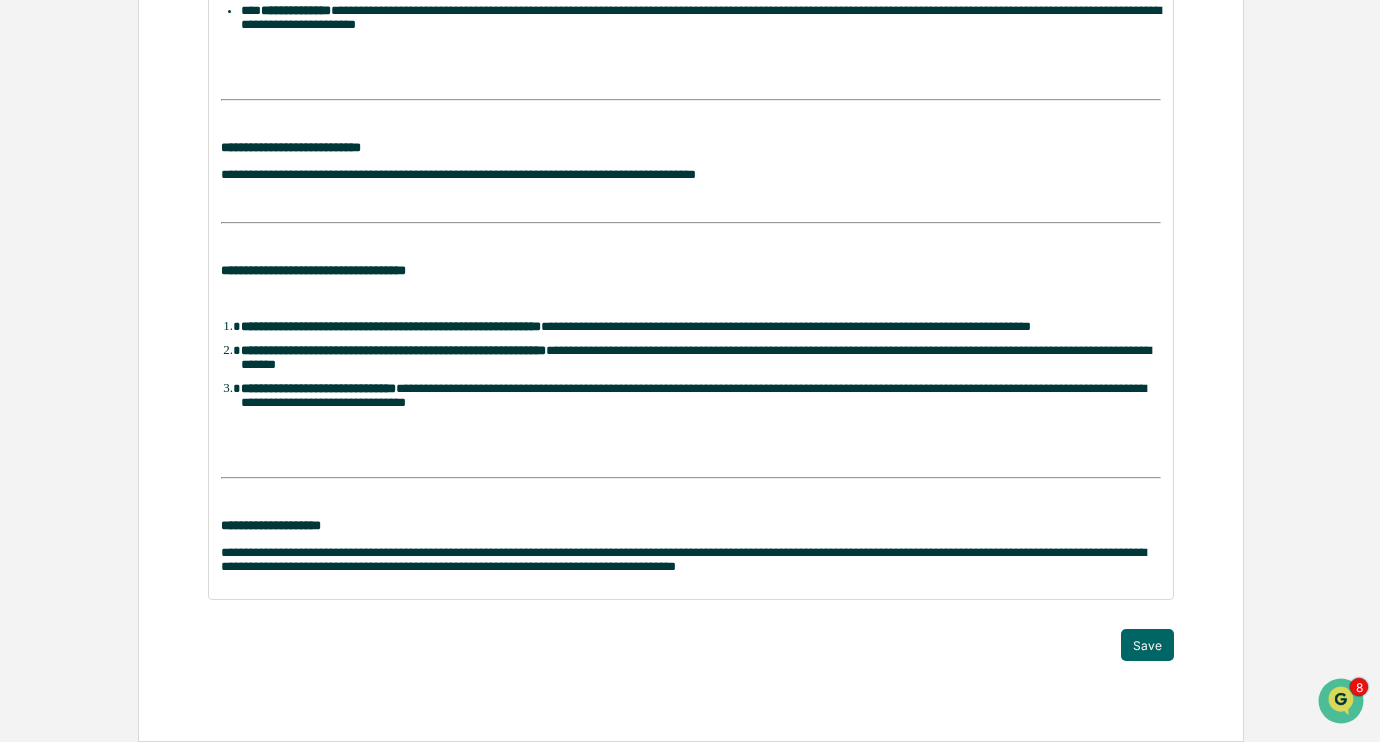 click on "**********" at bounding box center (691, -315) 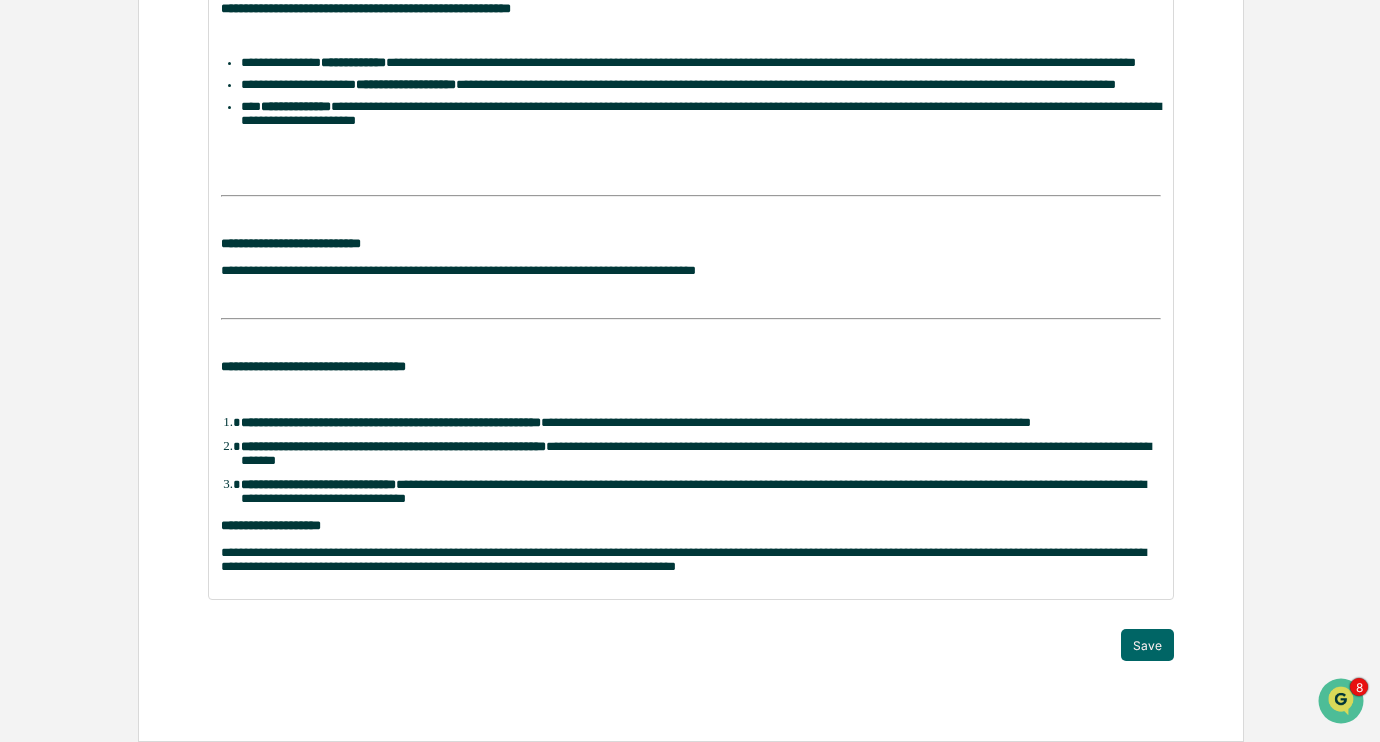 click on "**********" at bounding box center [691, -267] 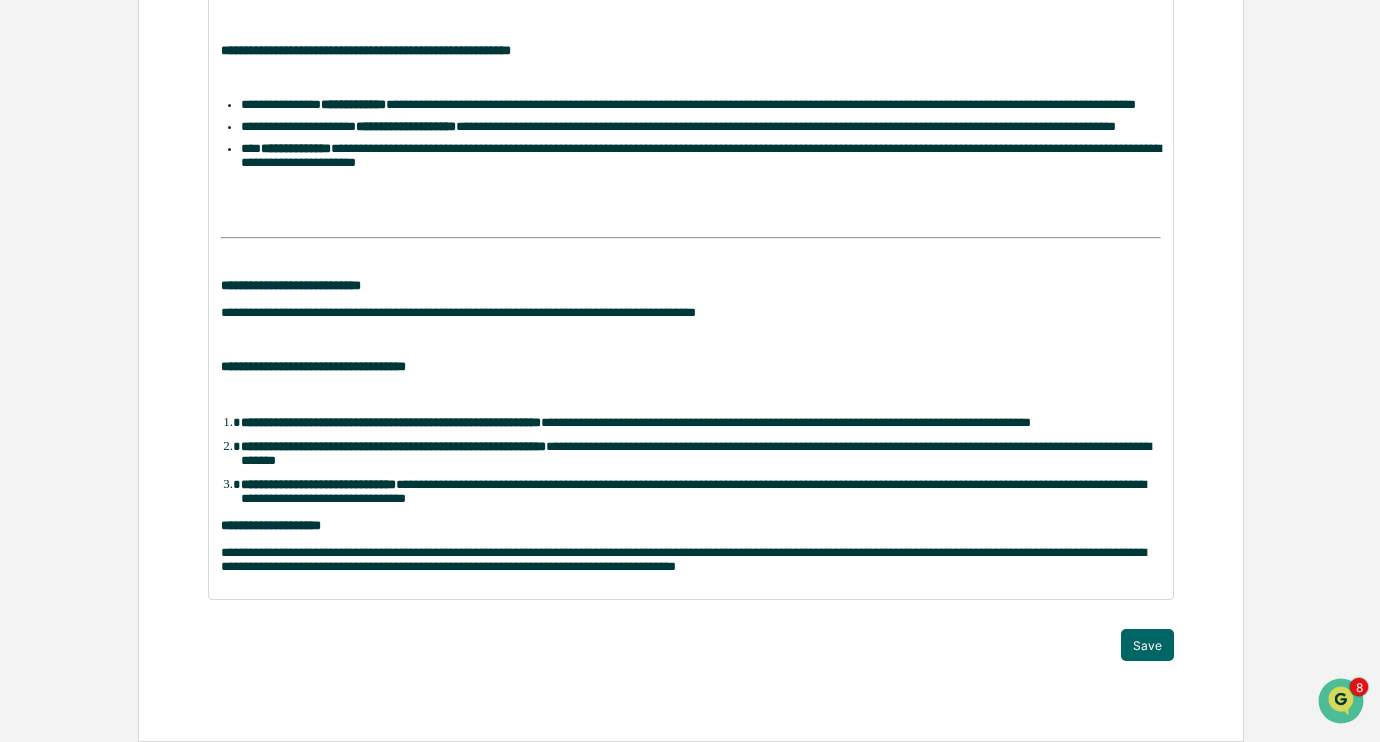 click at bounding box center [691, 238] 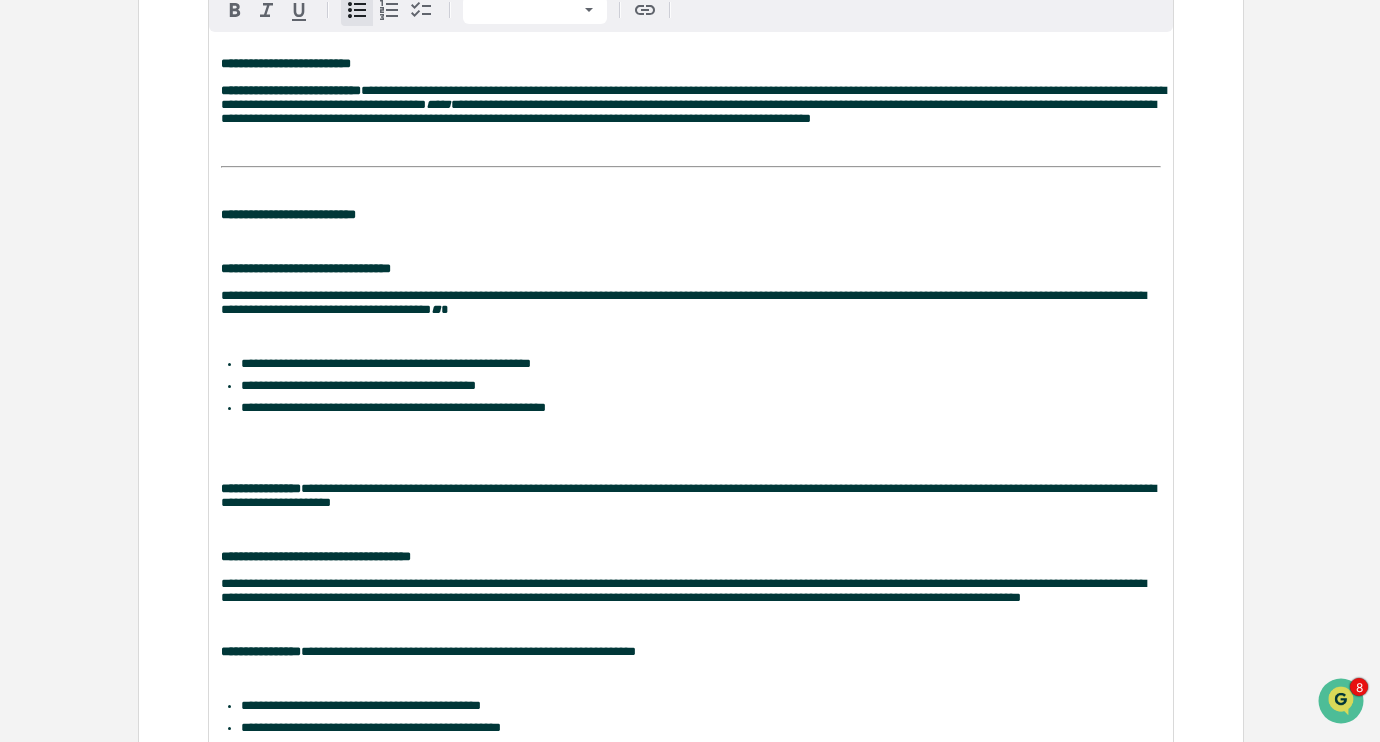 scroll, scrollTop: 343, scrollLeft: 0, axis: vertical 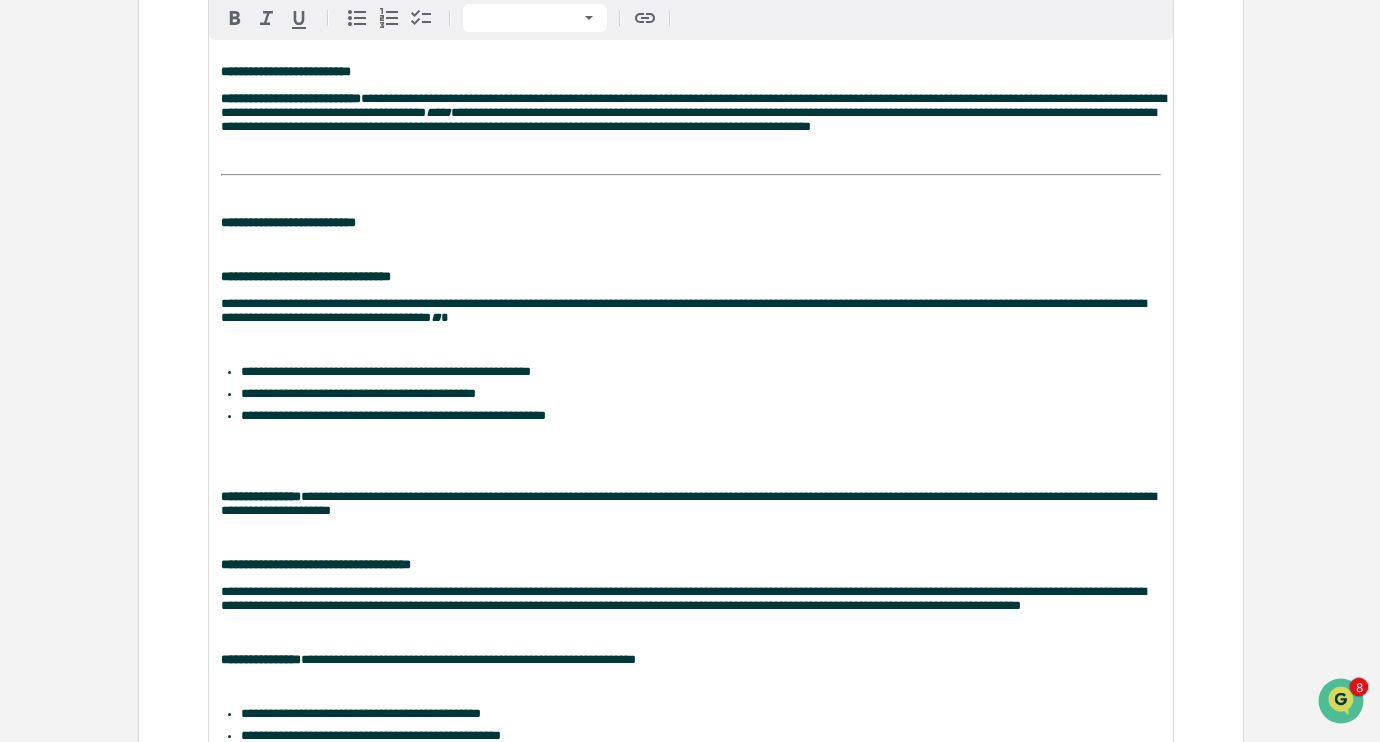 click at bounding box center [691, 175] 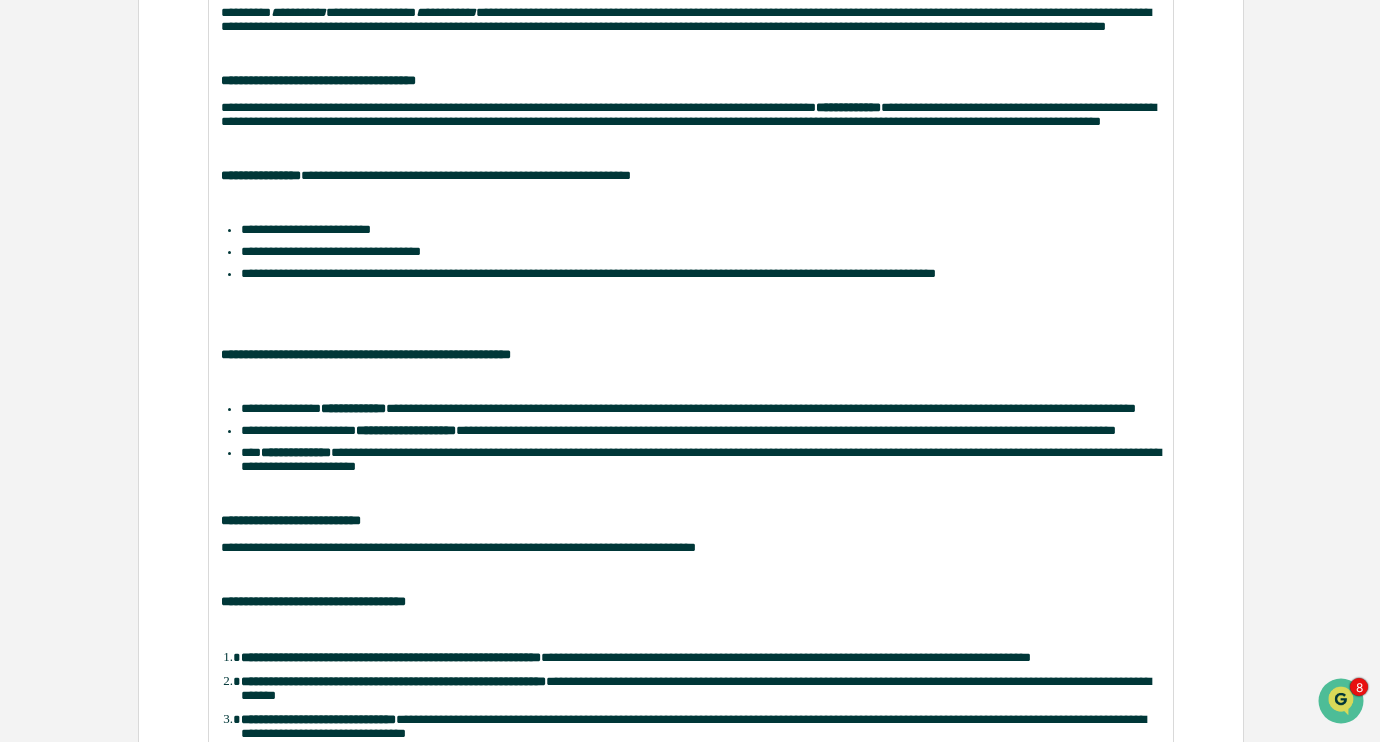 scroll, scrollTop: 1536, scrollLeft: 0, axis: vertical 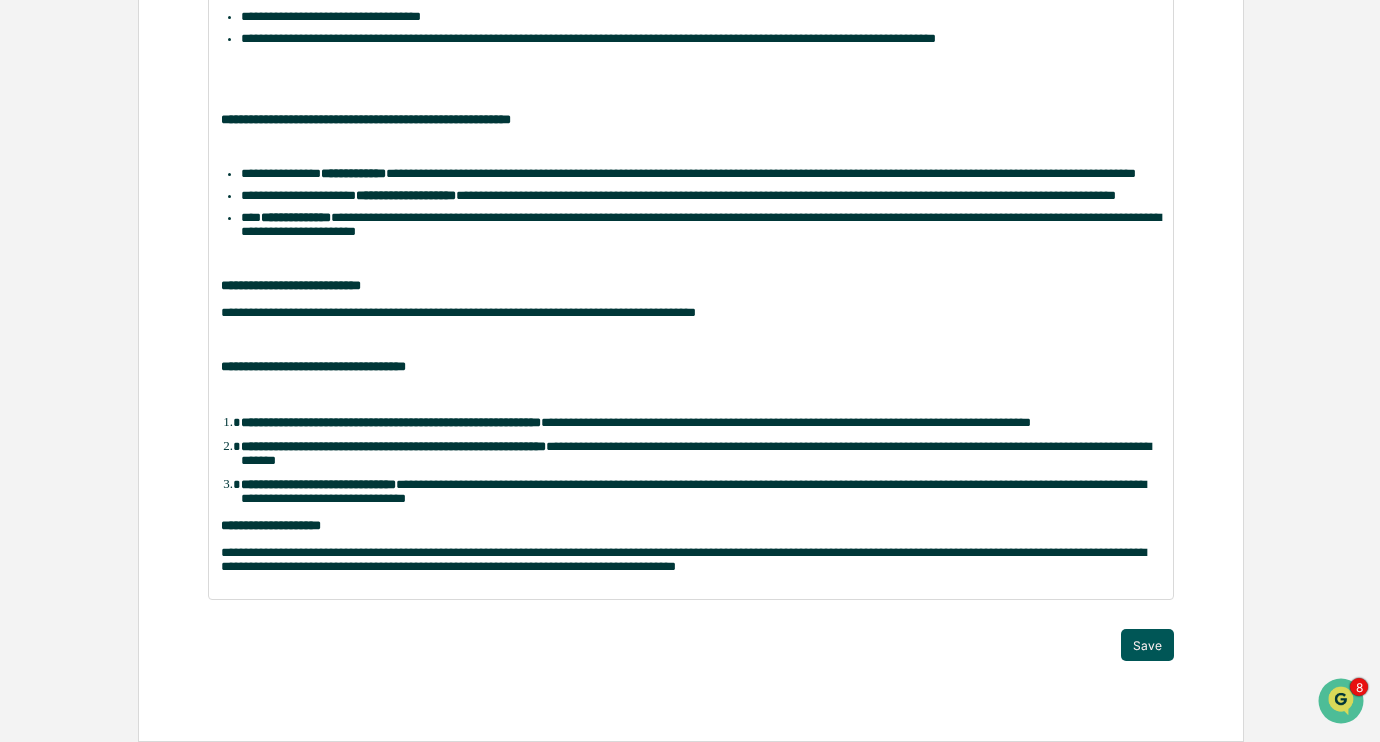 click on "Save" at bounding box center (1147, 645) 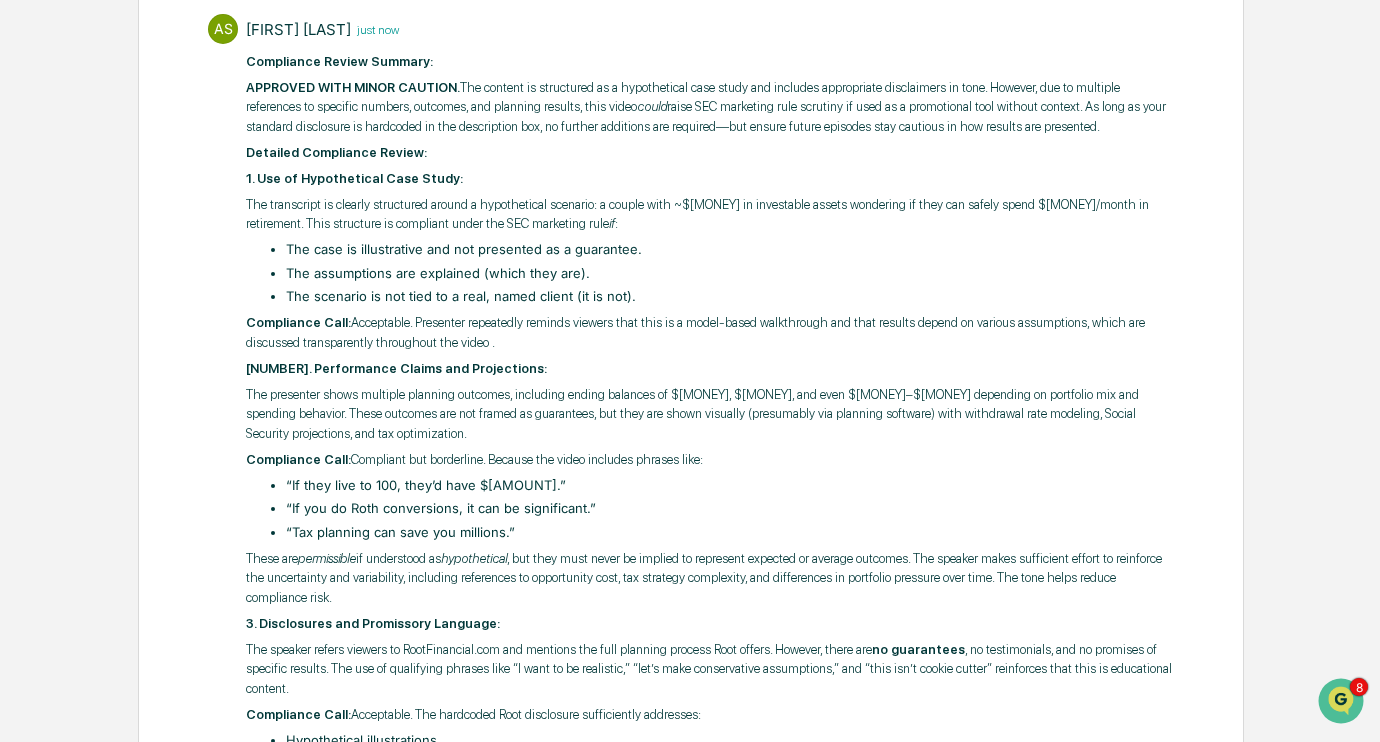 scroll, scrollTop: 0, scrollLeft: 0, axis: both 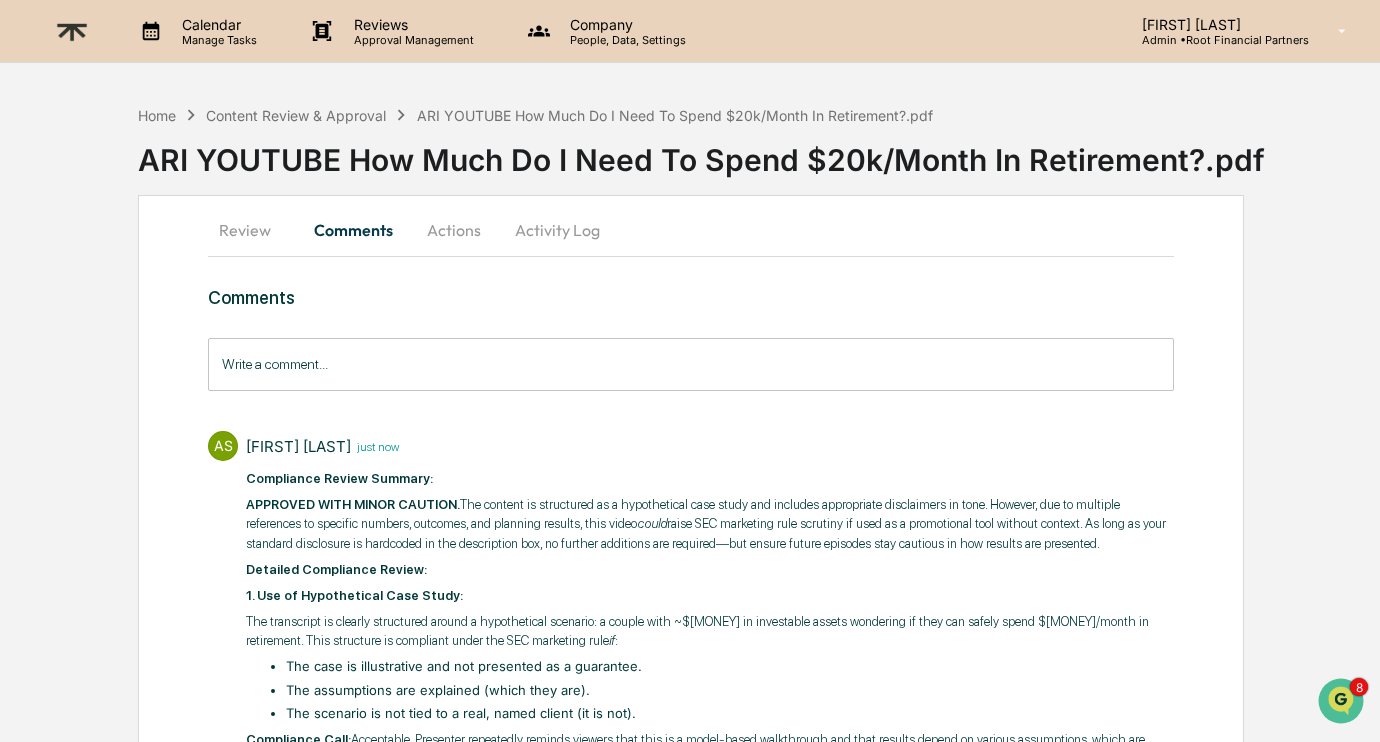 click on "Actions" at bounding box center (454, 230) 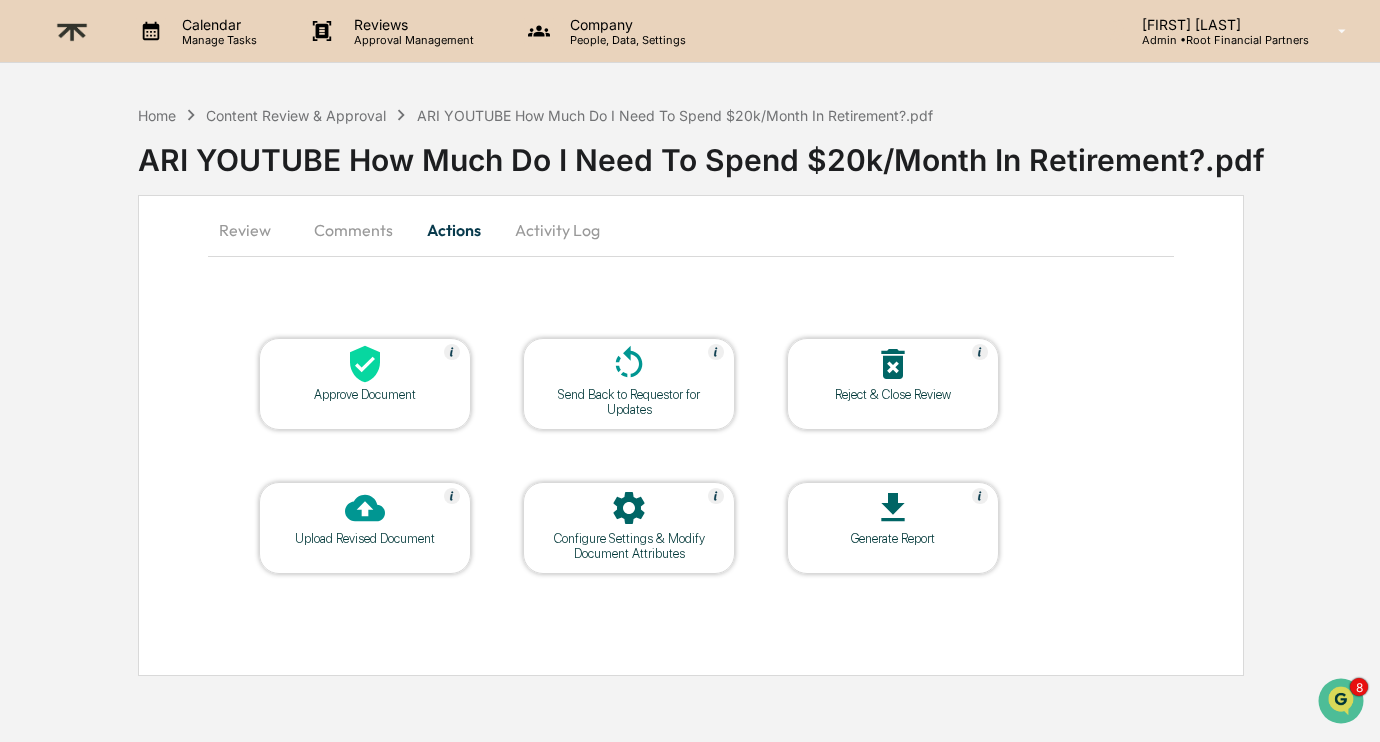click on "Approve Document" at bounding box center [365, 394] 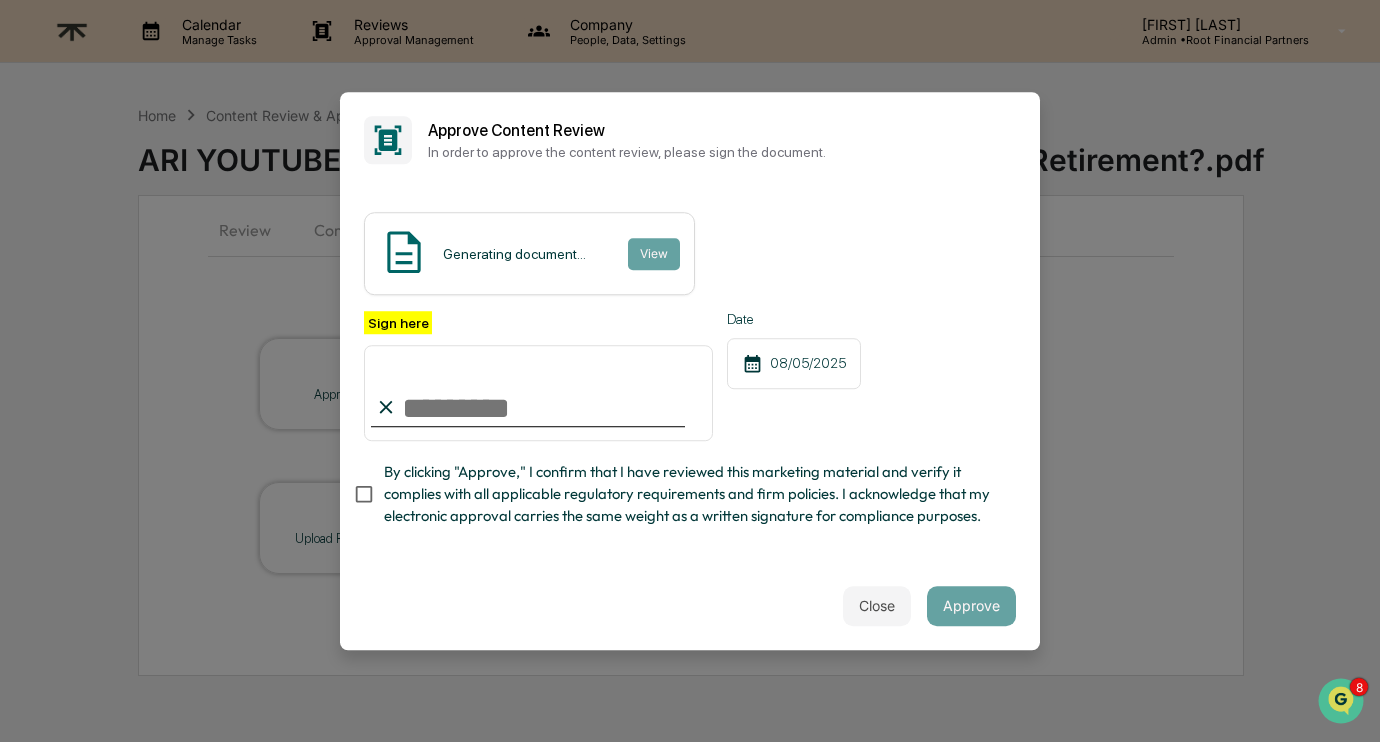 click on "Sign here" at bounding box center (538, 393) 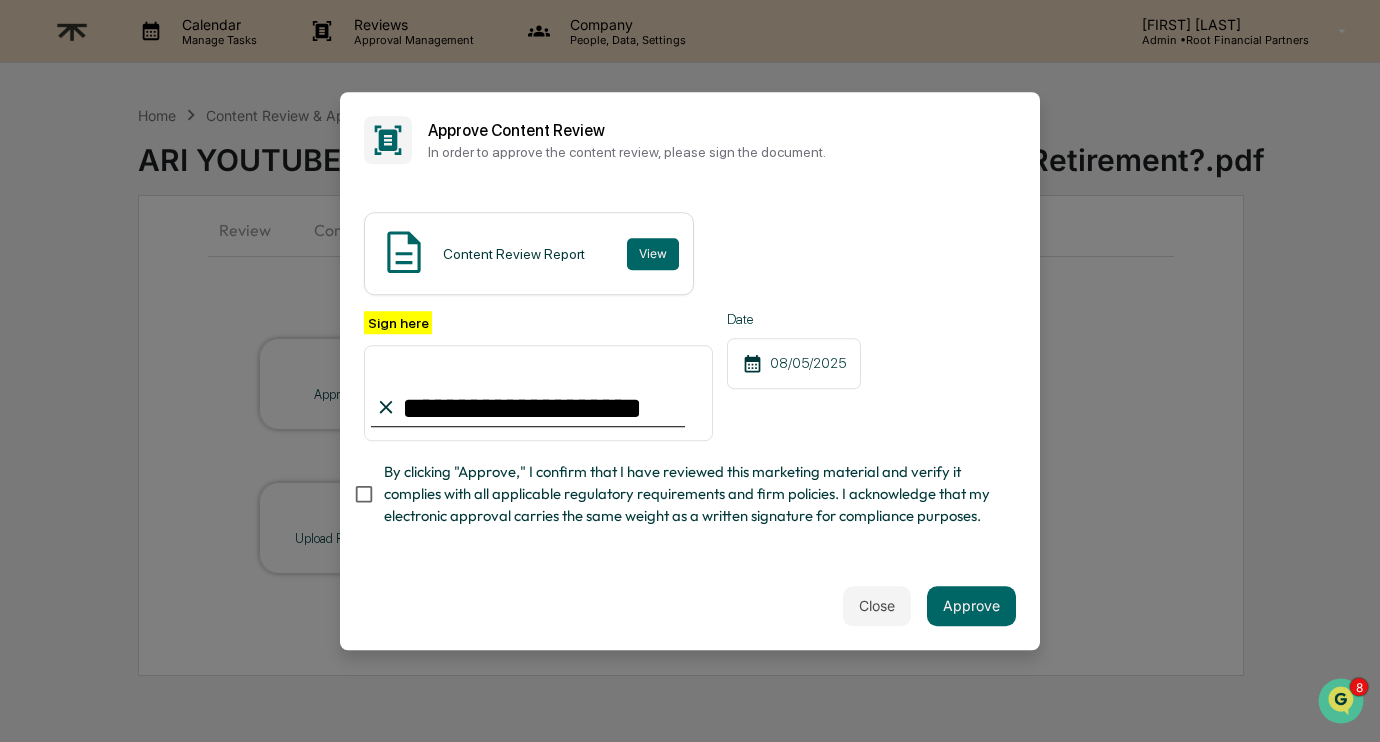 type on "**********" 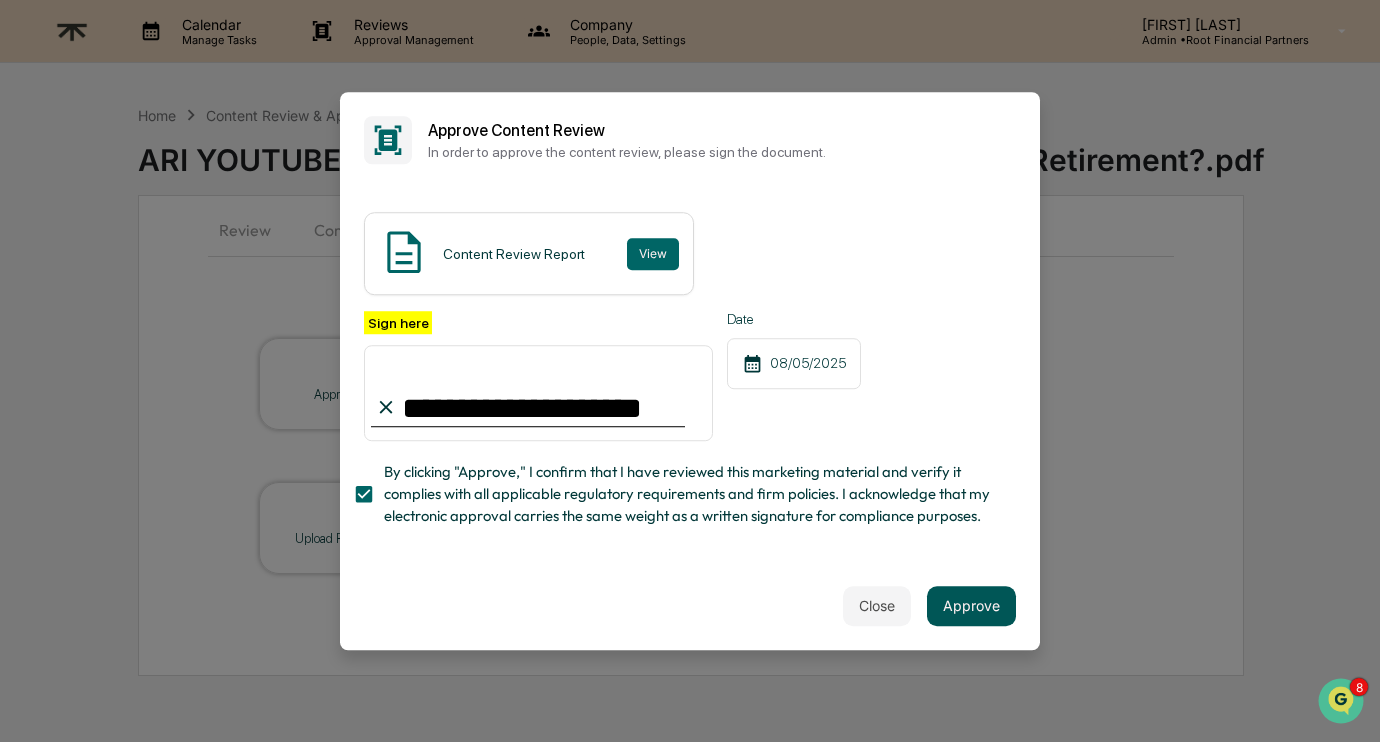 click on "Approve" at bounding box center [971, 606] 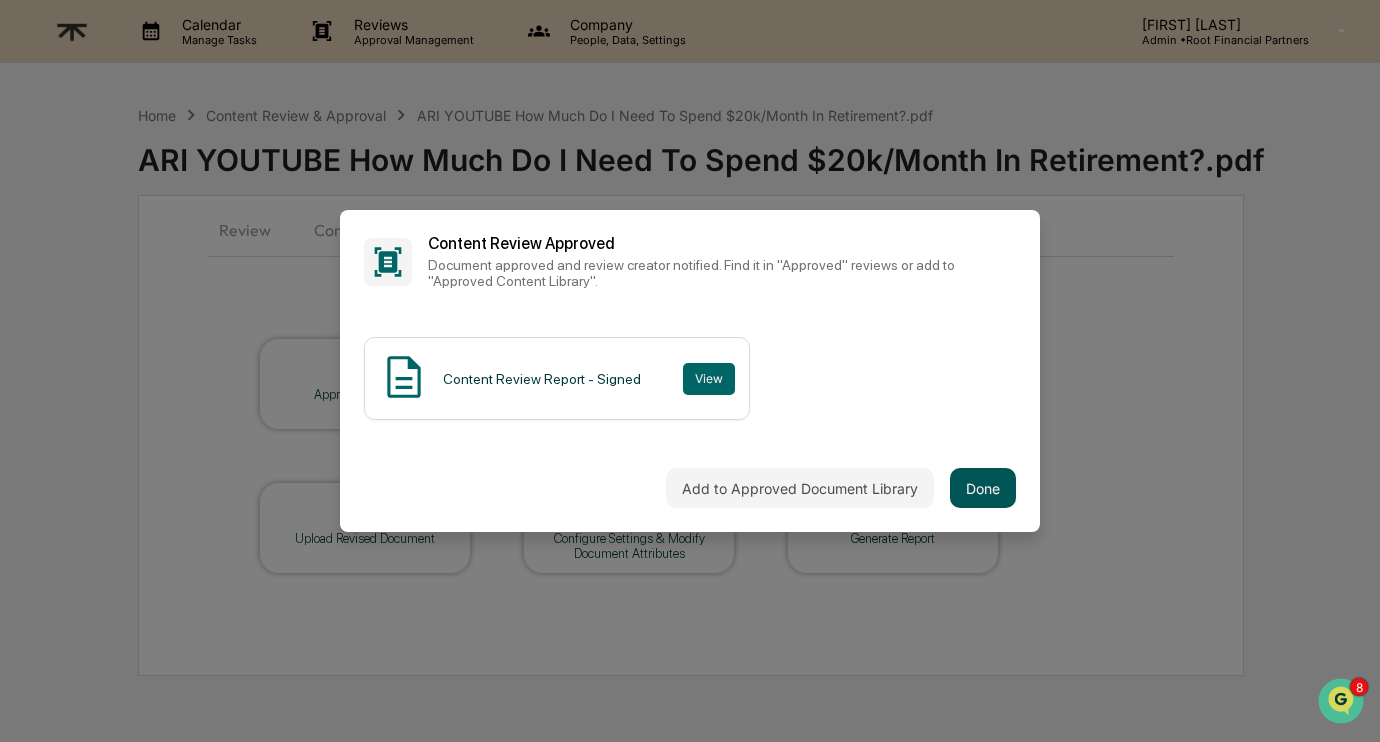 click on "Done" at bounding box center (983, 488) 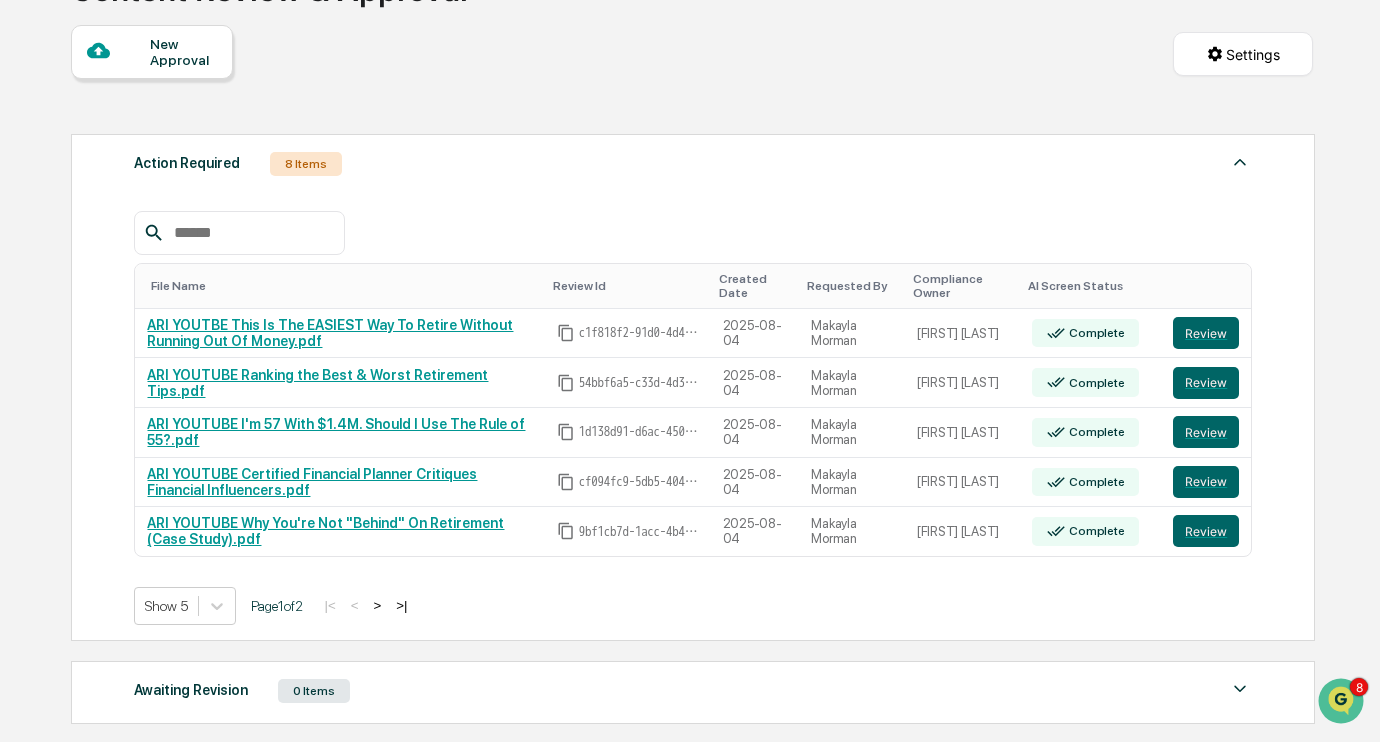 scroll, scrollTop: 171, scrollLeft: 0, axis: vertical 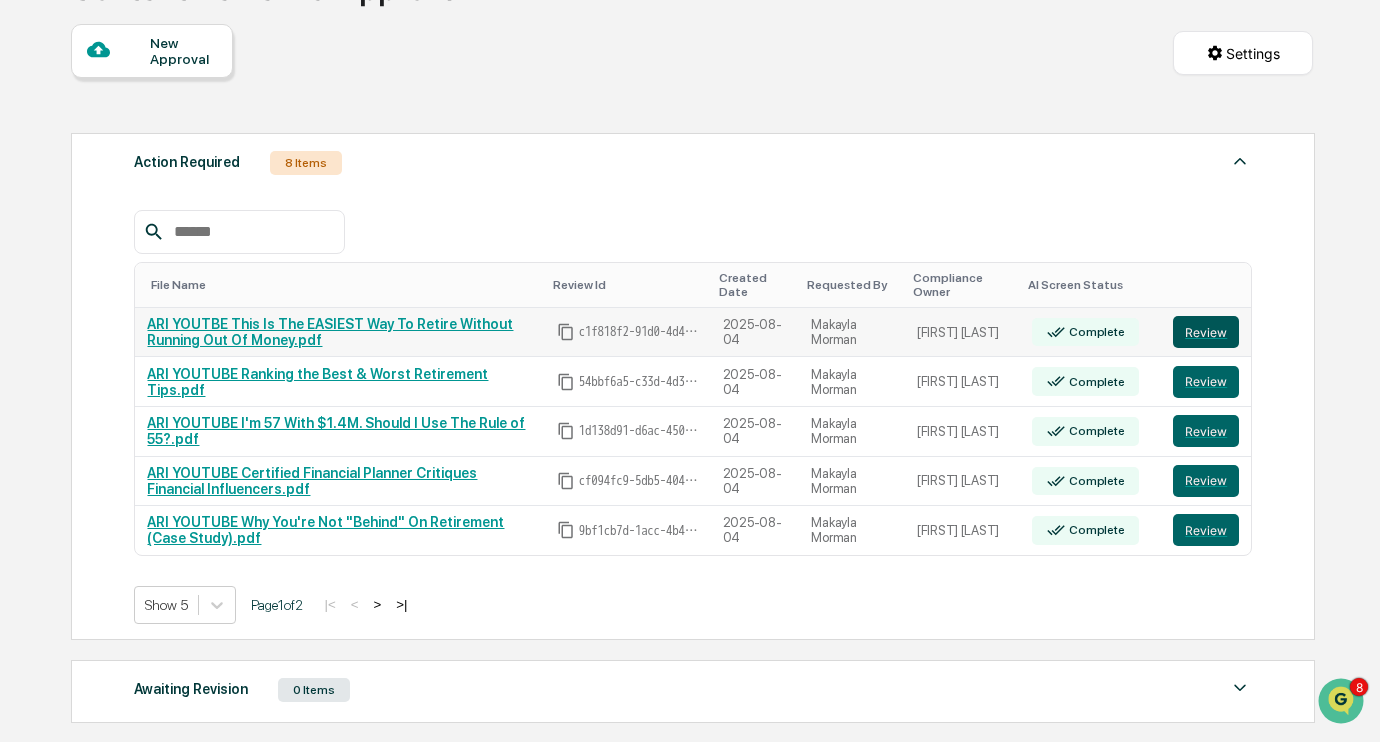 click on "Review" at bounding box center [1206, 332] 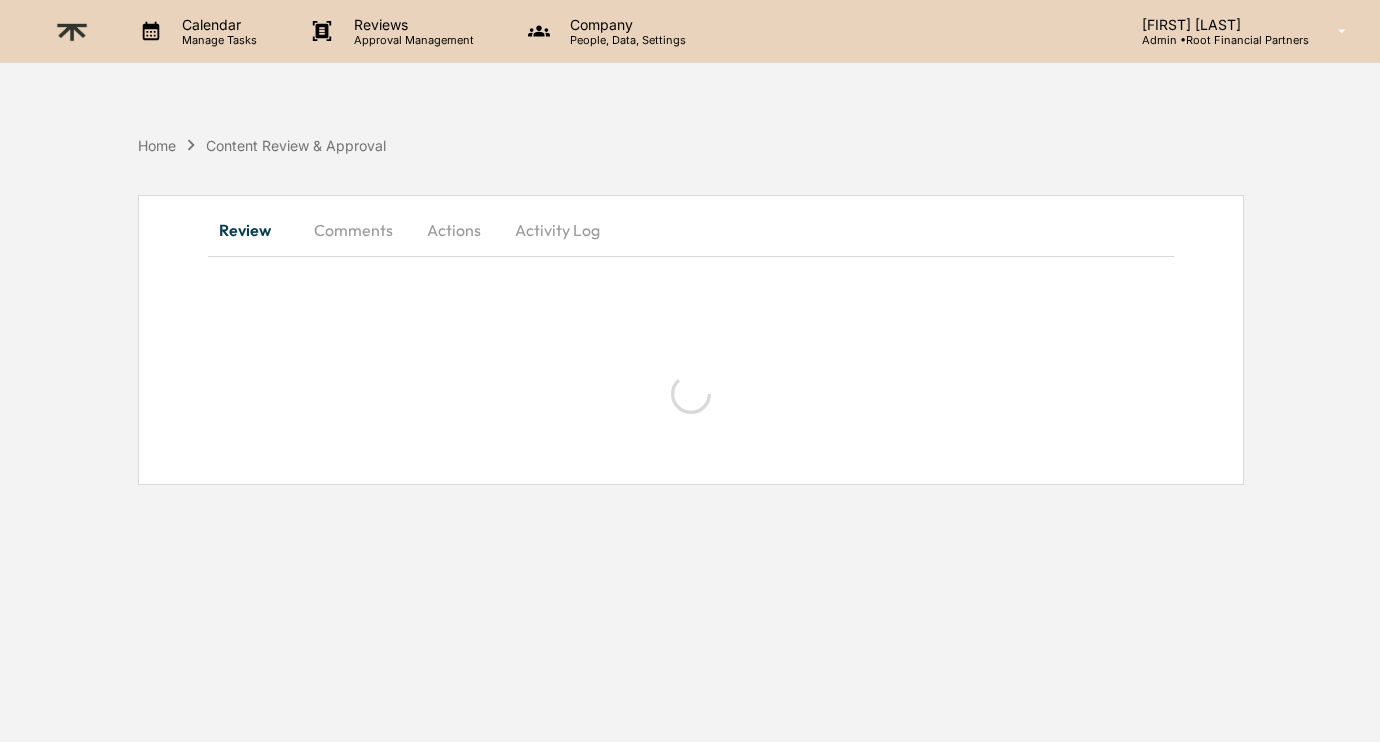 scroll, scrollTop: 0, scrollLeft: 0, axis: both 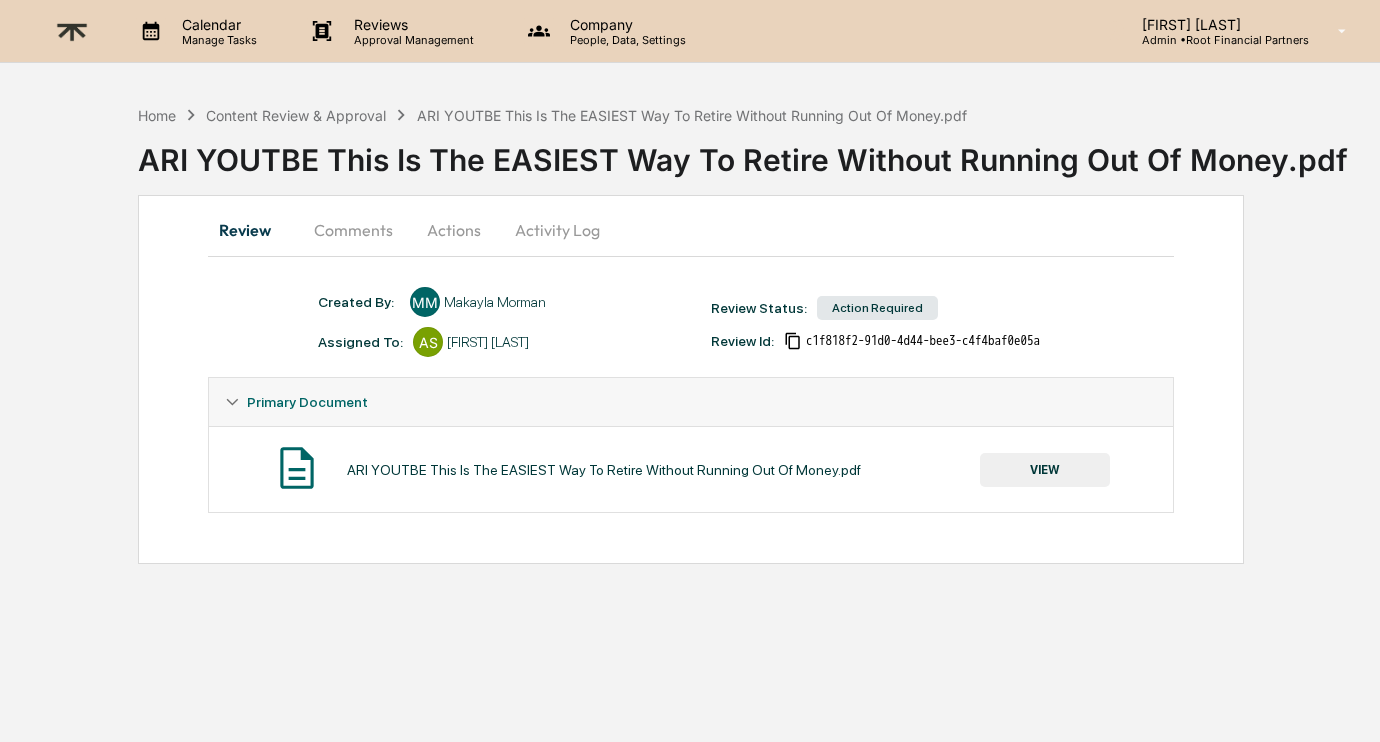 click on "[NAME] This Is The EASIEST Way To Retire Without Running Out Of Money.pdf VIEW" at bounding box center (691, 469) 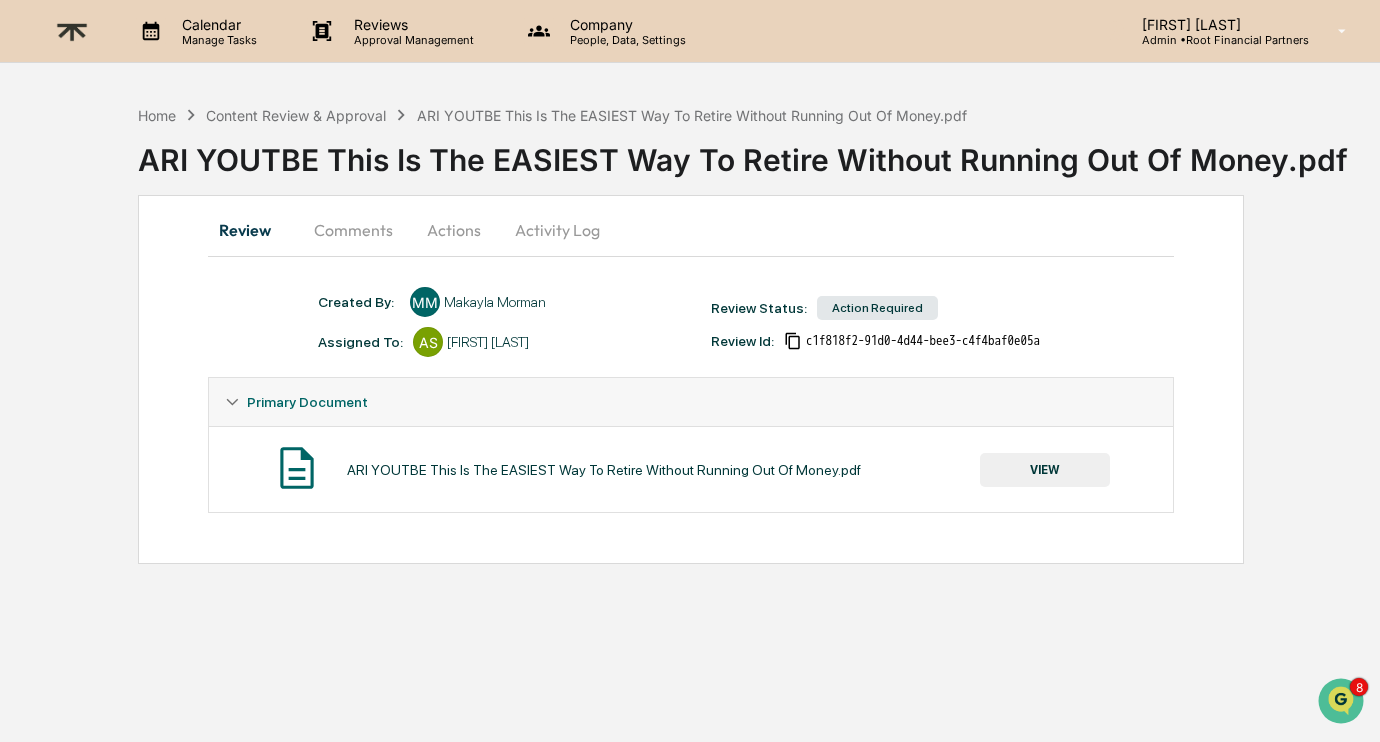 click on "VIEW" at bounding box center (1045, 470) 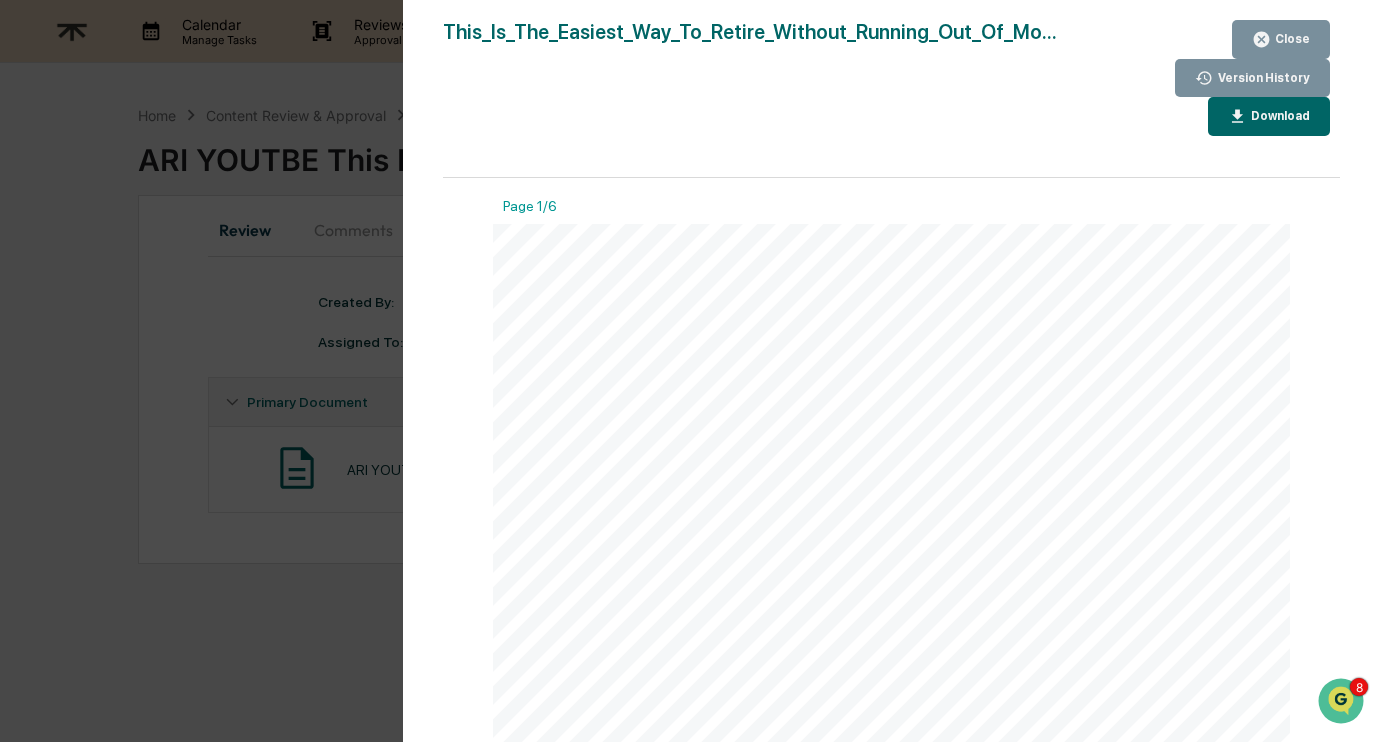 click on "Download" at bounding box center [1278, 116] 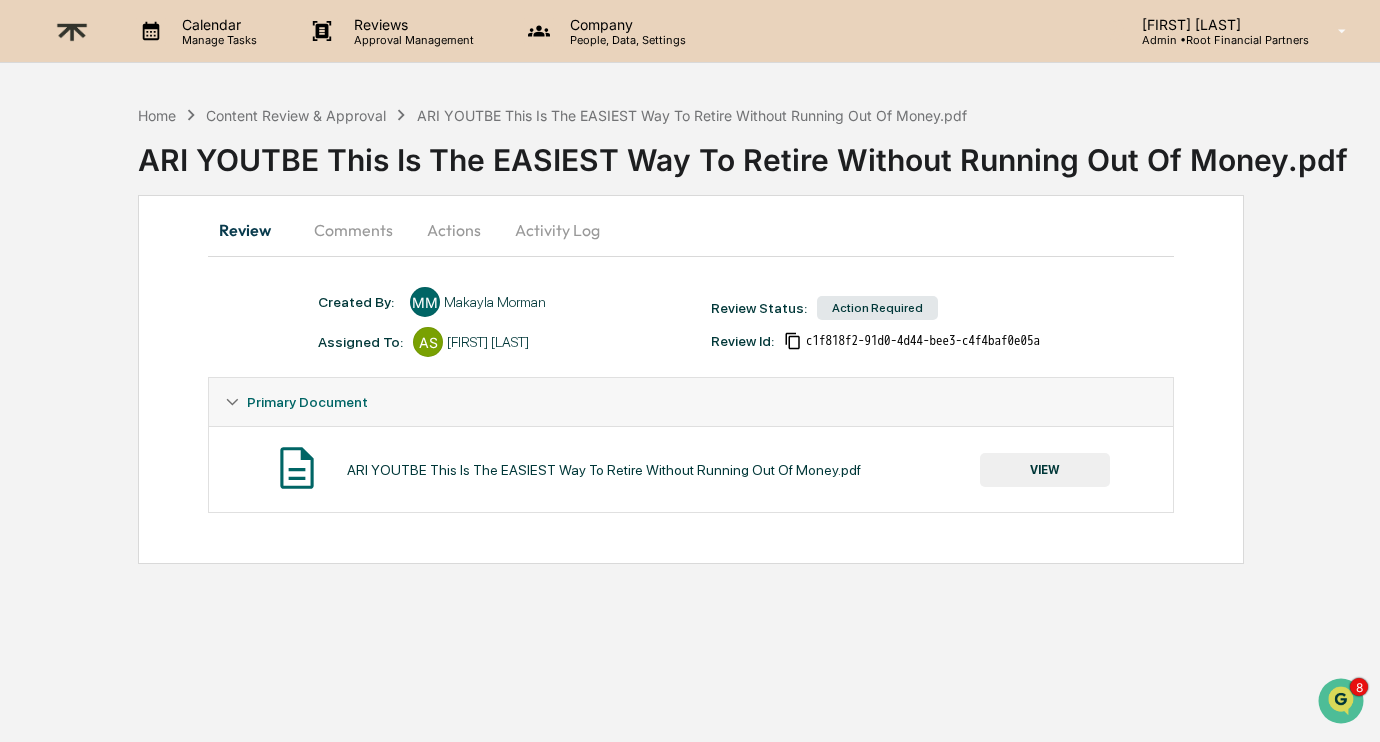 click on "Comments" at bounding box center [353, 230] 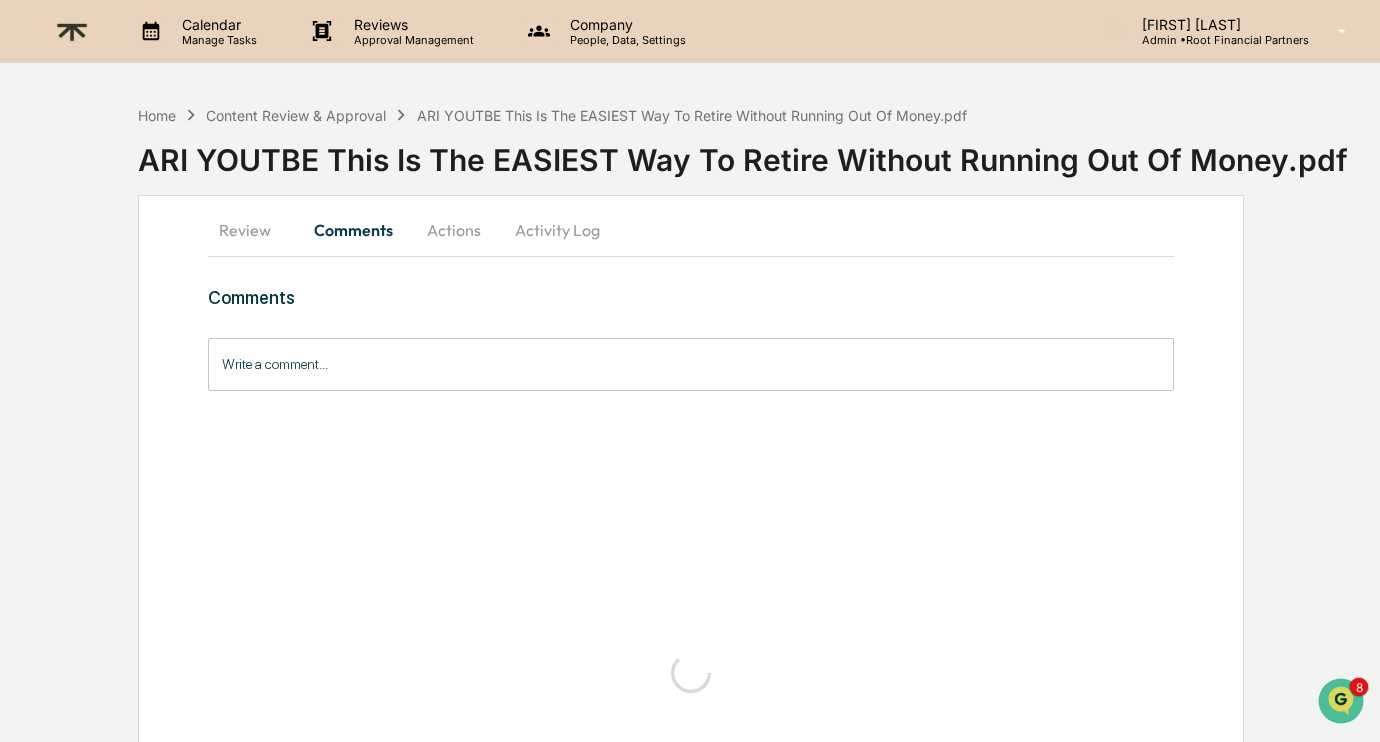 click on "Write a comment..." at bounding box center [691, 364] 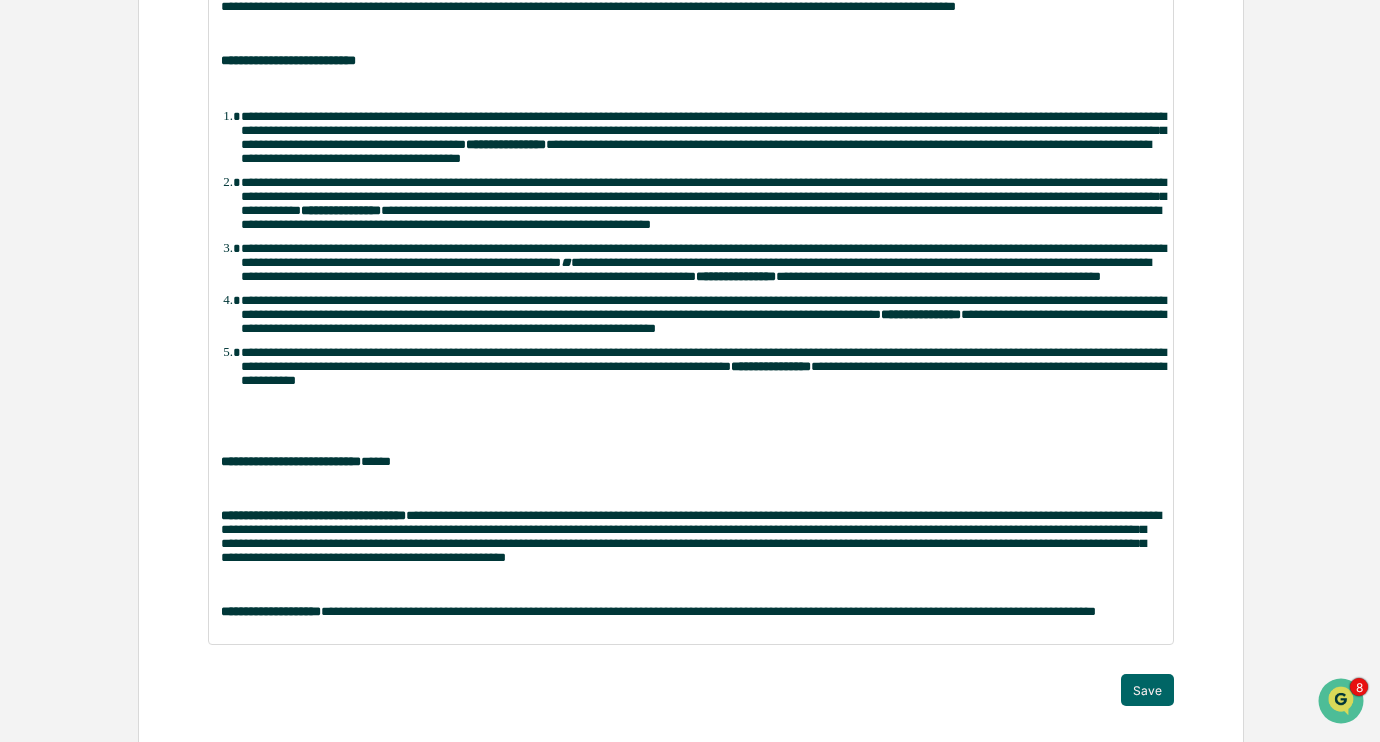 scroll, scrollTop: 590, scrollLeft: 0, axis: vertical 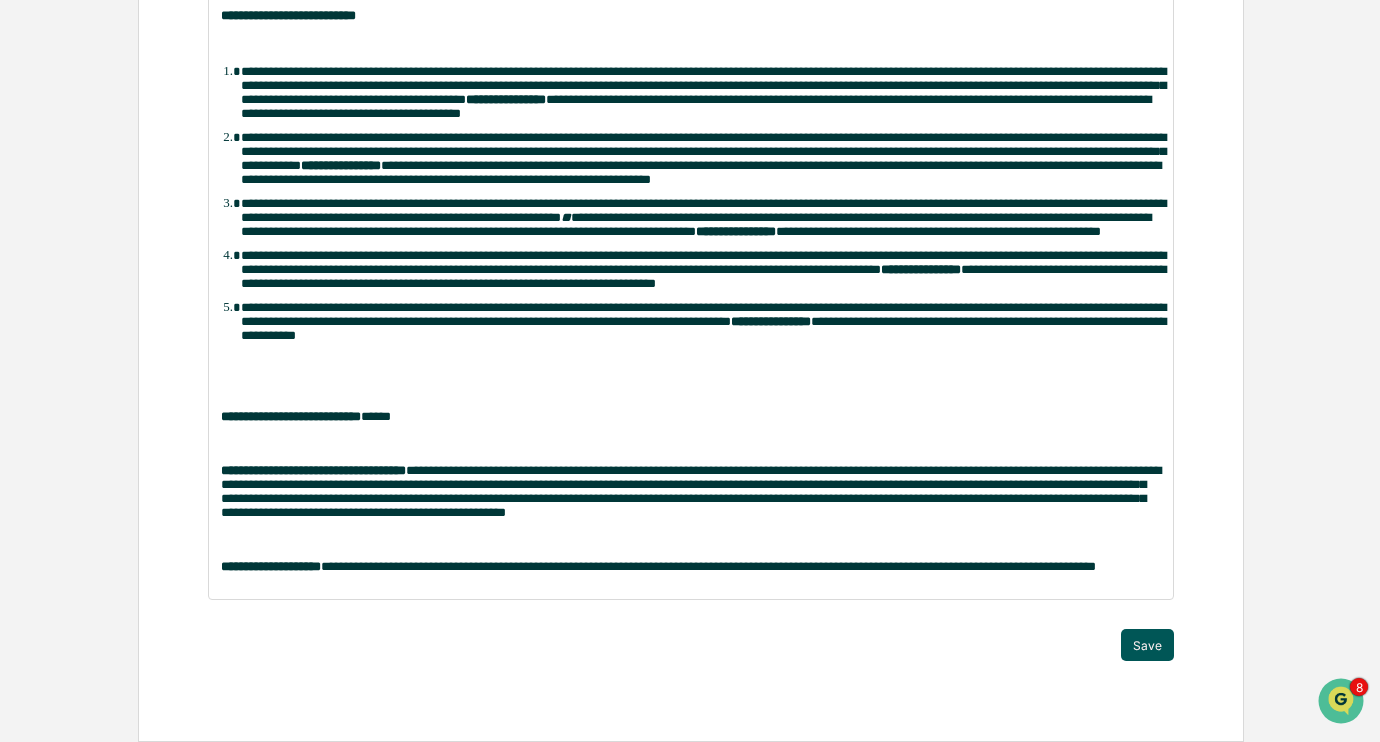click on "Save" at bounding box center [1147, 645] 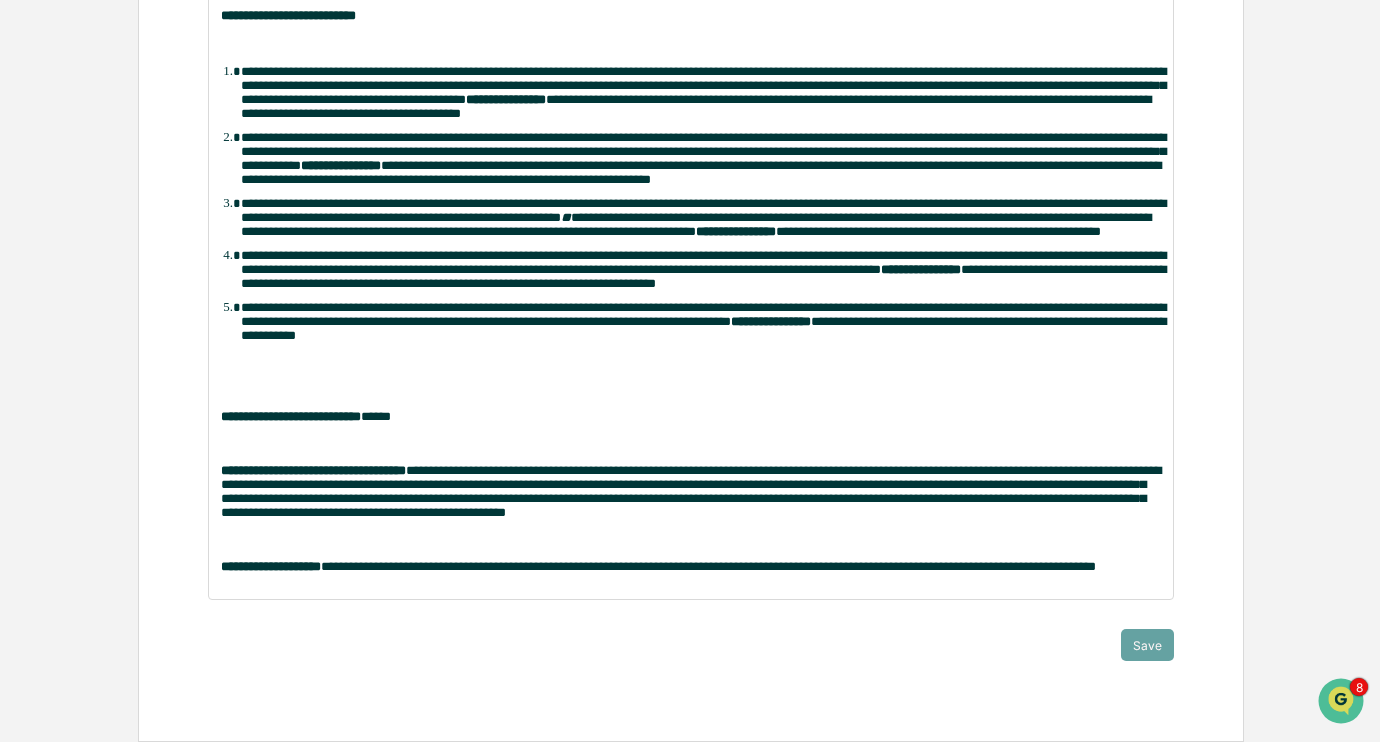 scroll, scrollTop: 0, scrollLeft: 0, axis: both 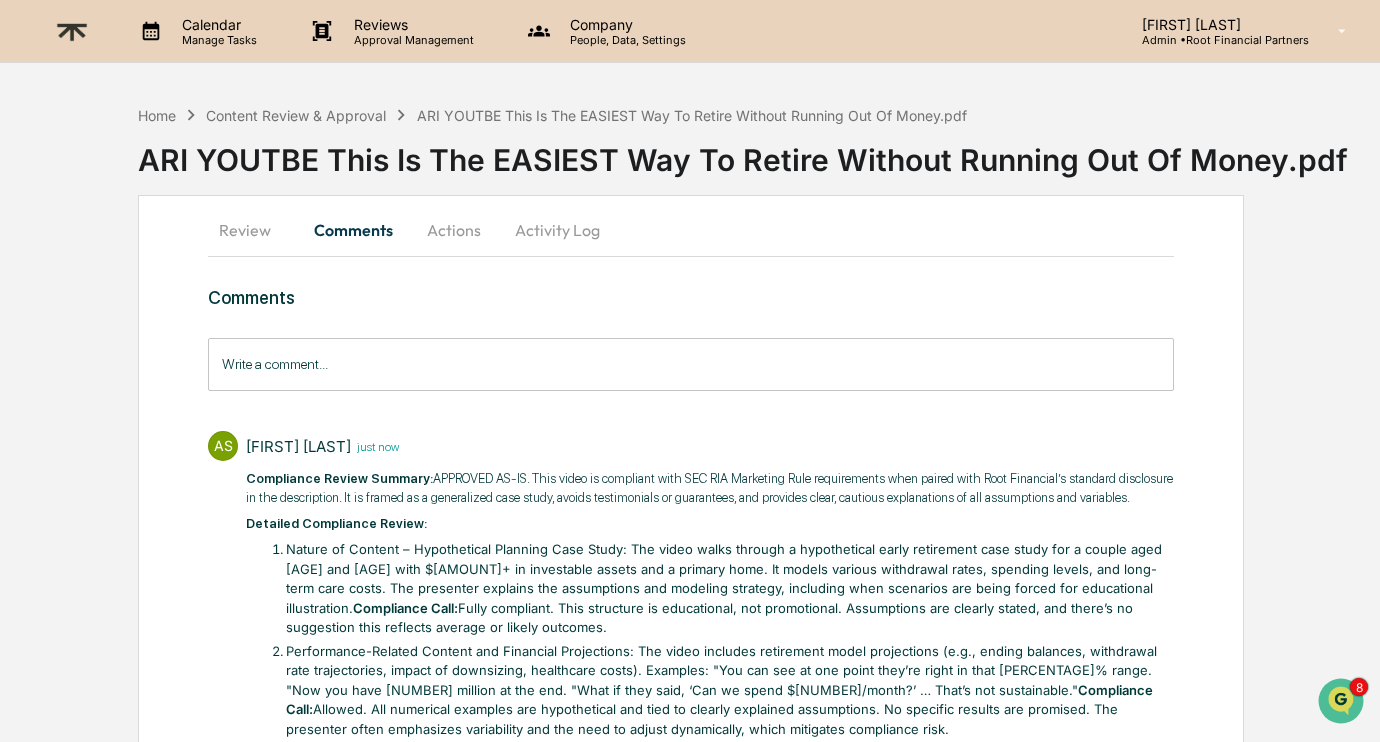click on "Actions" at bounding box center (454, 230) 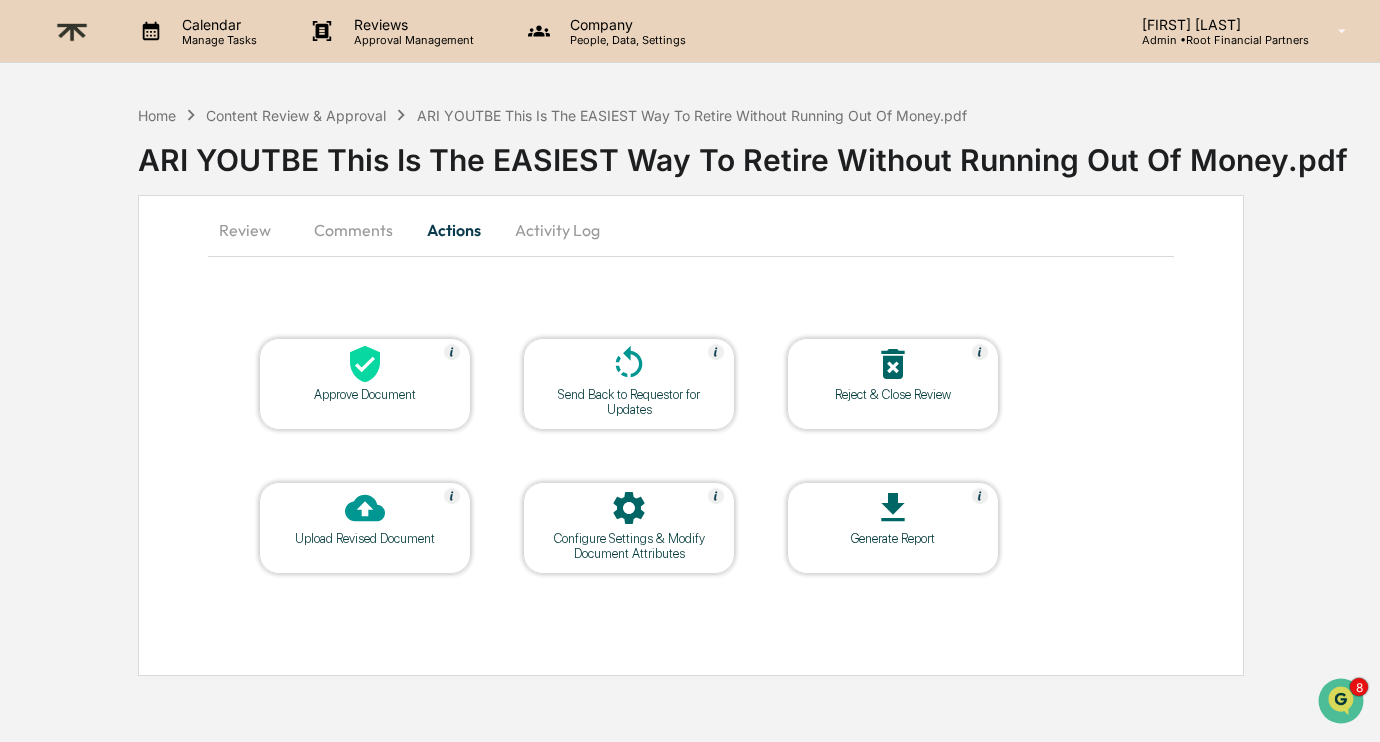click 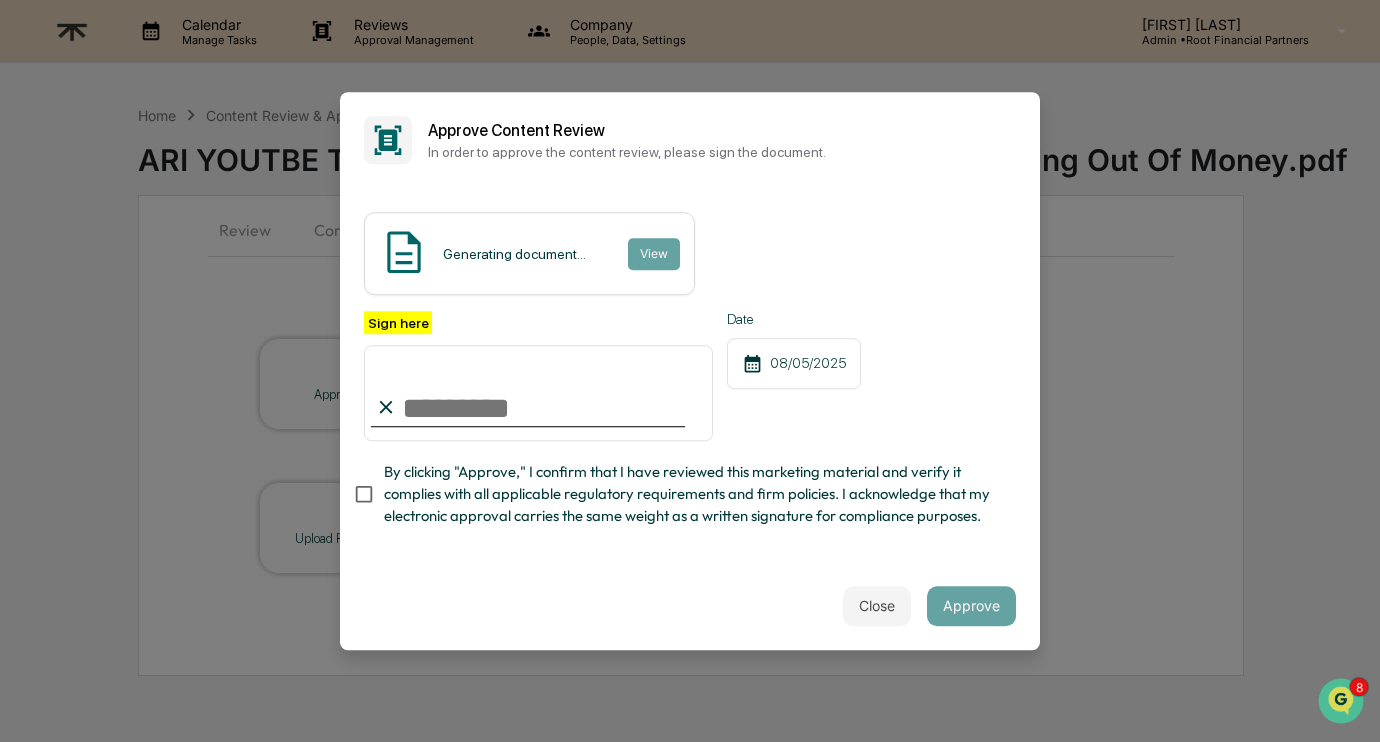 click on "Sign here" at bounding box center [538, 393] 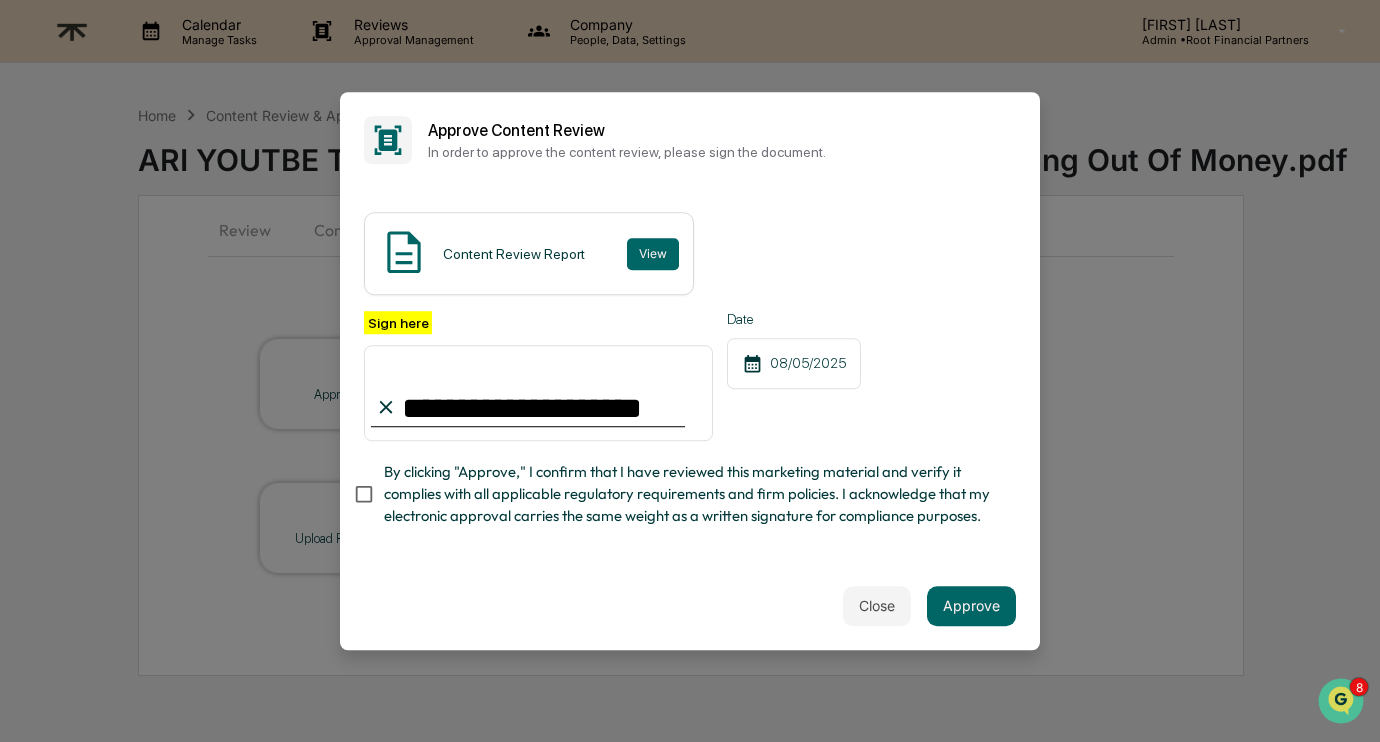 type on "**********" 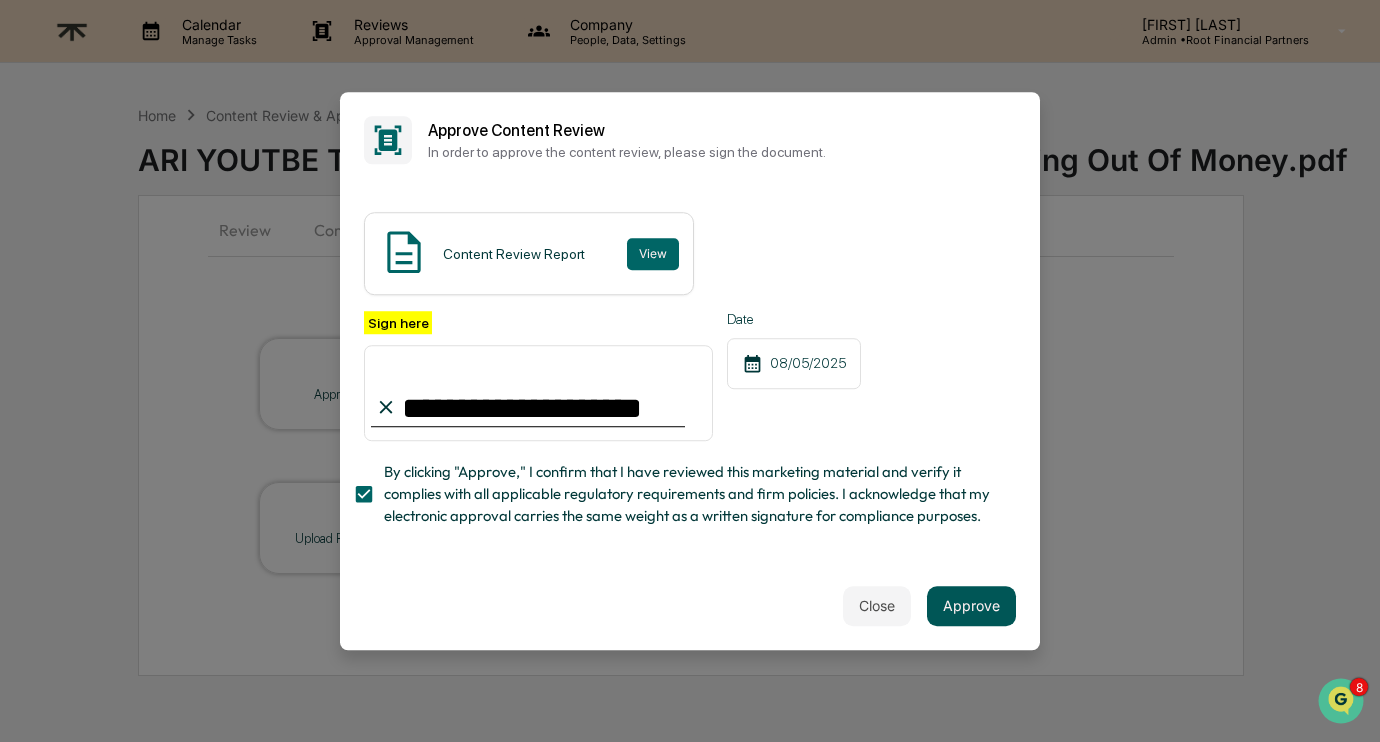 click on "Approve" at bounding box center (971, 606) 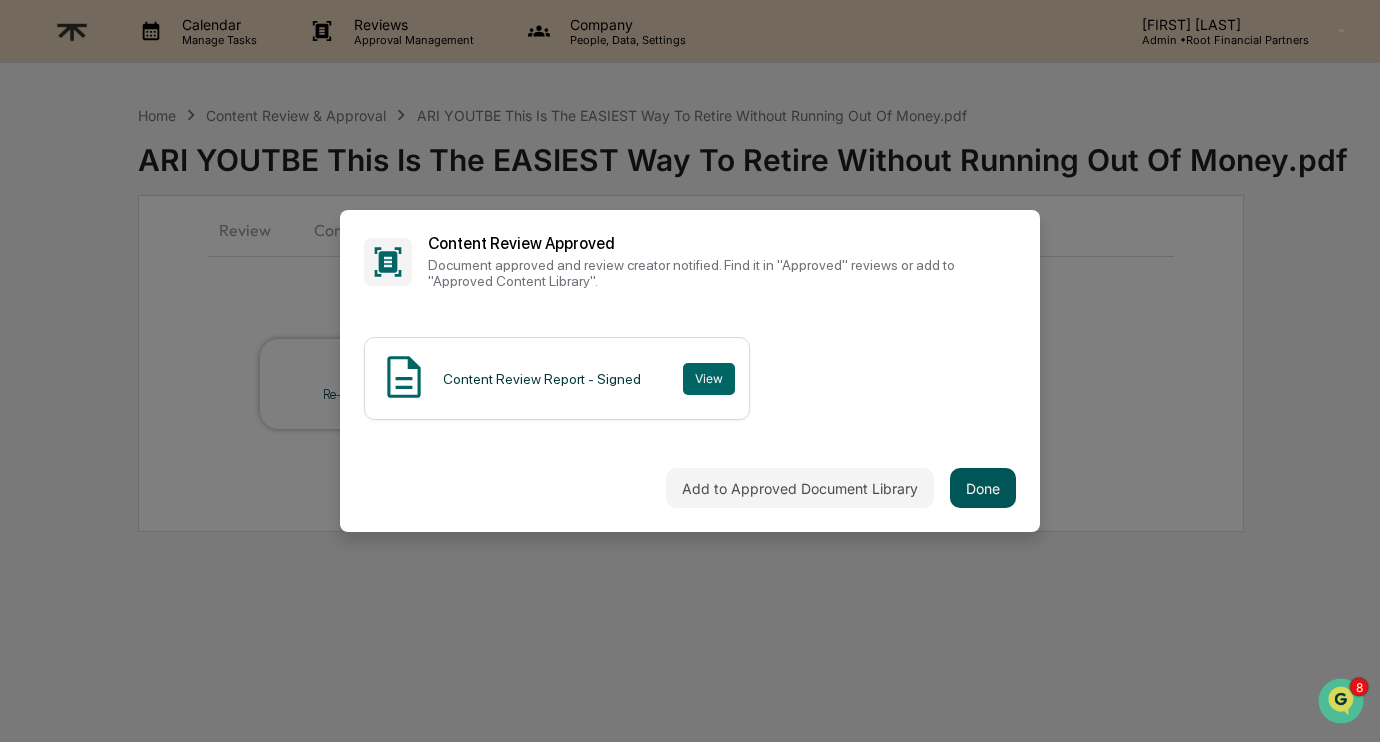 click on "Done" at bounding box center (983, 488) 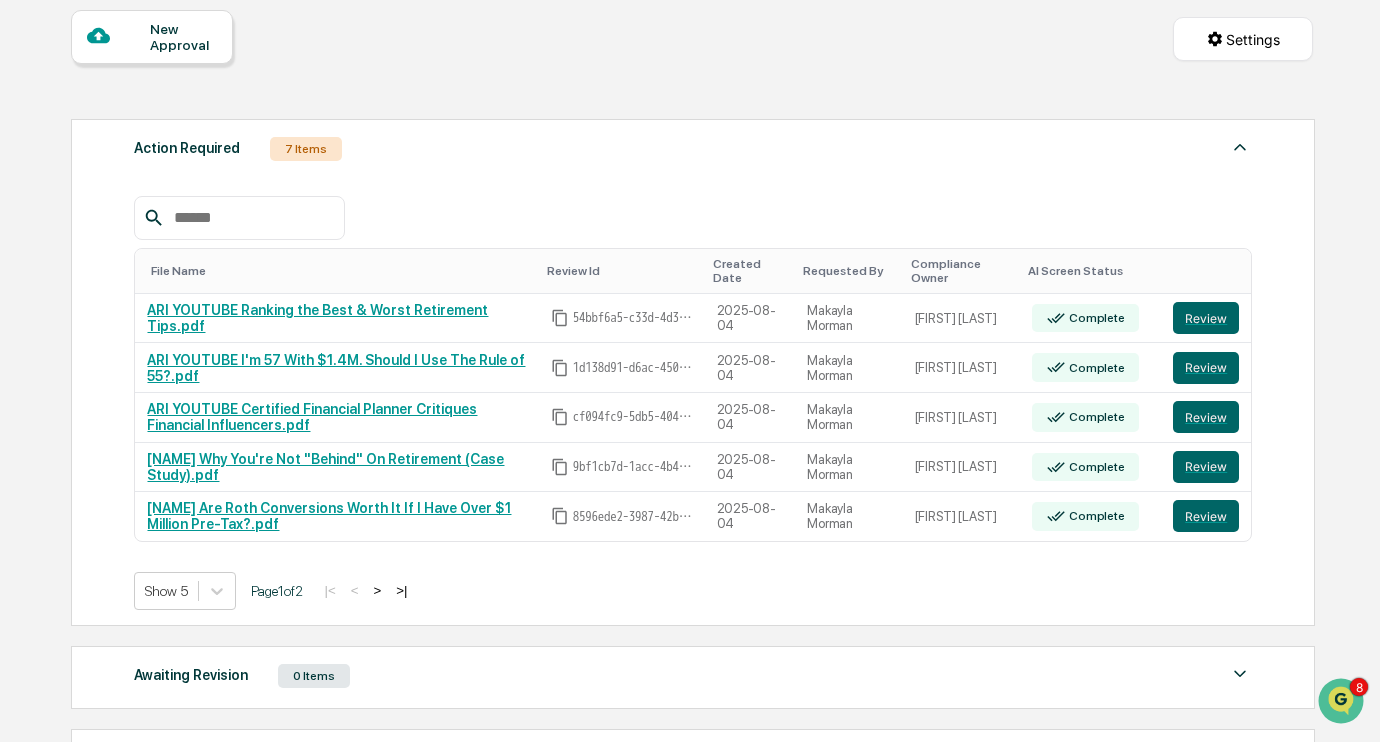 scroll, scrollTop: 193, scrollLeft: 0, axis: vertical 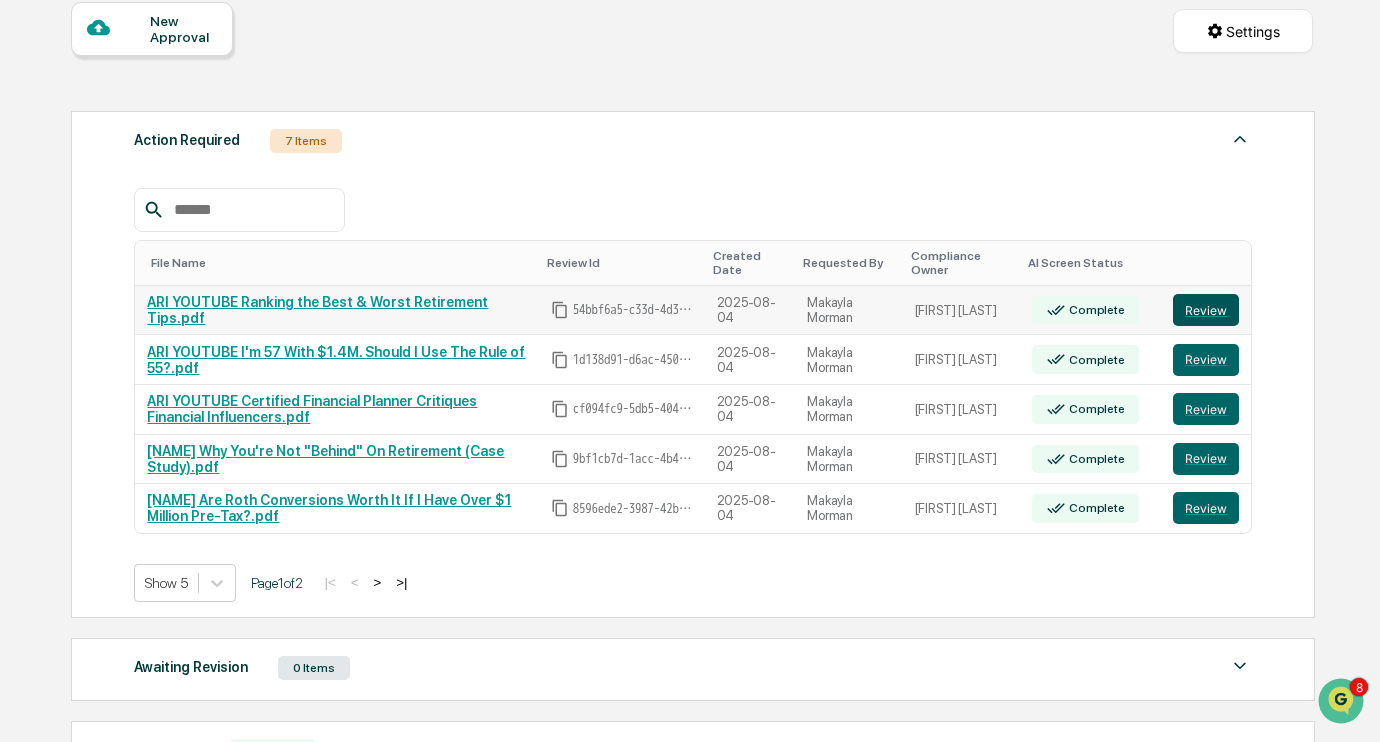 click on "Review" at bounding box center [1206, 310] 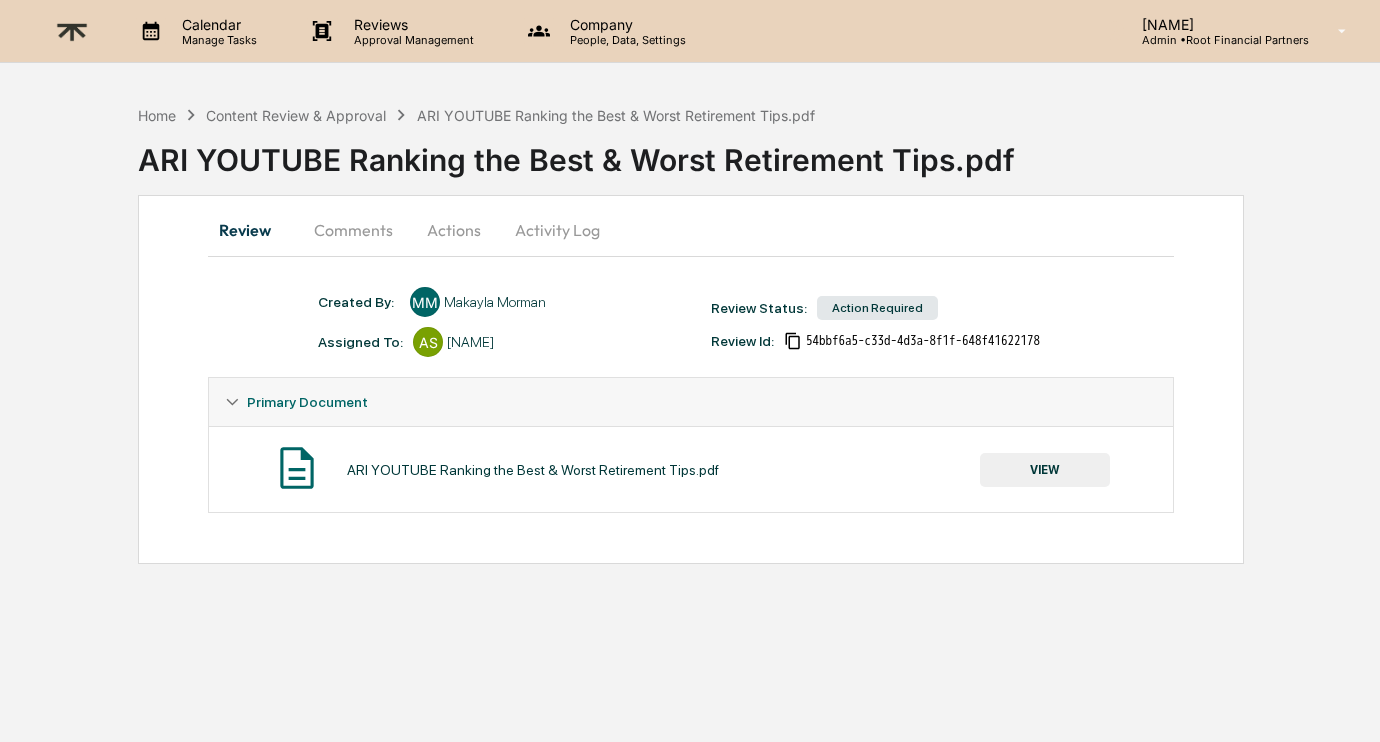 scroll, scrollTop: 0, scrollLeft: 0, axis: both 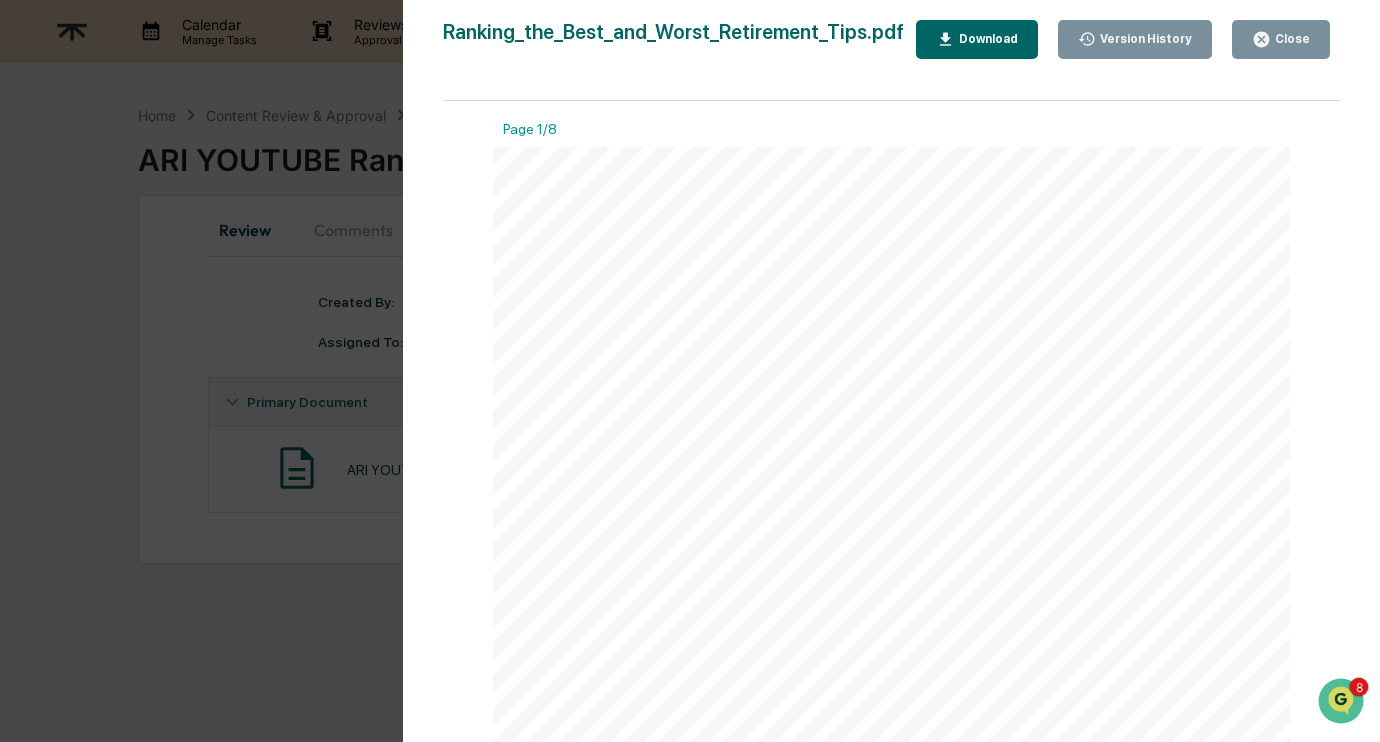 click on "Download" at bounding box center (986, 39) 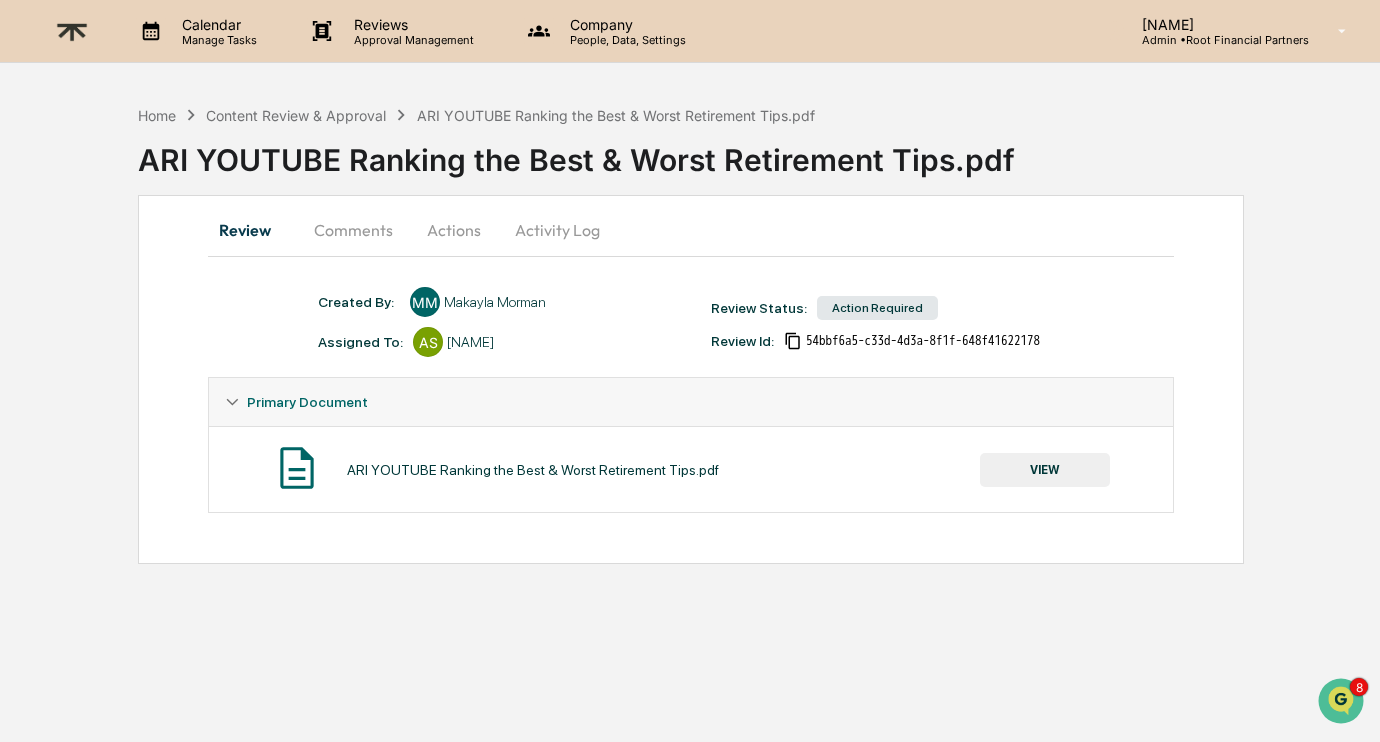 click on "Comments" at bounding box center (353, 230) 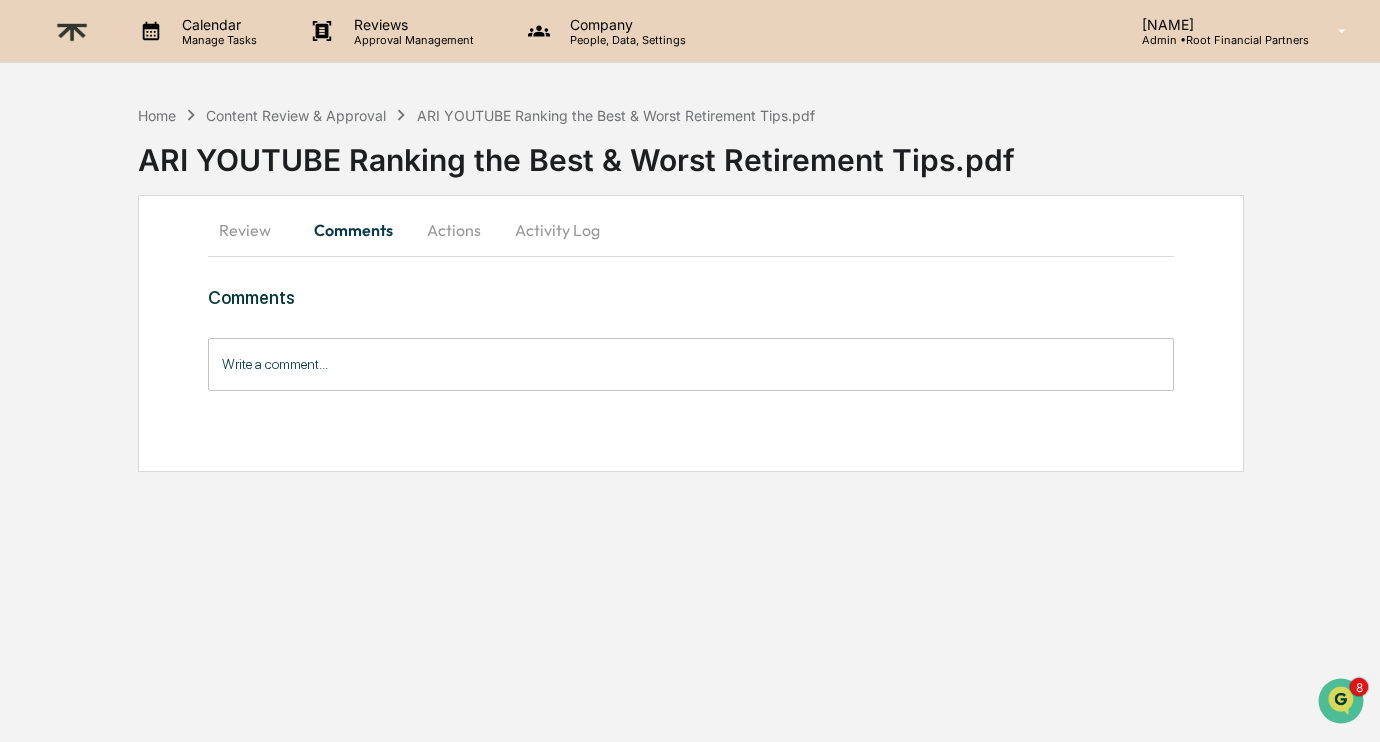 click on "Write a comment..." at bounding box center (691, 364) 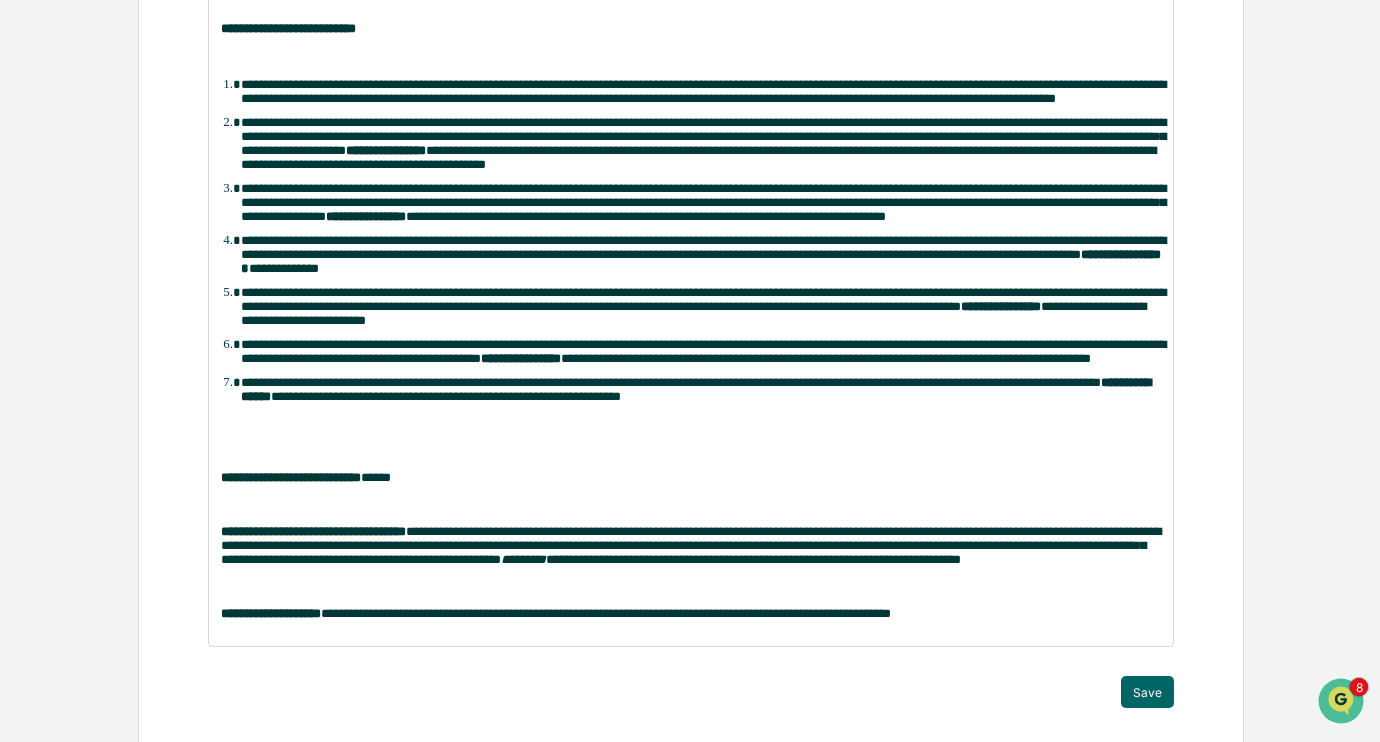 scroll, scrollTop: 622, scrollLeft: 0, axis: vertical 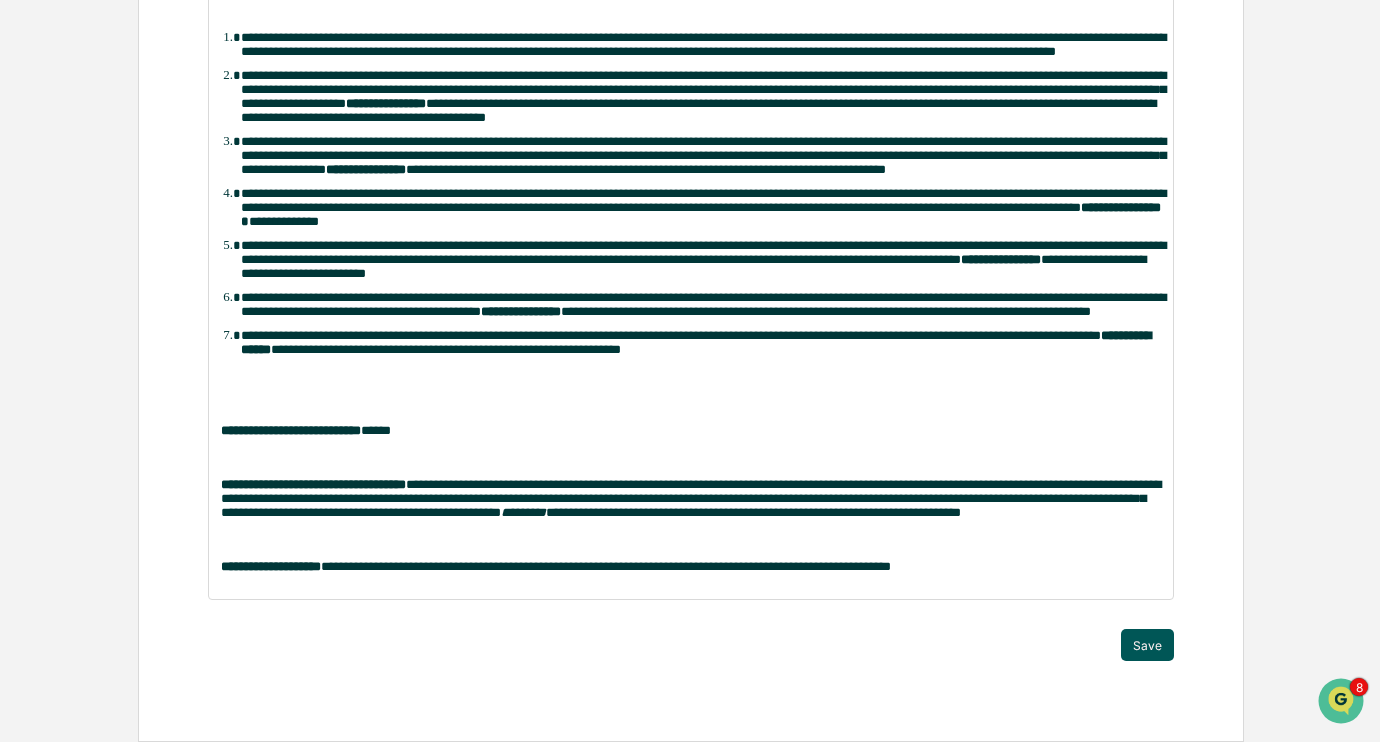 click on "Save" at bounding box center [1147, 645] 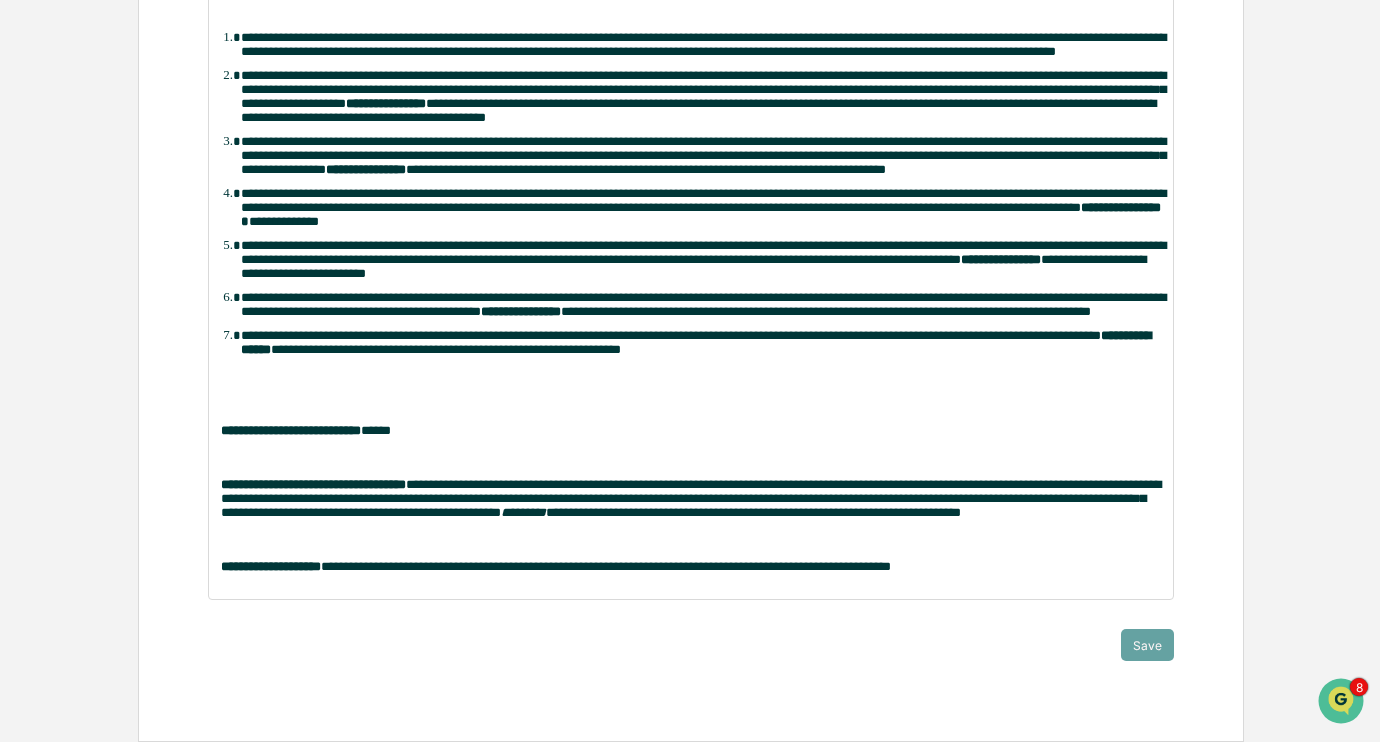 scroll, scrollTop: 0, scrollLeft: 0, axis: both 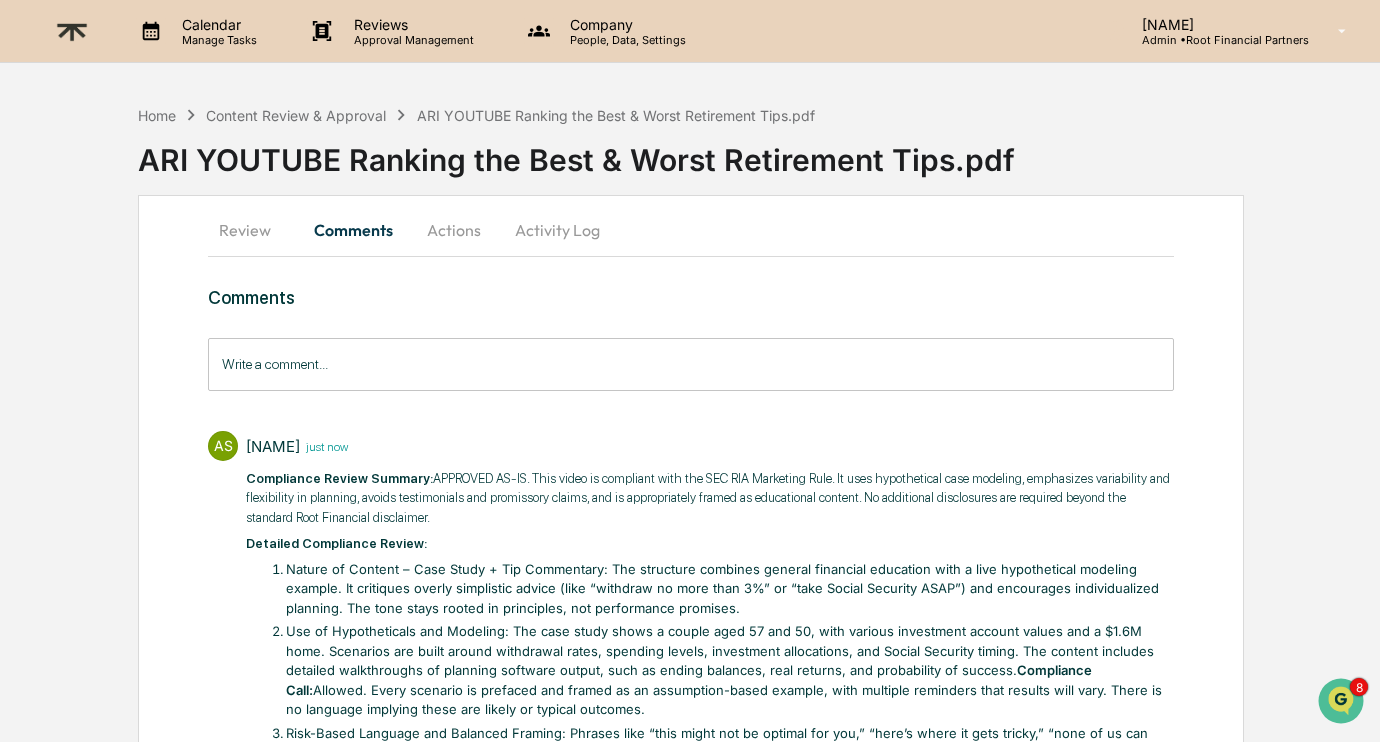 click on "Actions" at bounding box center (454, 230) 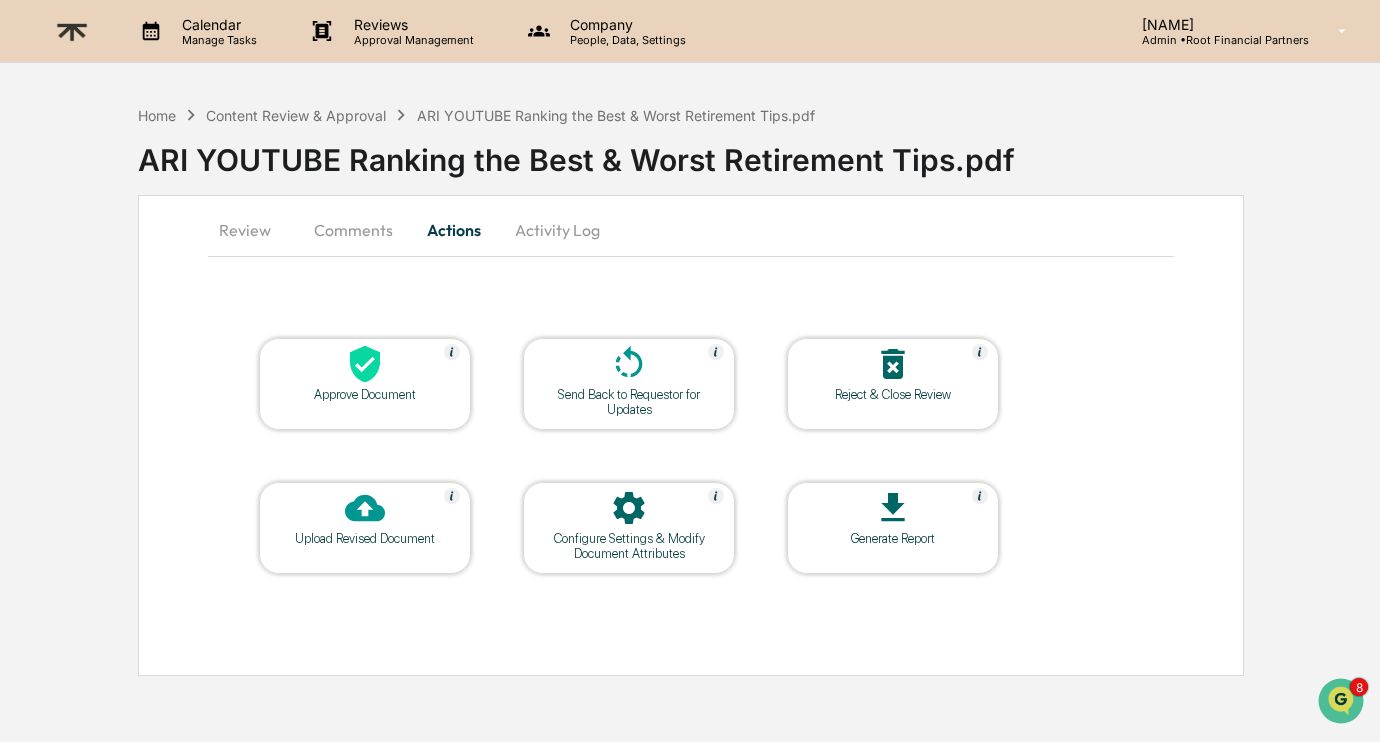 click on "Approve Document" at bounding box center [365, 394] 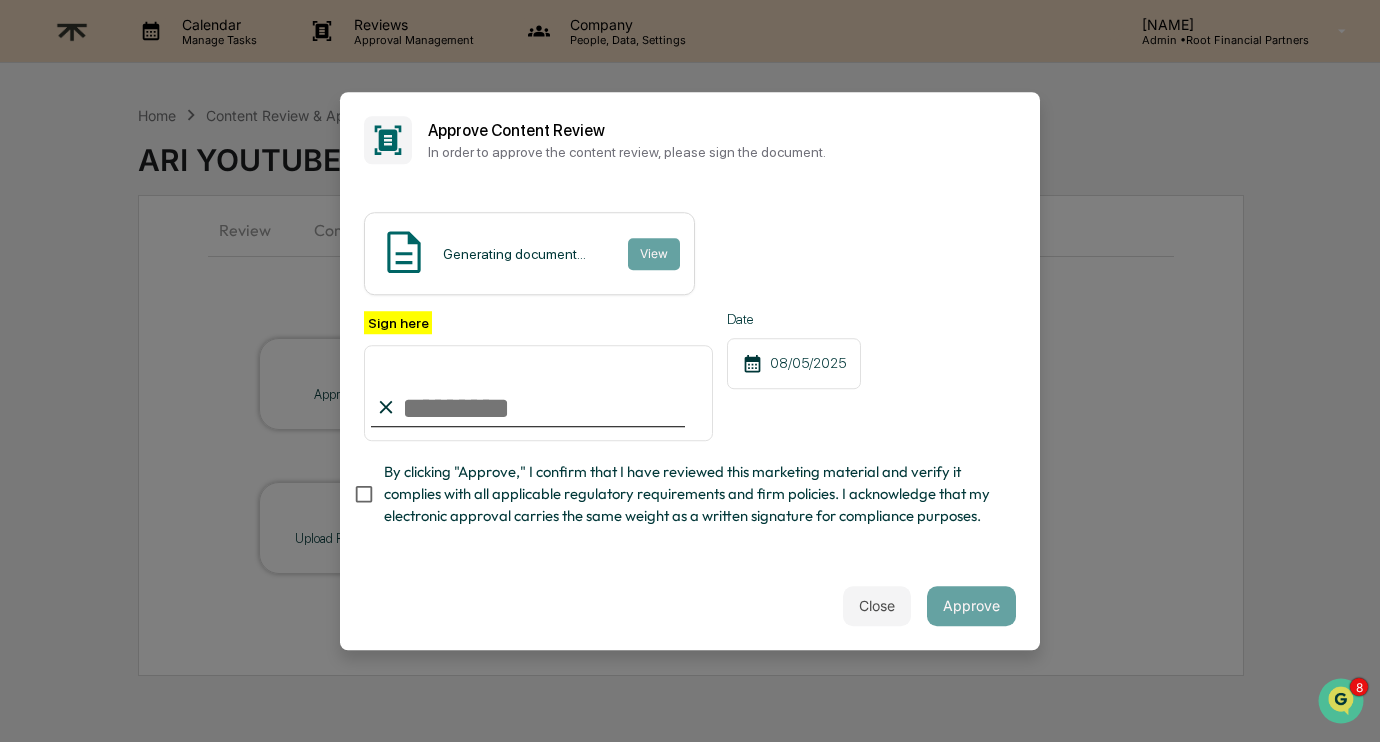 click on "Sign here" at bounding box center [538, 393] 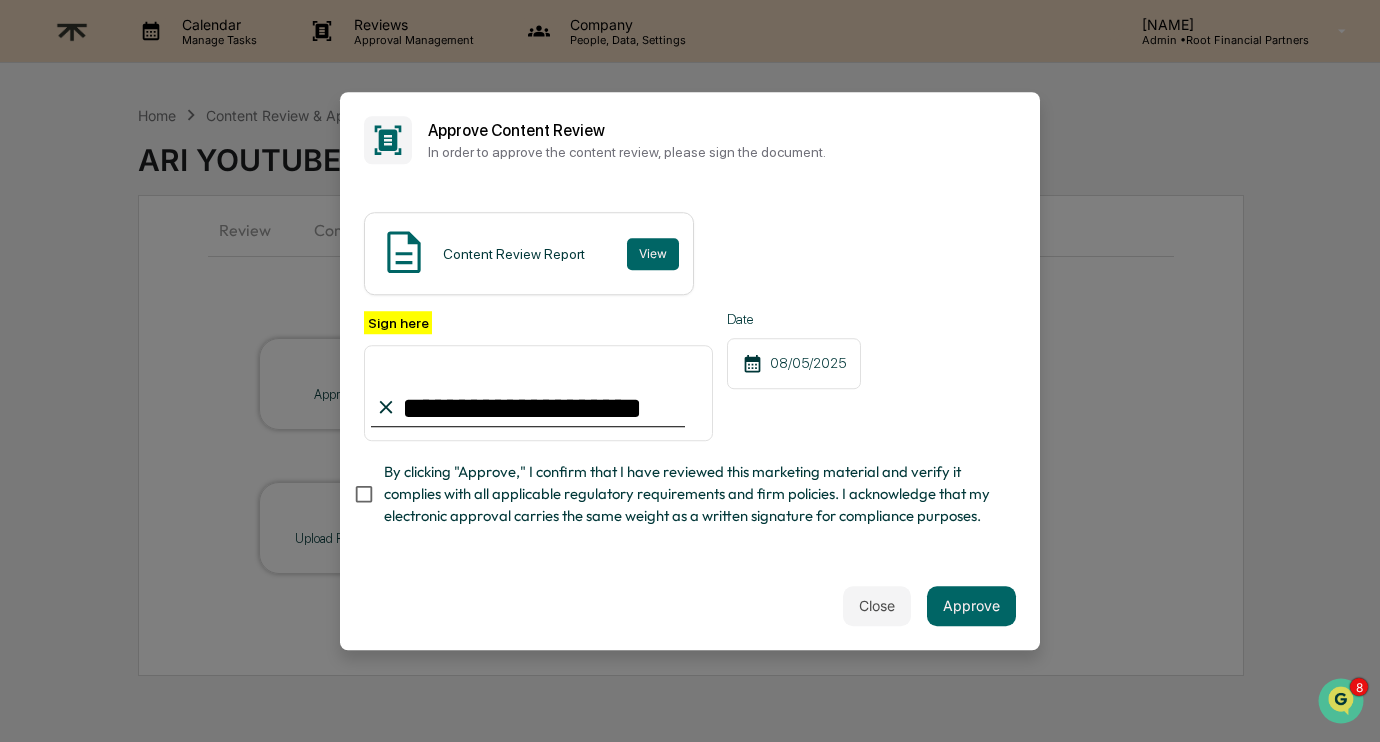 type on "**********" 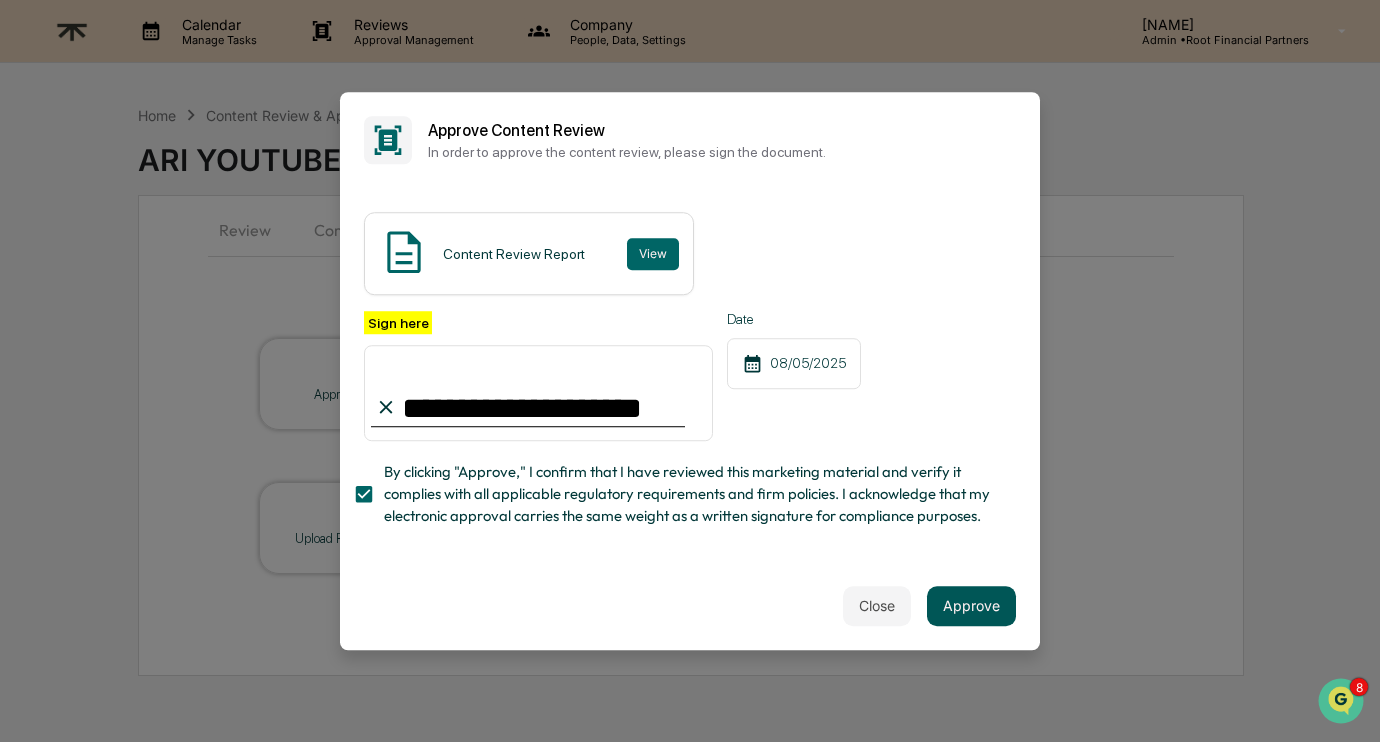 click on "Approve" at bounding box center [971, 606] 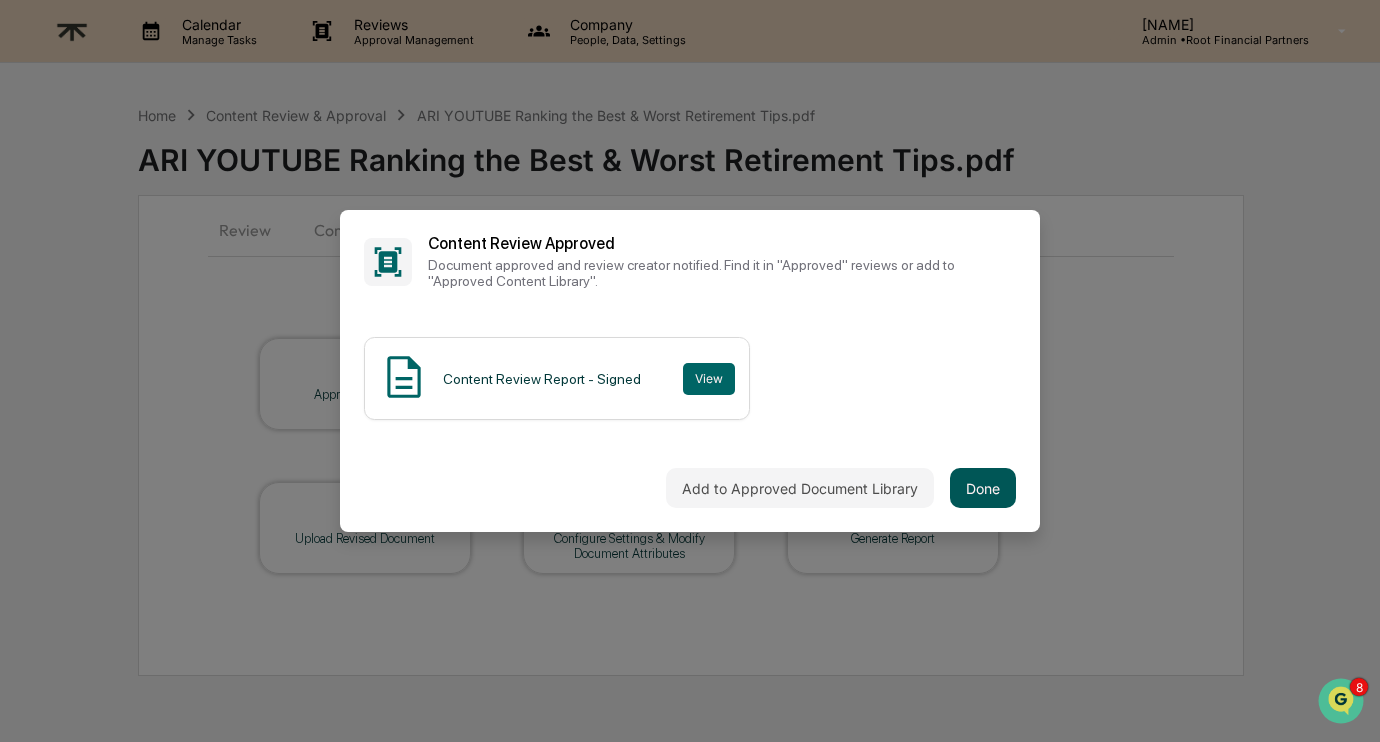 click on "Done" at bounding box center [983, 488] 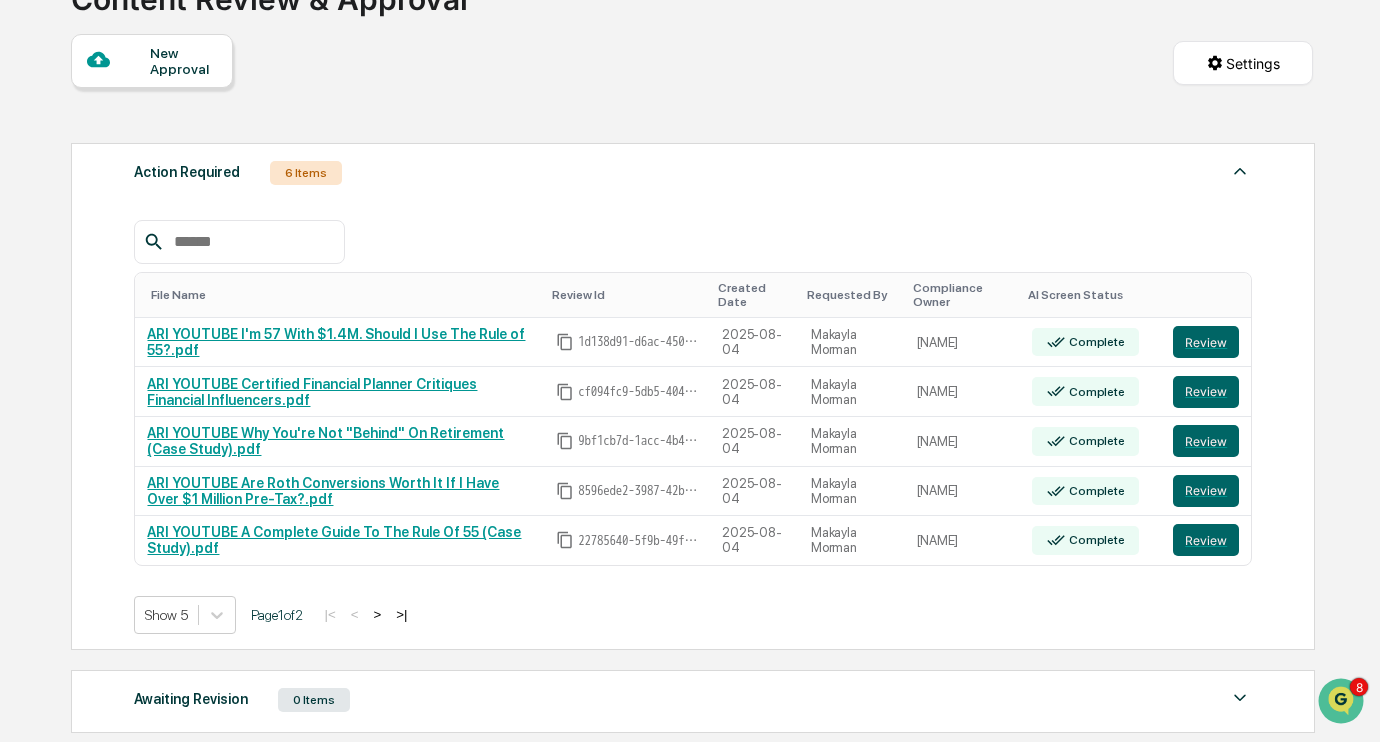 scroll, scrollTop: 170, scrollLeft: 0, axis: vertical 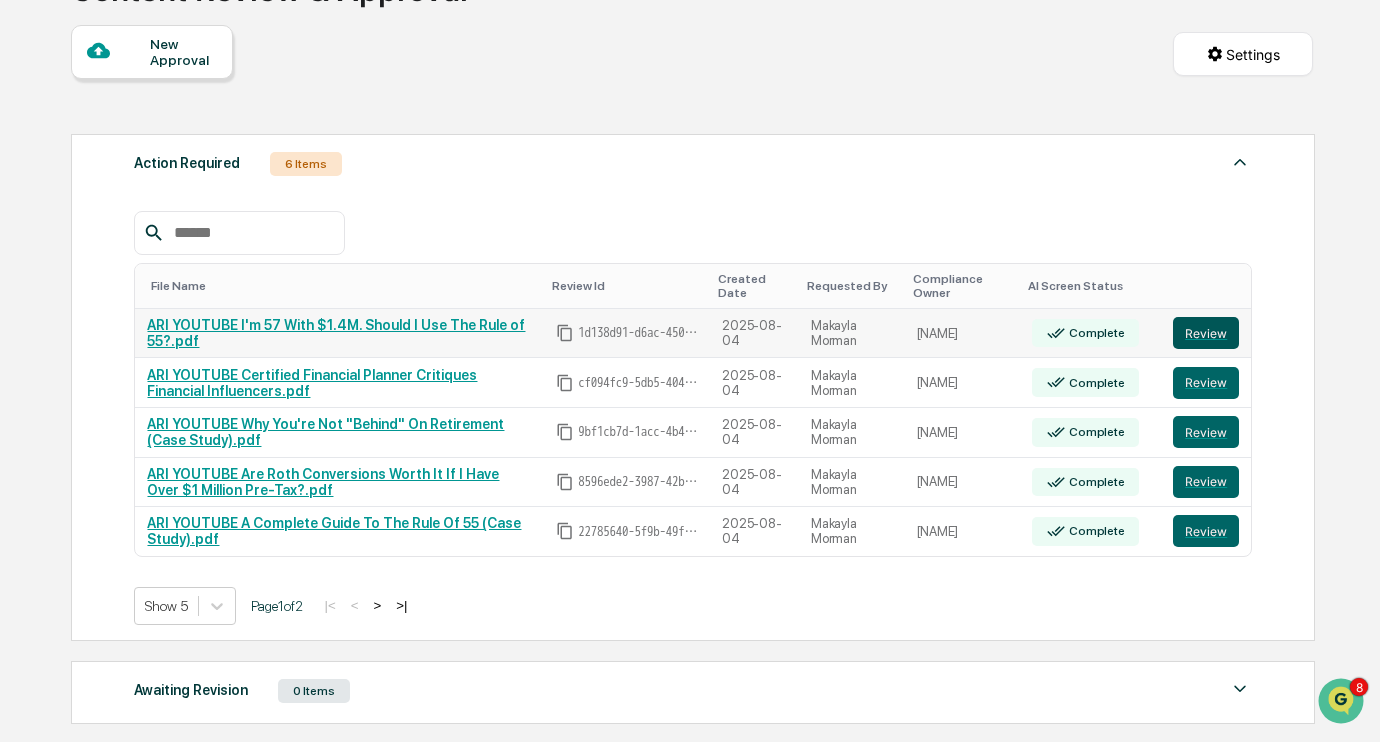 click on "Review" at bounding box center (1206, 333) 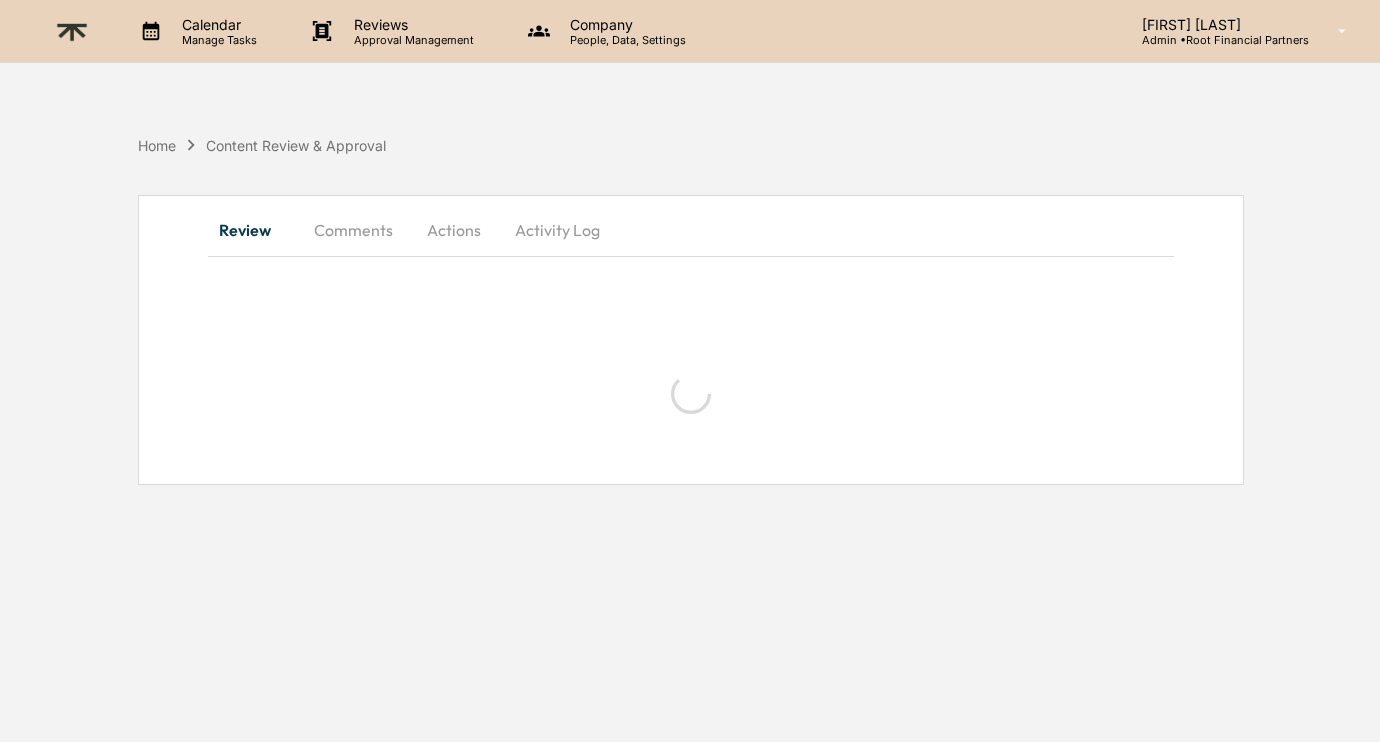 scroll, scrollTop: 0, scrollLeft: 0, axis: both 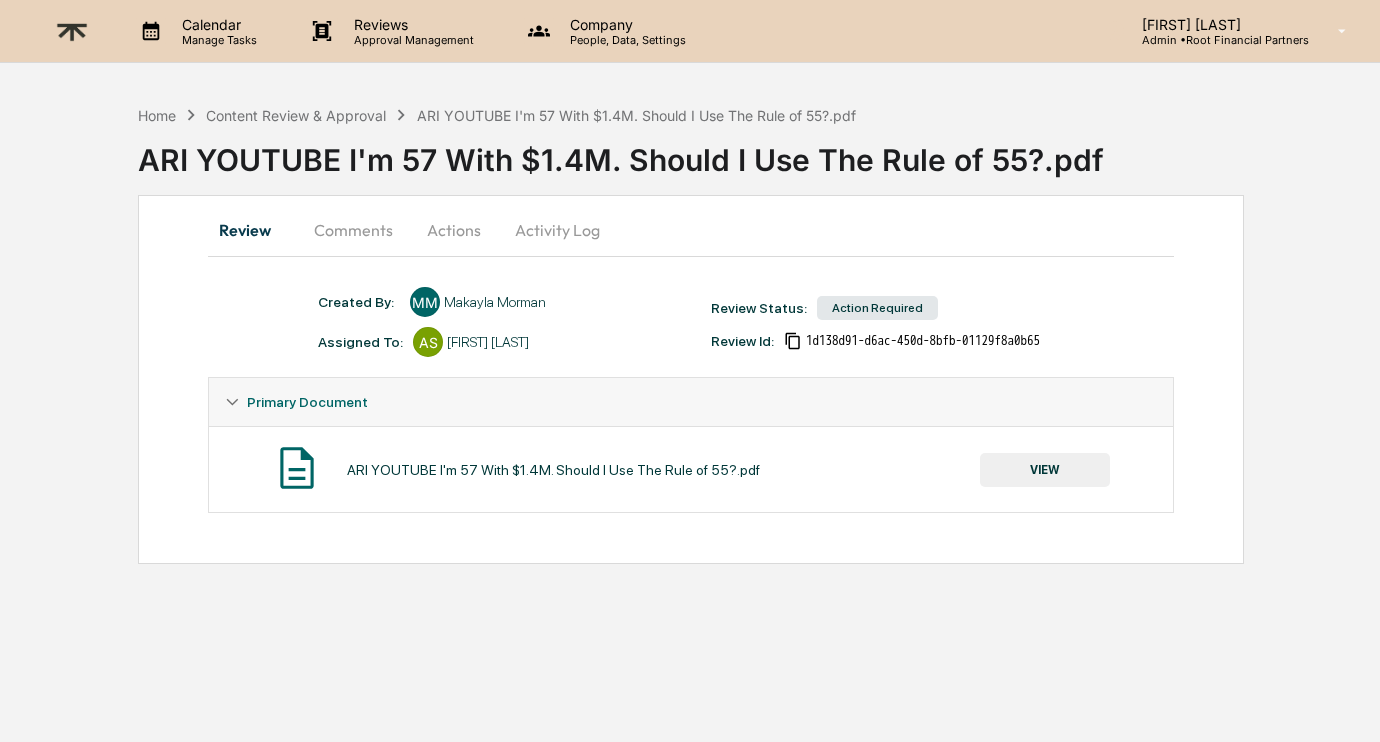 click on "VIEW" at bounding box center [1045, 470] 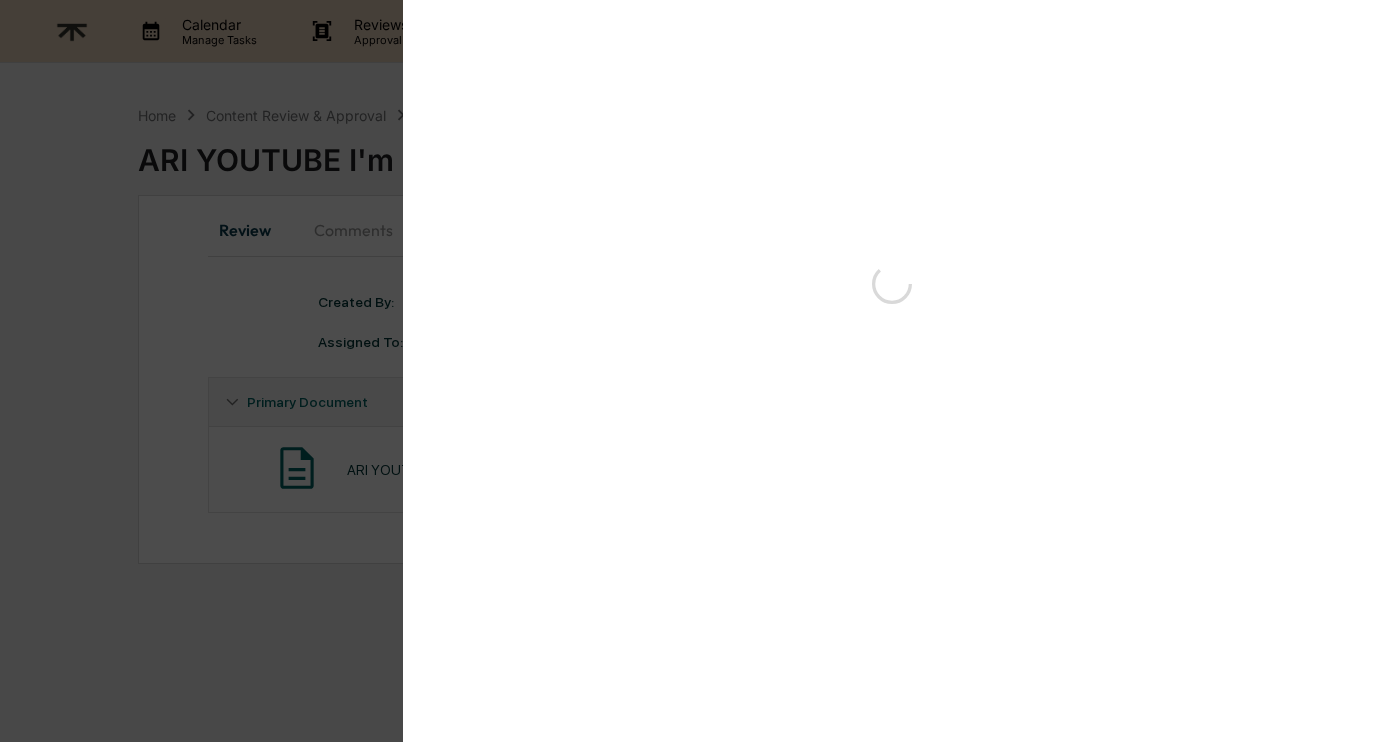 scroll, scrollTop: 0, scrollLeft: 0, axis: both 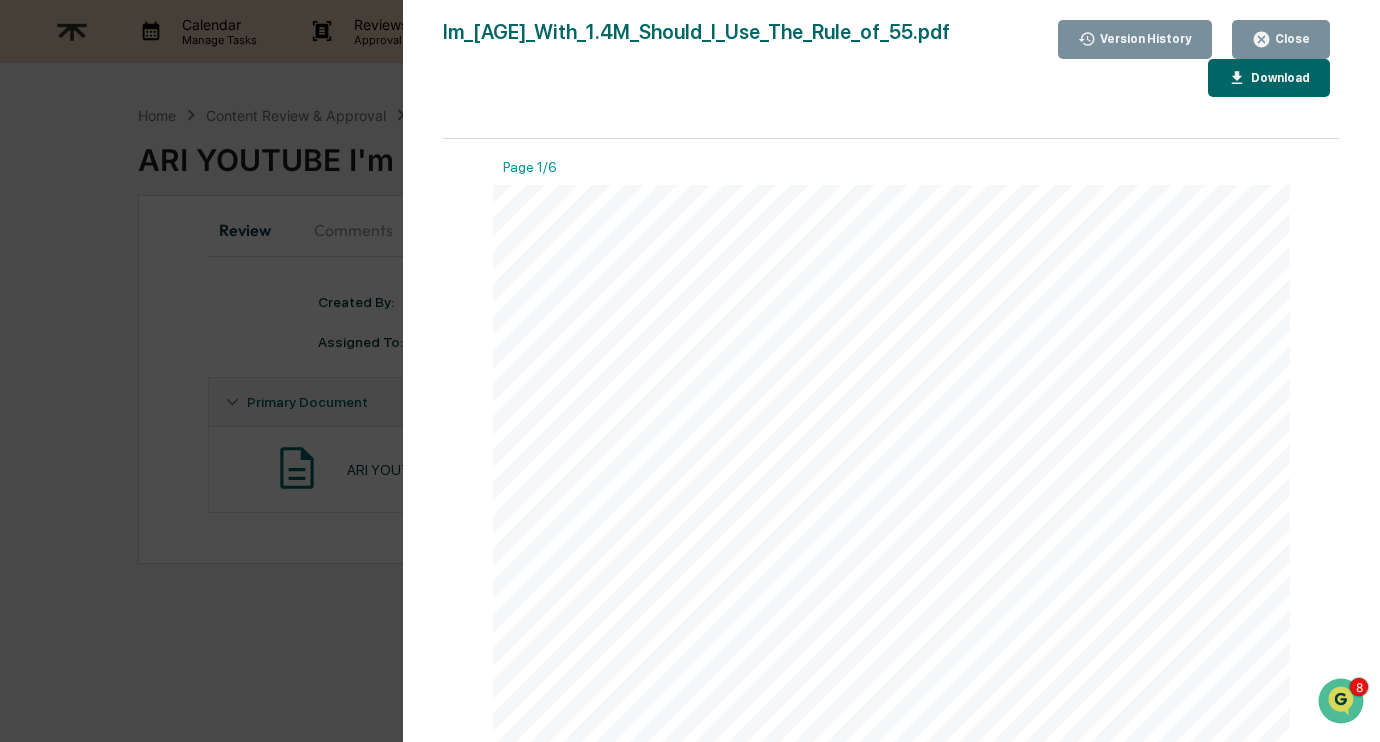 click on "Download" at bounding box center [1278, 78] 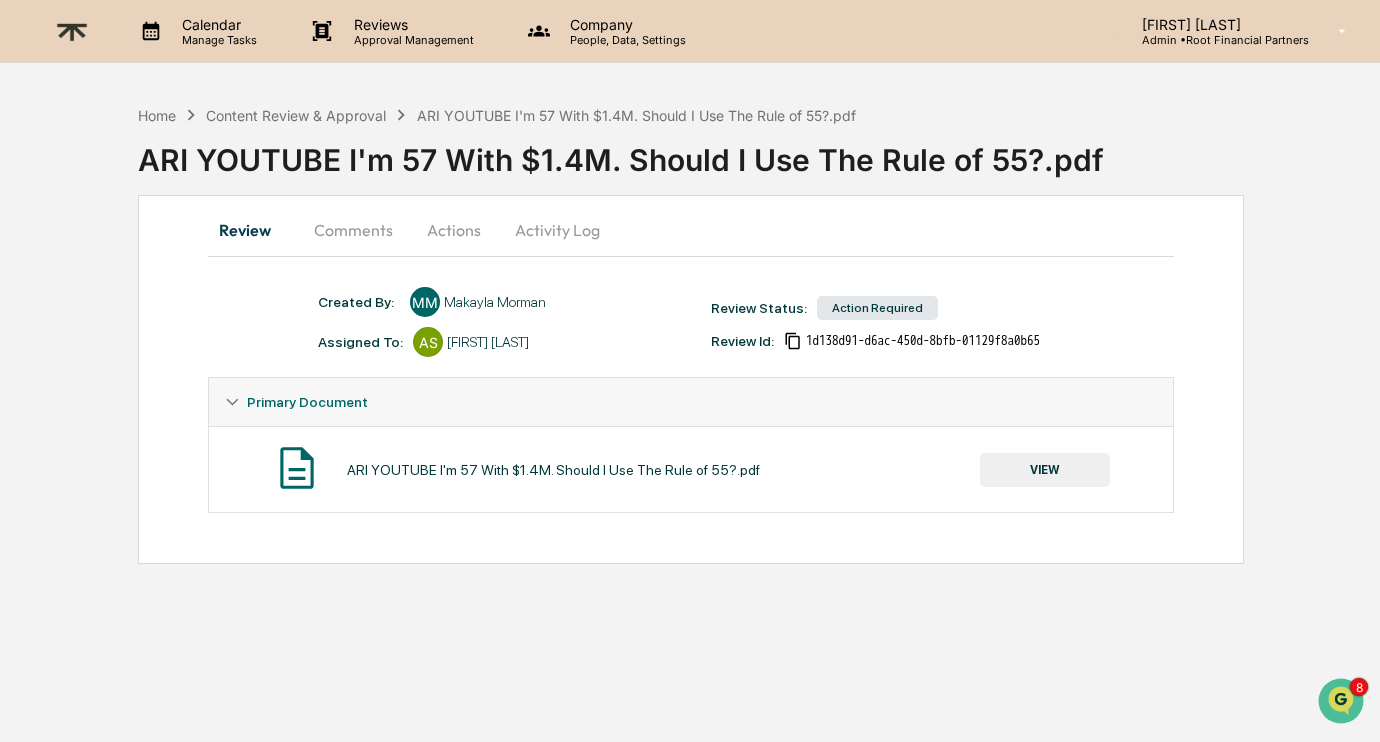 click on "Comments" at bounding box center (353, 230) 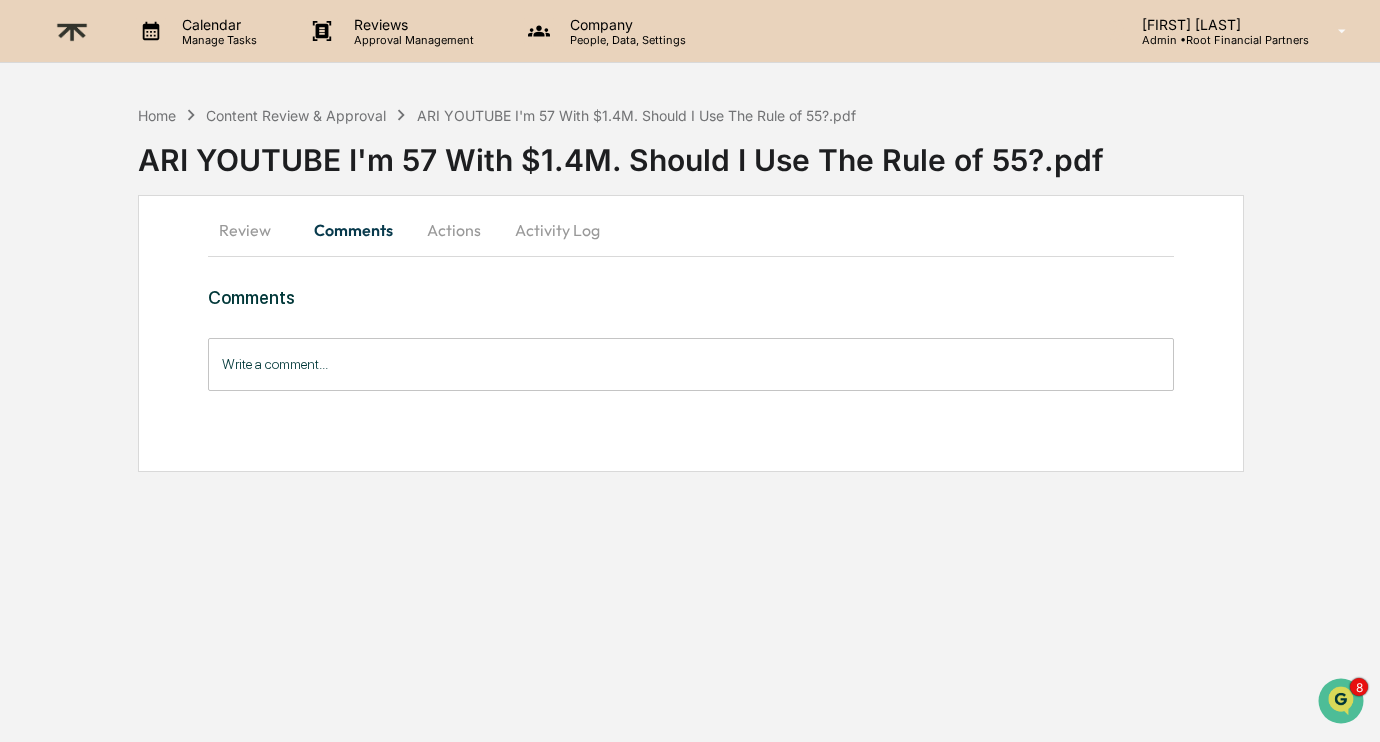 click on "Write a comment..." at bounding box center (691, 364) 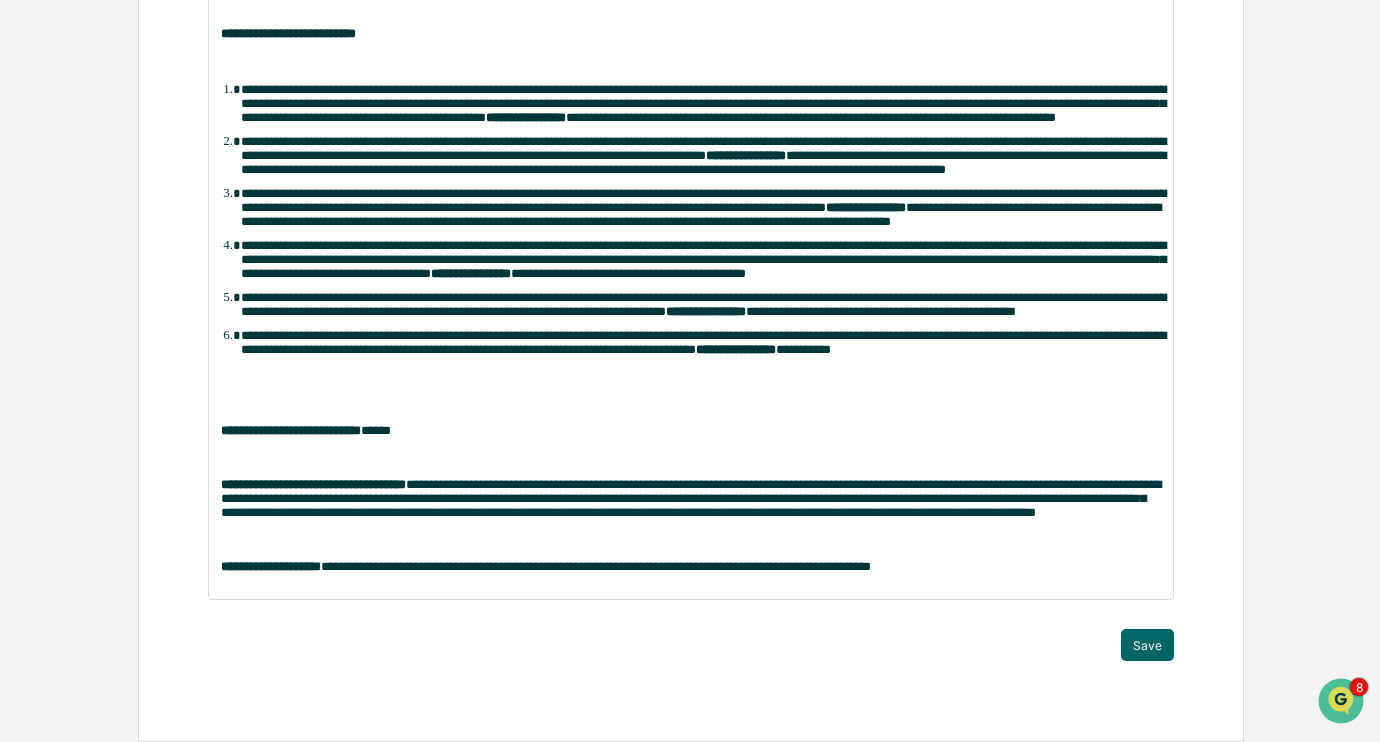 scroll, scrollTop: 598, scrollLeft: 0, axis: vertical 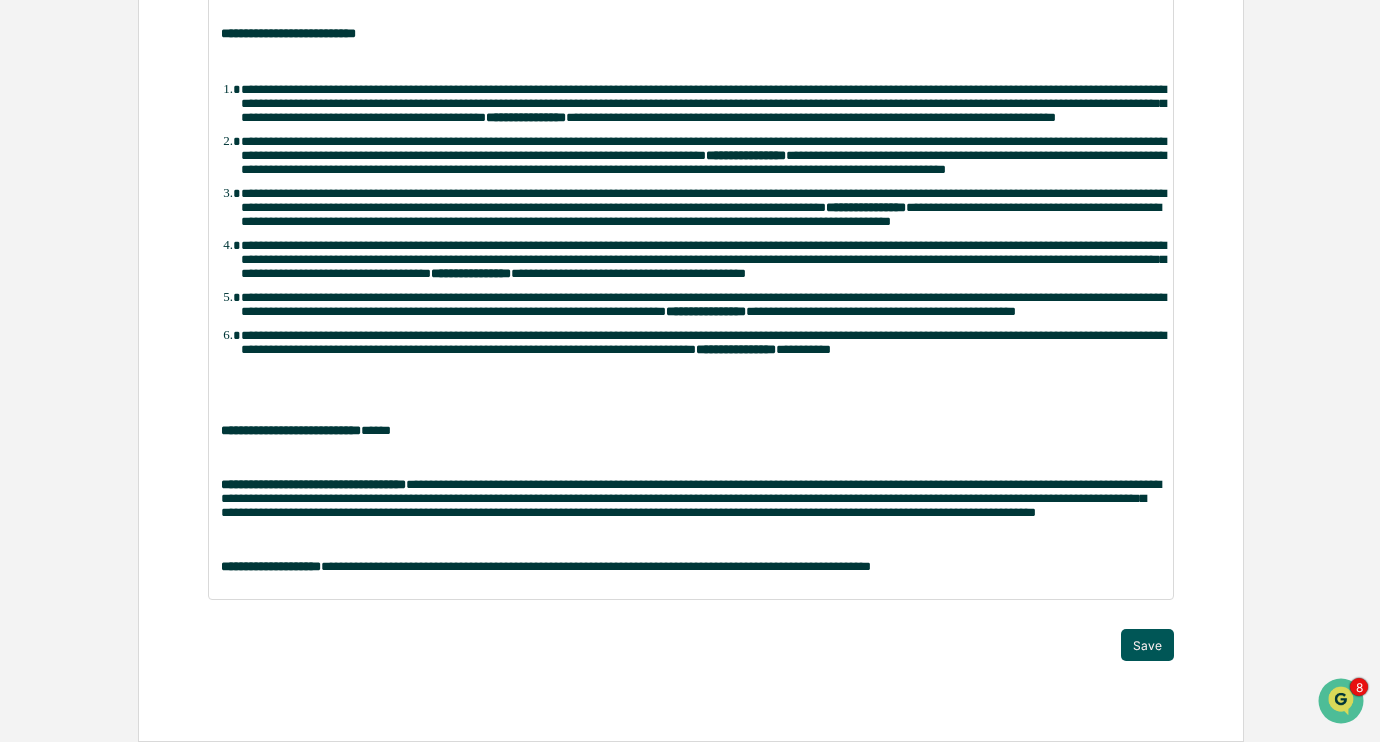 click on "Save" at bounding box center (1147, 645) 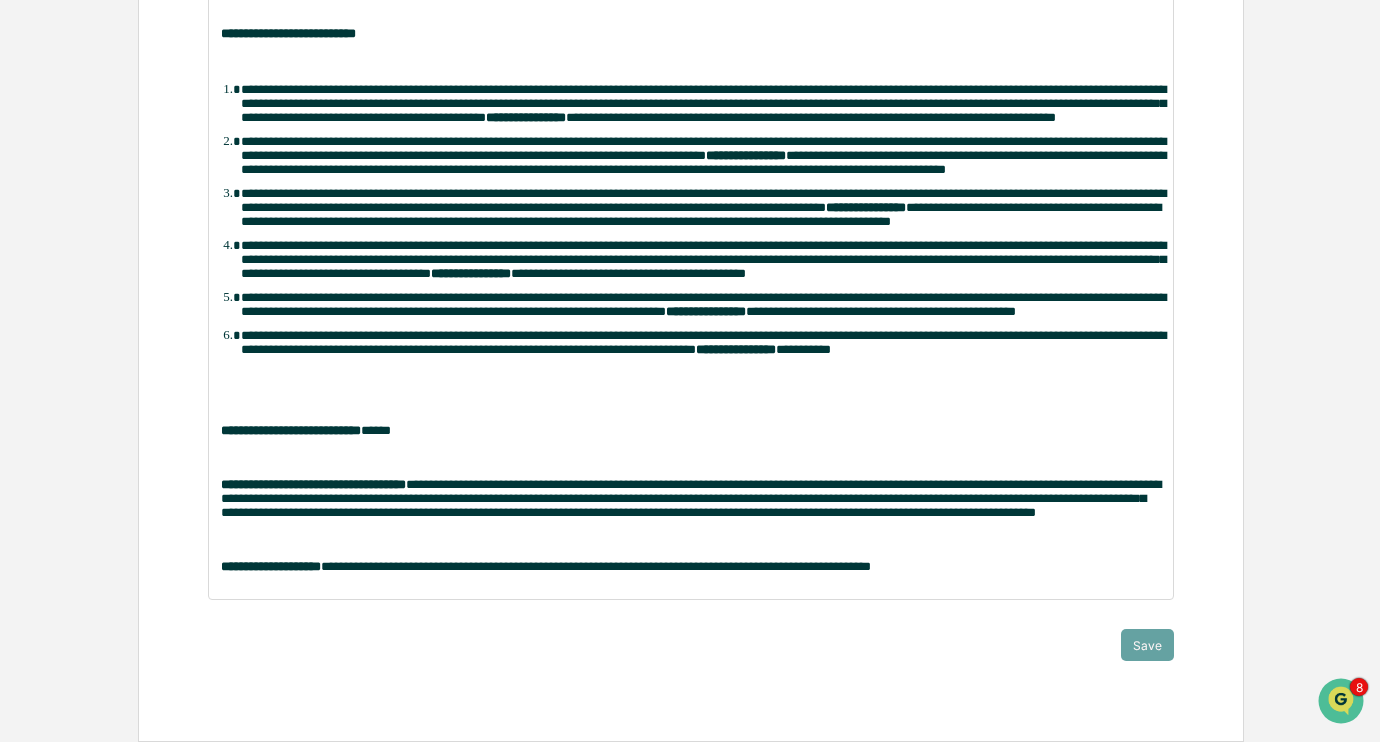 scroll, scrollTop: 0, scrollLeft: 0, axis: both 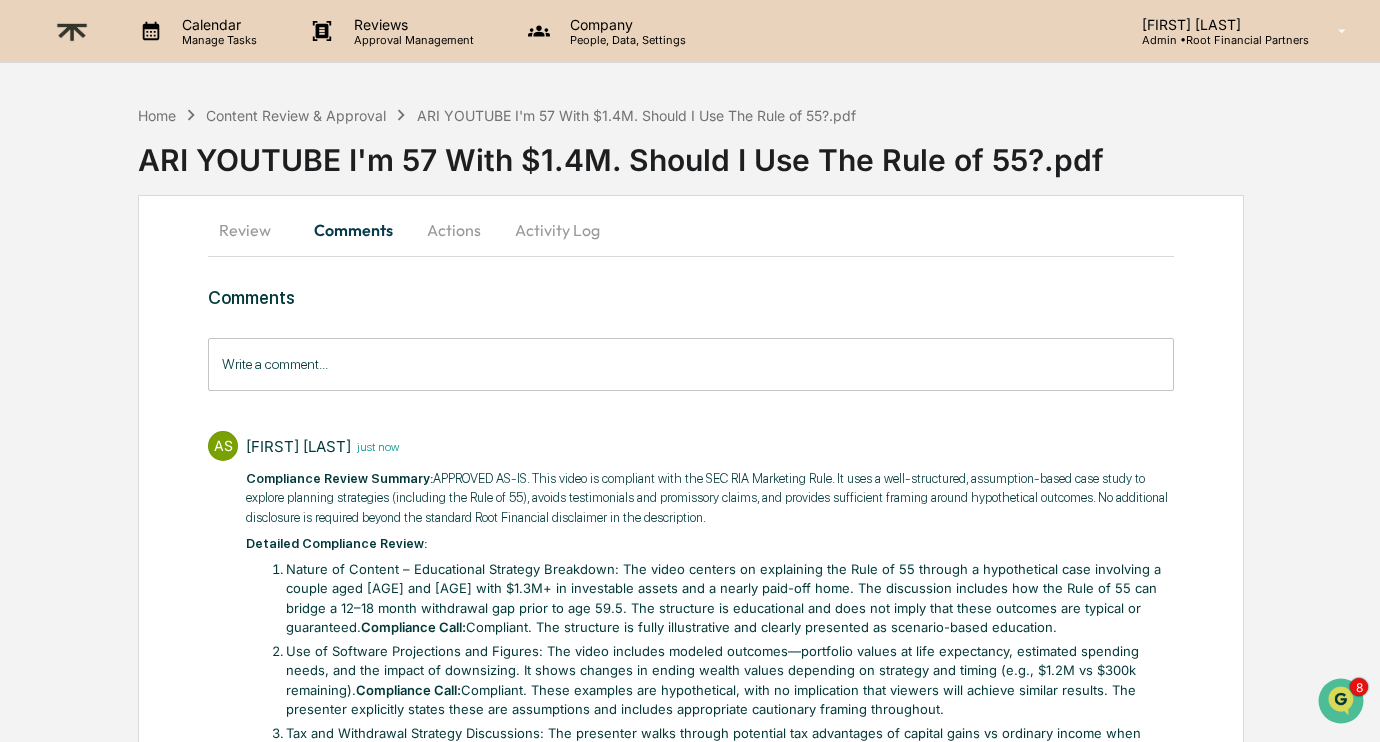 click on "Actions" at bounding box center (454, 230) 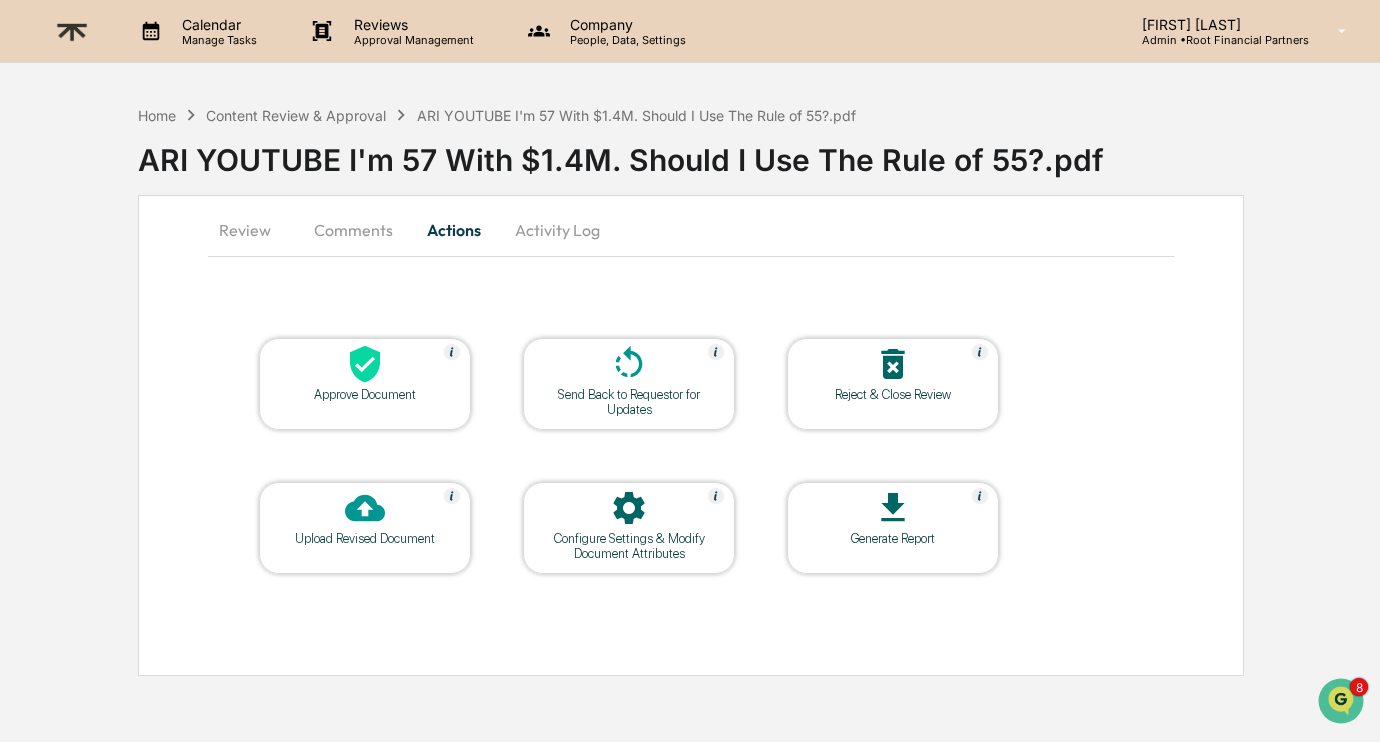 click at bounding box center [365, 365] 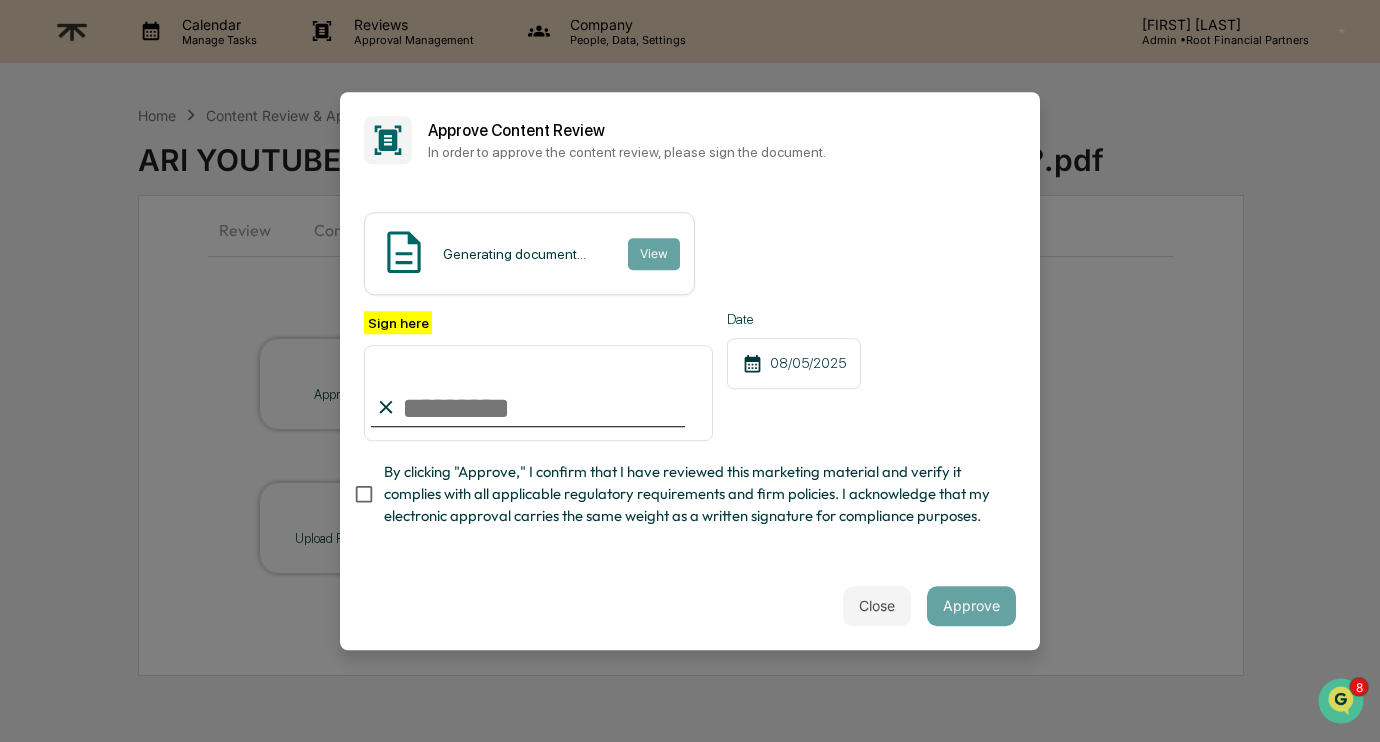 click on "Sign here" at bounding box center [538, 393] 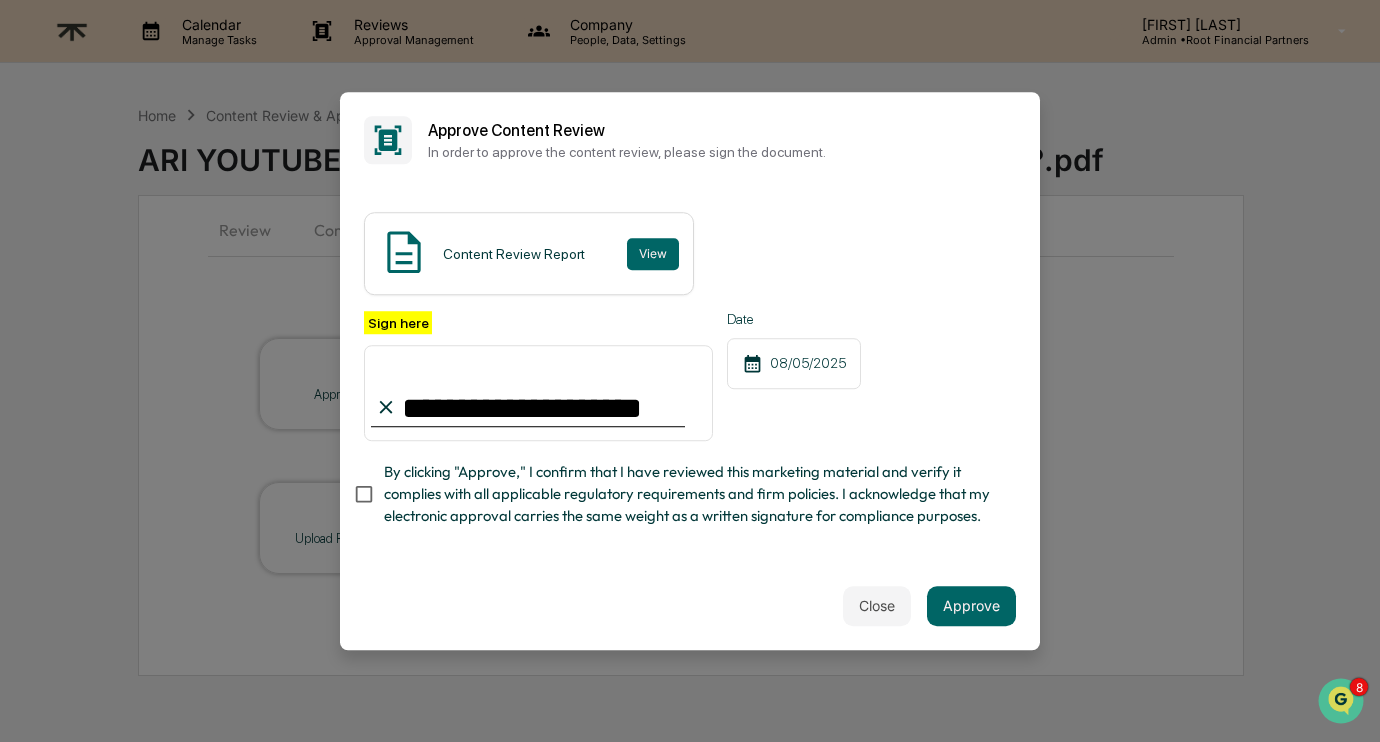 type on "**********" 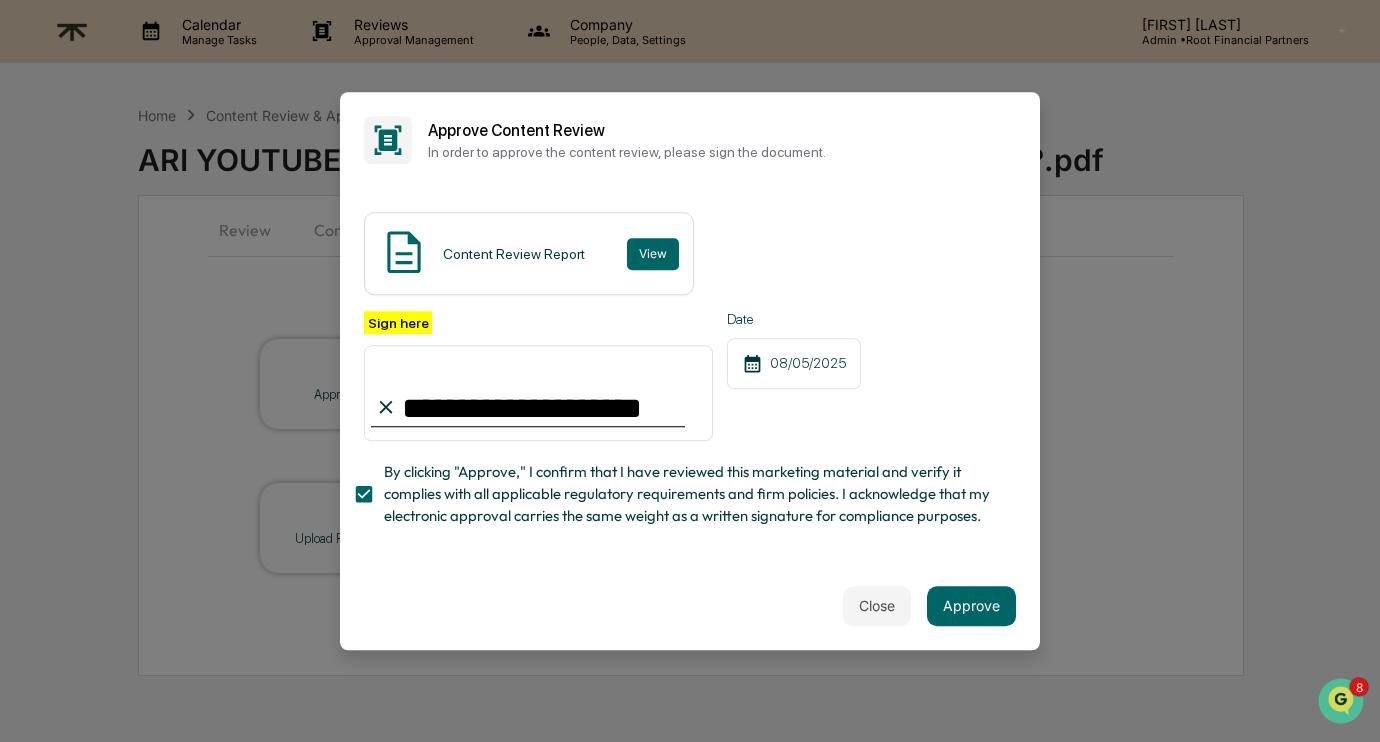 click on "Close Approve" at bounding box center (690, 606) 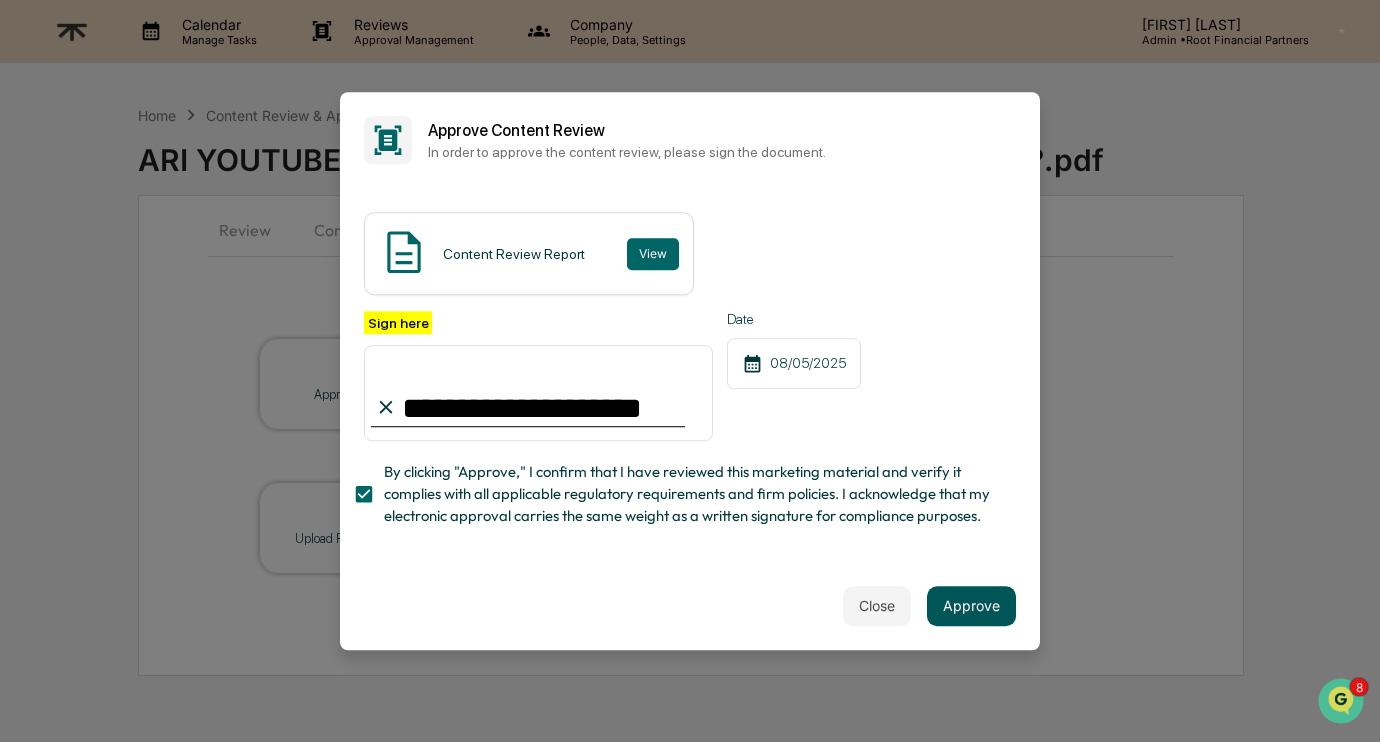 click on "Approve" at bounding box center [971, 606] 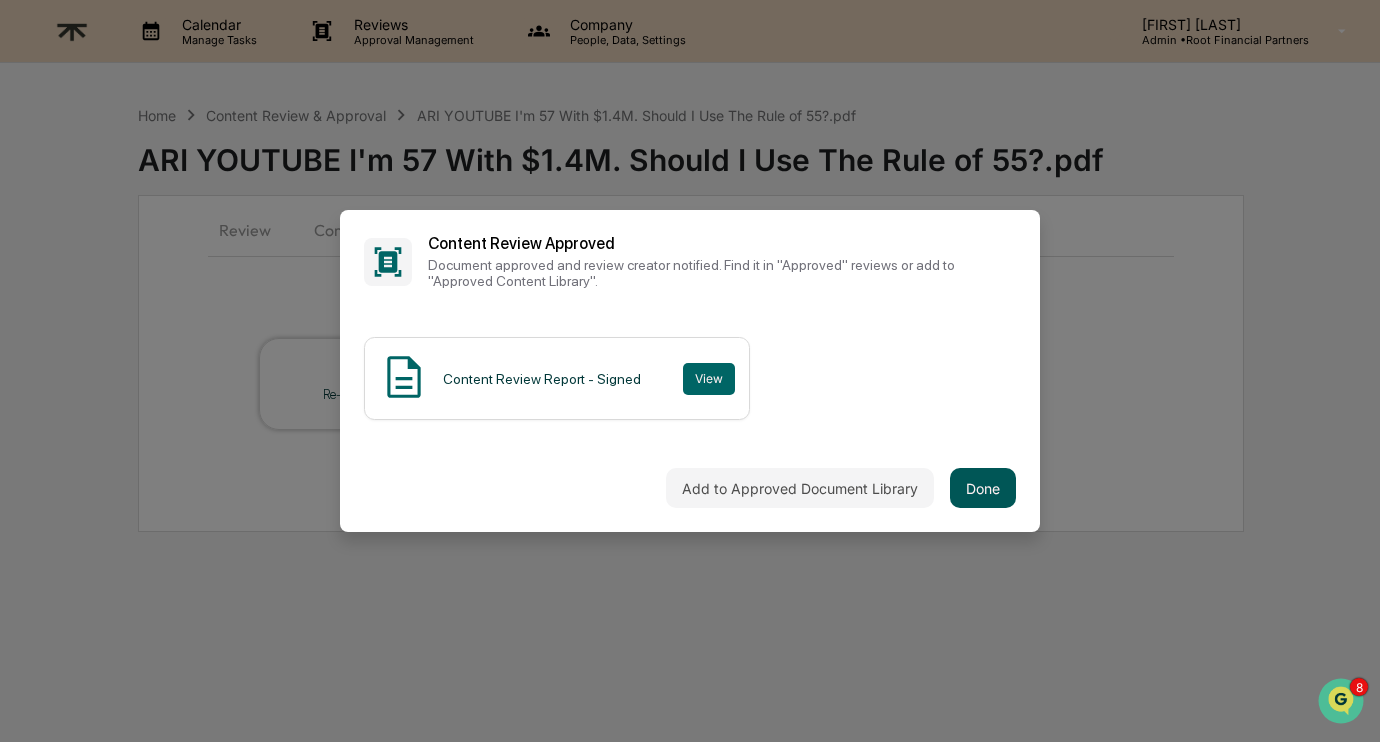 click on "Done" at bounding box center (983, 488) 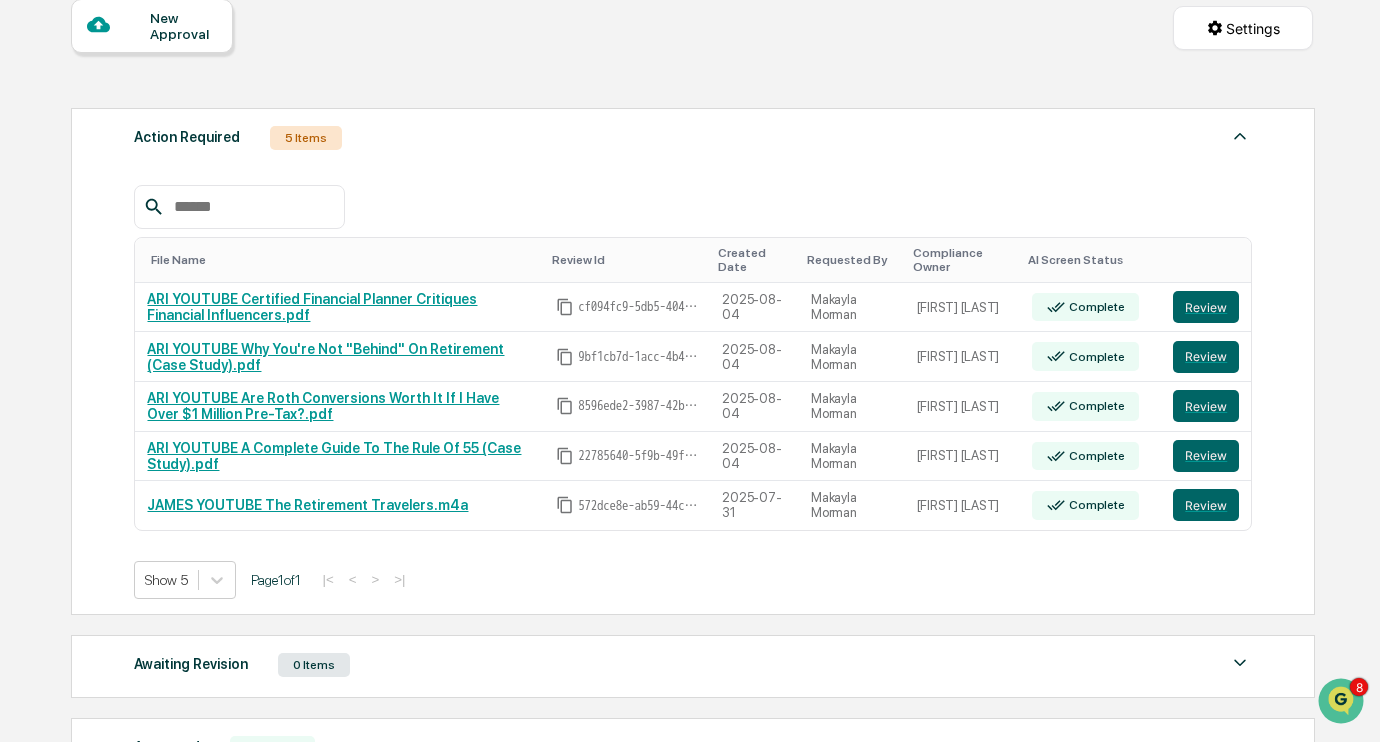 scroll, scrollTop: 203, scrollLeft: 0, axis: vertical 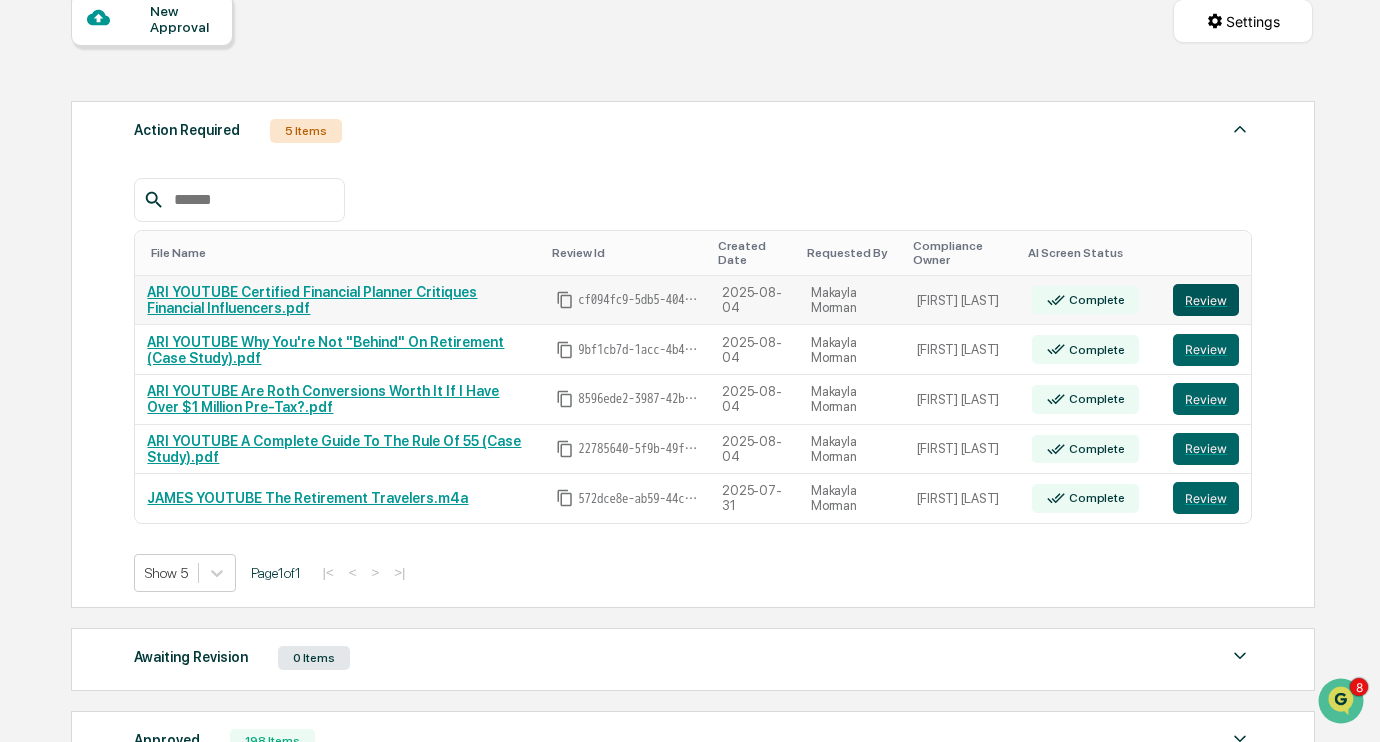 click on "Review" at bounding box center (1206, 300) 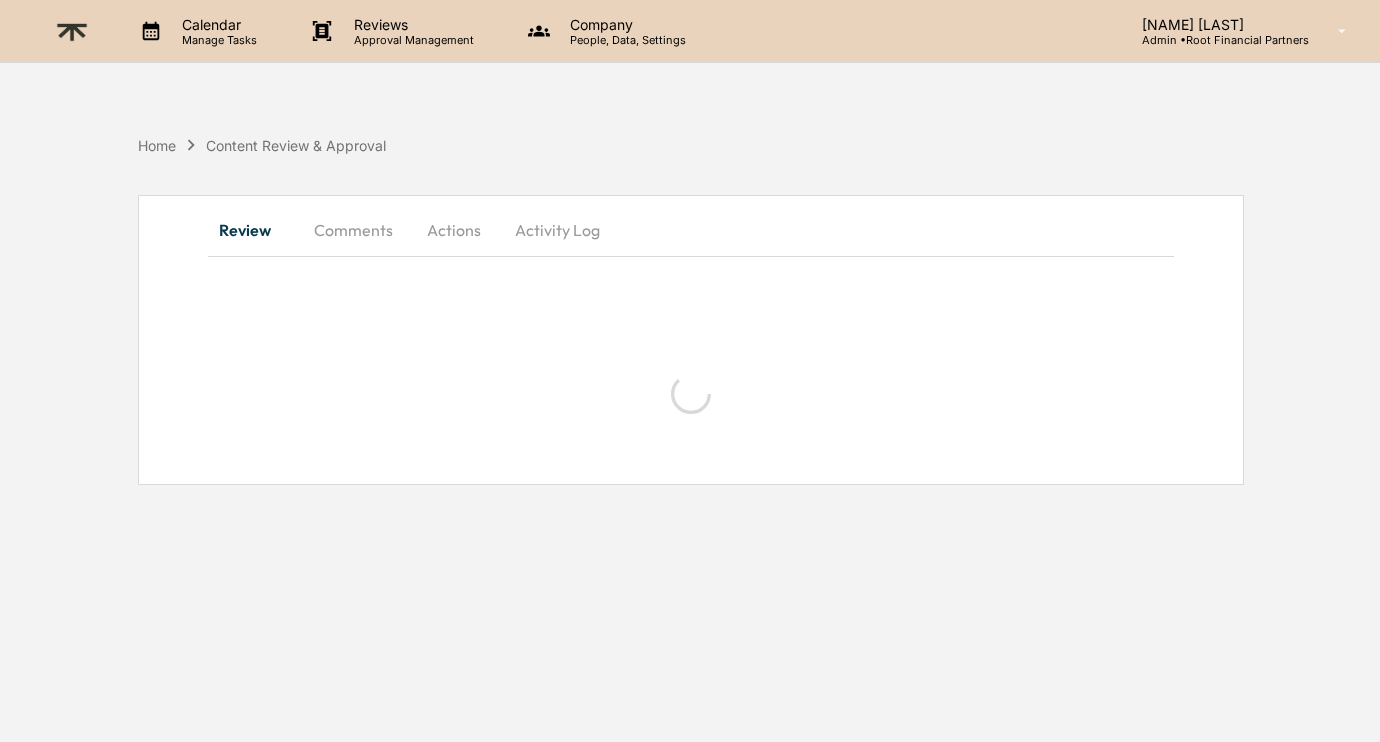 scroll, scrollTop: 0, scrollLeft: 0, axis: both 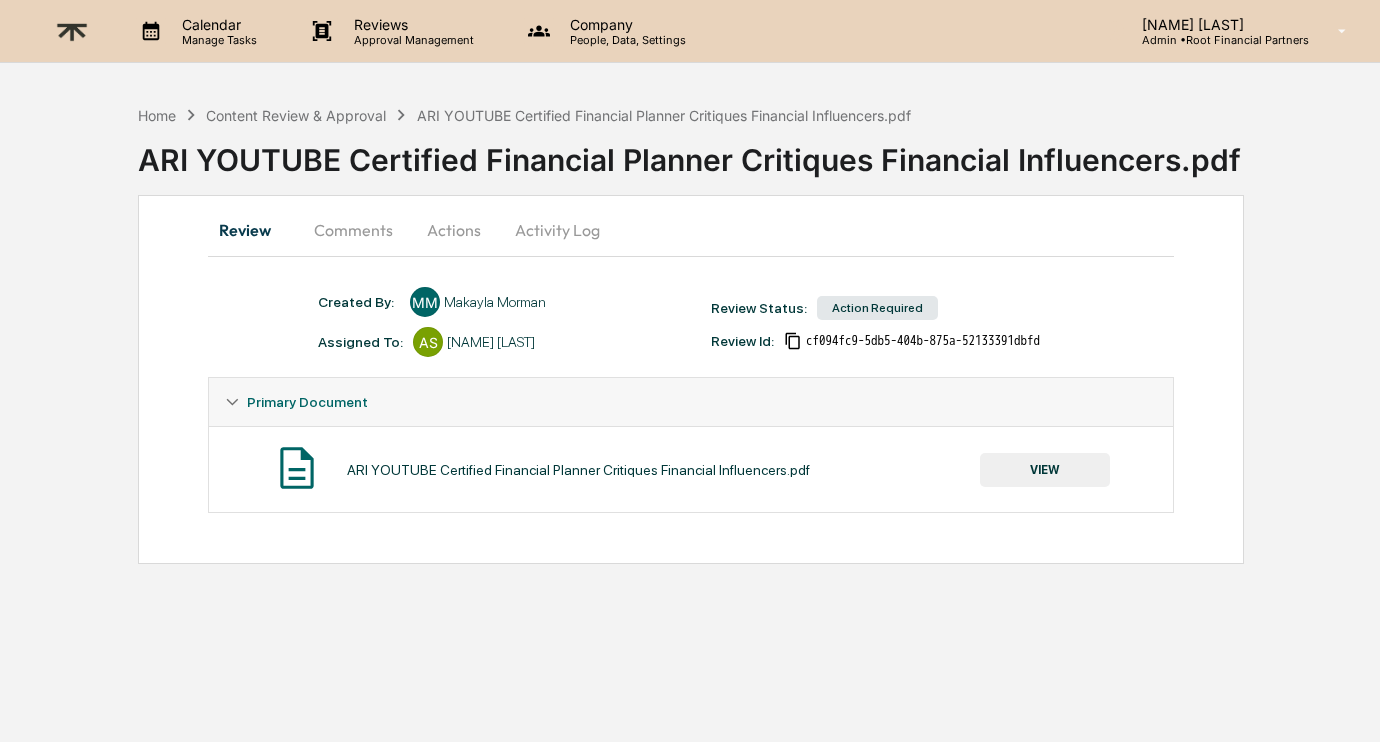 click on "VIEW" at bounding box center (1045, 470) 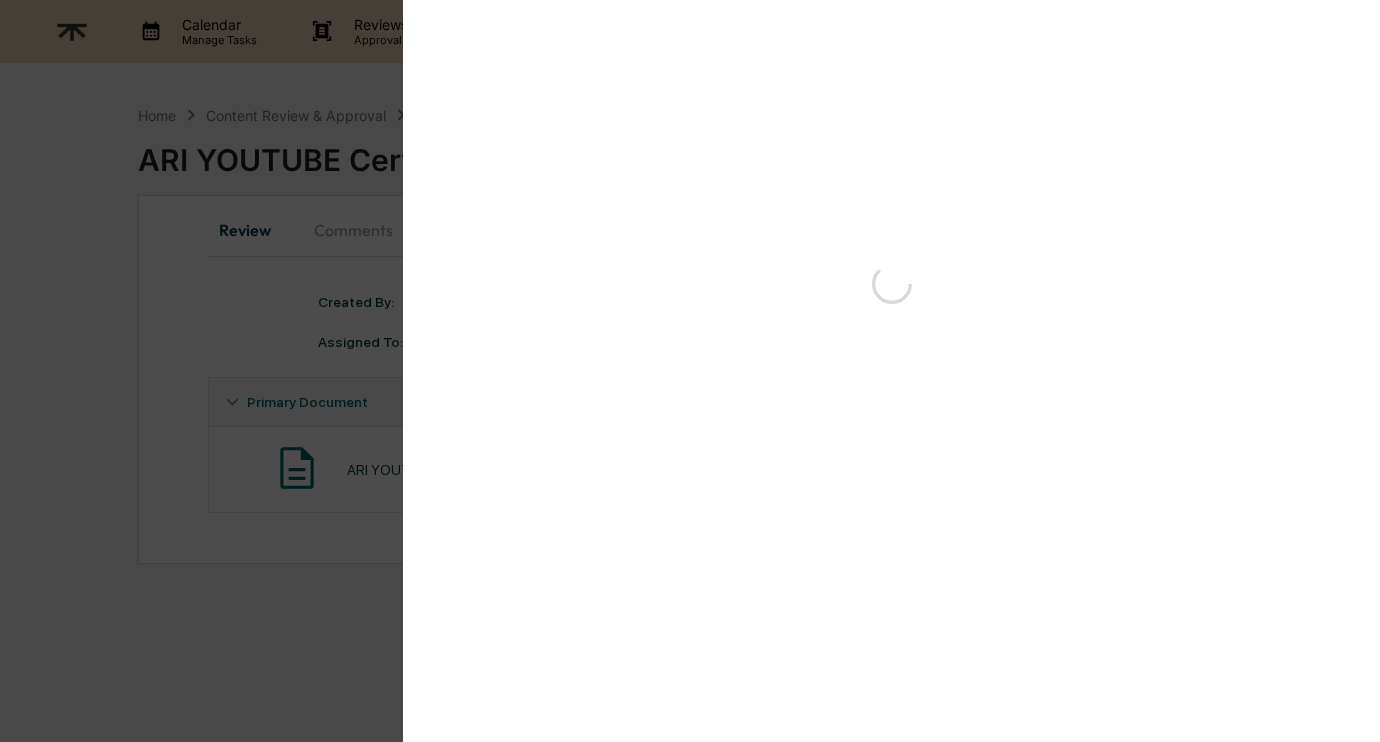 scroll, scrollTop: 0, scrollLeft: 0, axis: both 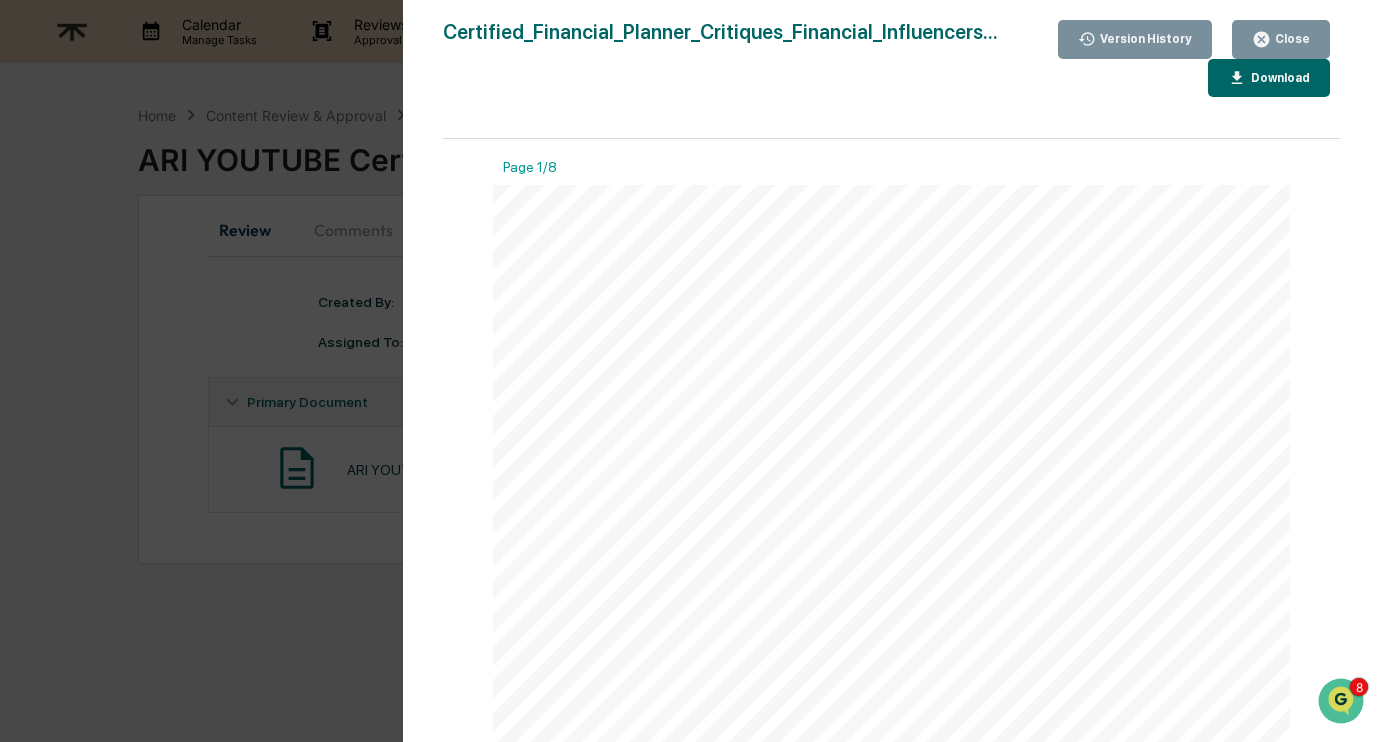 click on "Download" at bounding box center [1269, 78] 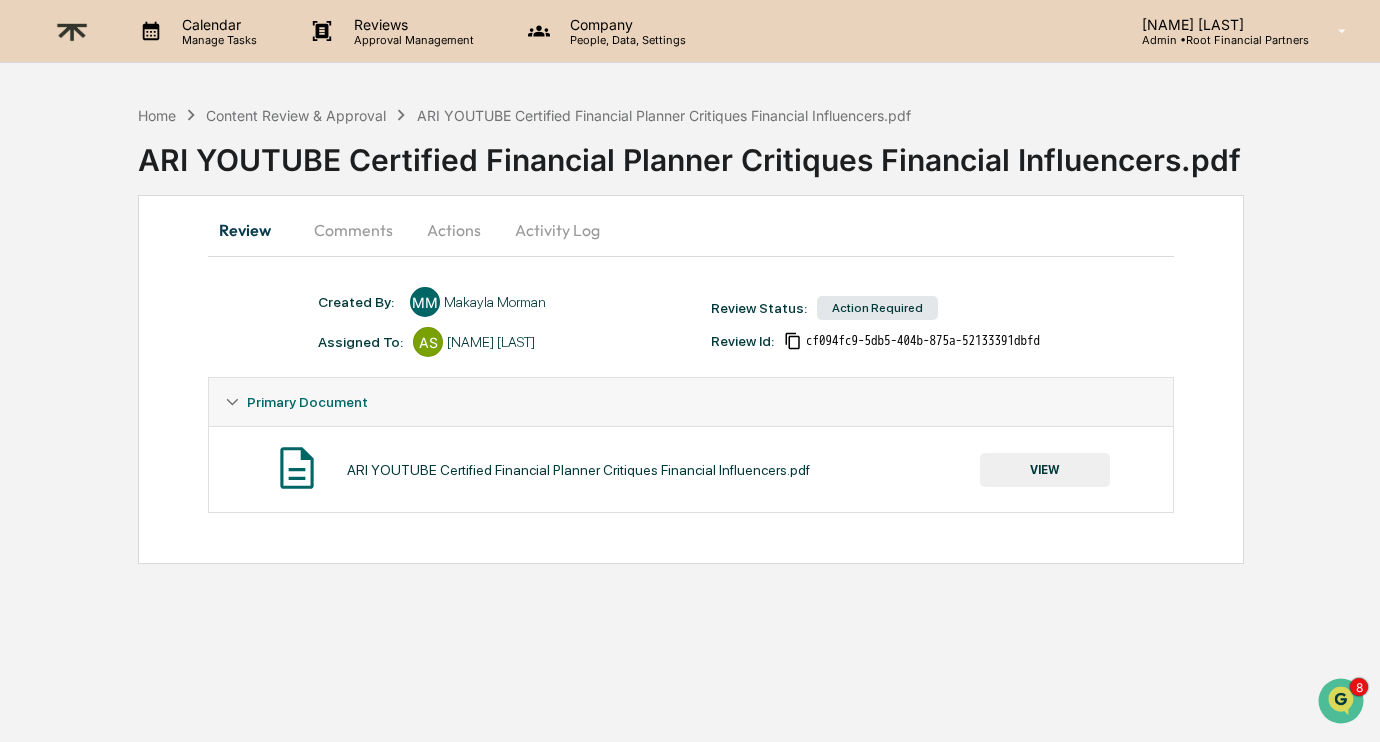 click on "Comments" at bounding box center (353, 230) 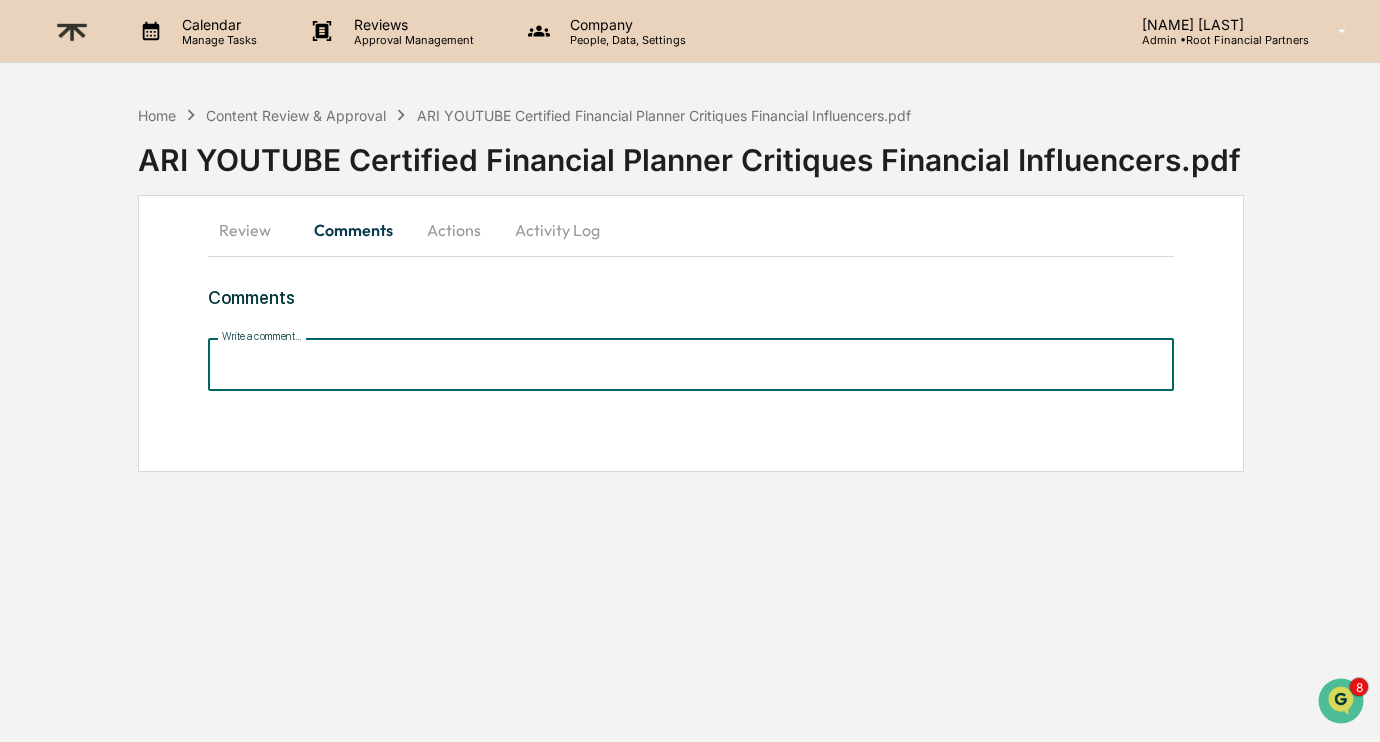 click on "Write a comment..." at bounding box center (691, 364) 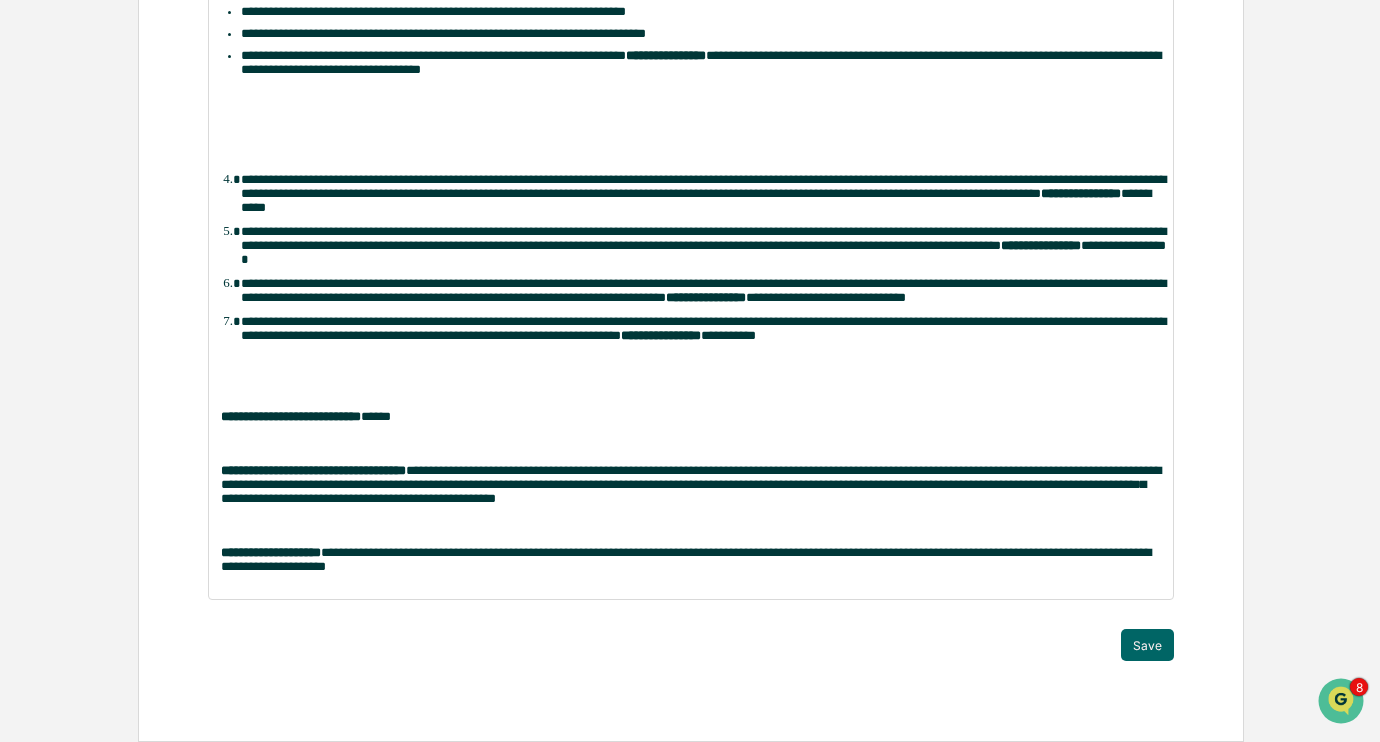 scroll, scrollTop: 863, scrollLeft: 0, axis: vertical 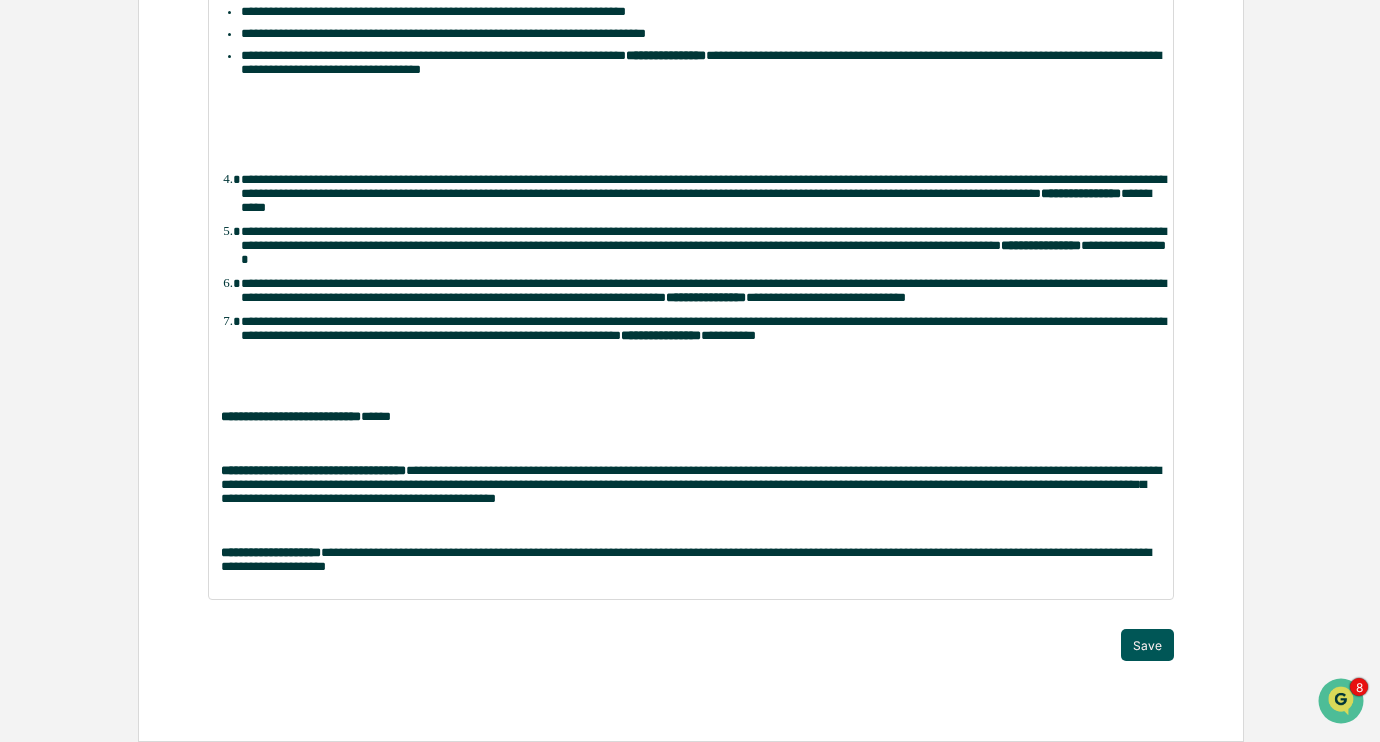 click on "Save" at bounding box center [1147, 645] 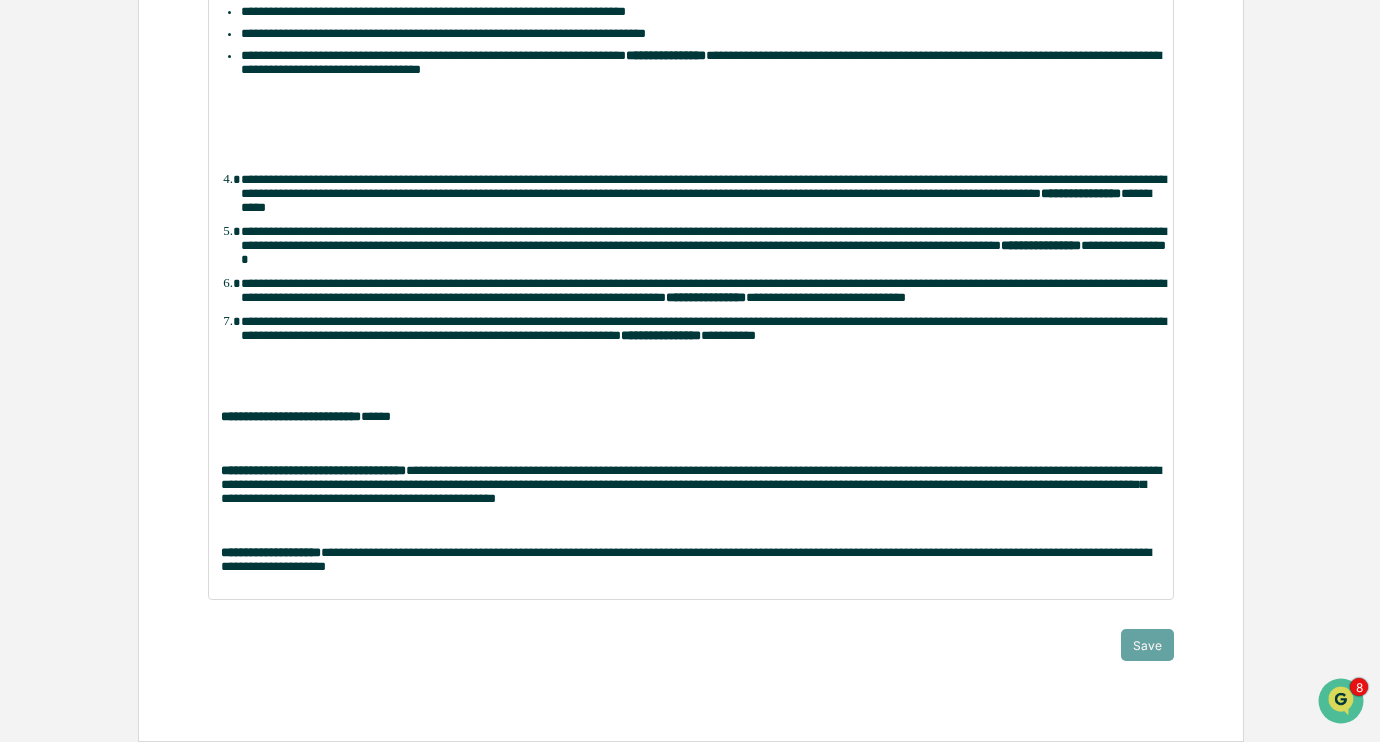scroll, scrollTop: 0, scrollLeft: 0, axis: both 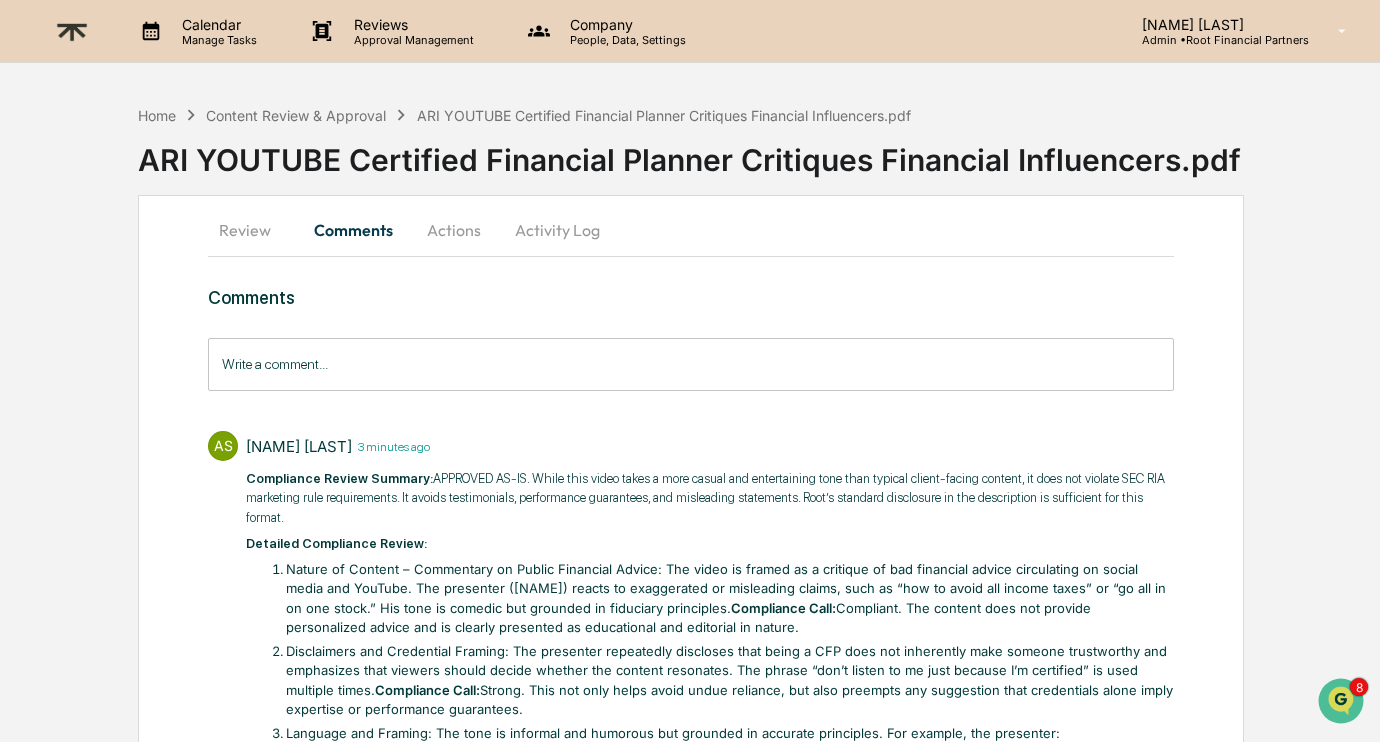click on "Actions" at bounding box center [454, 230] 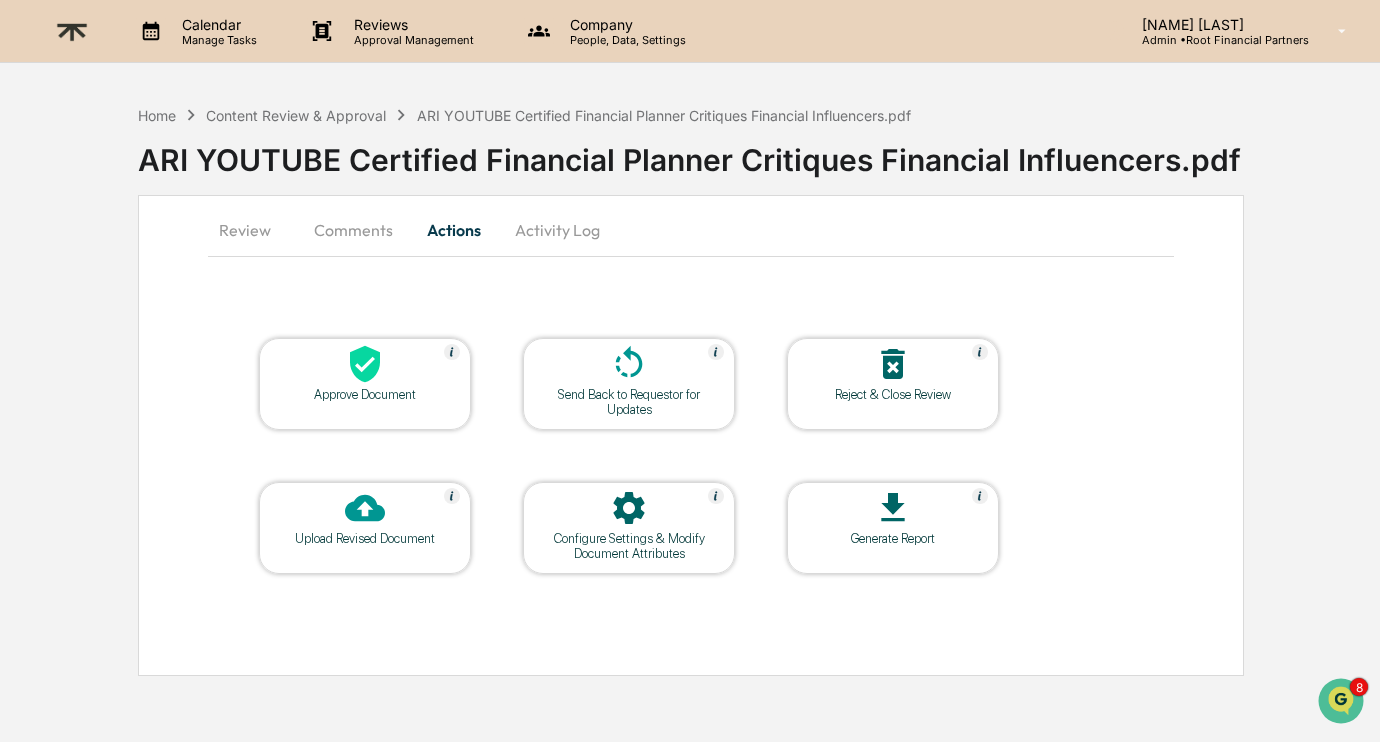 click on "Approve Document" at bounding box center [365, 394] 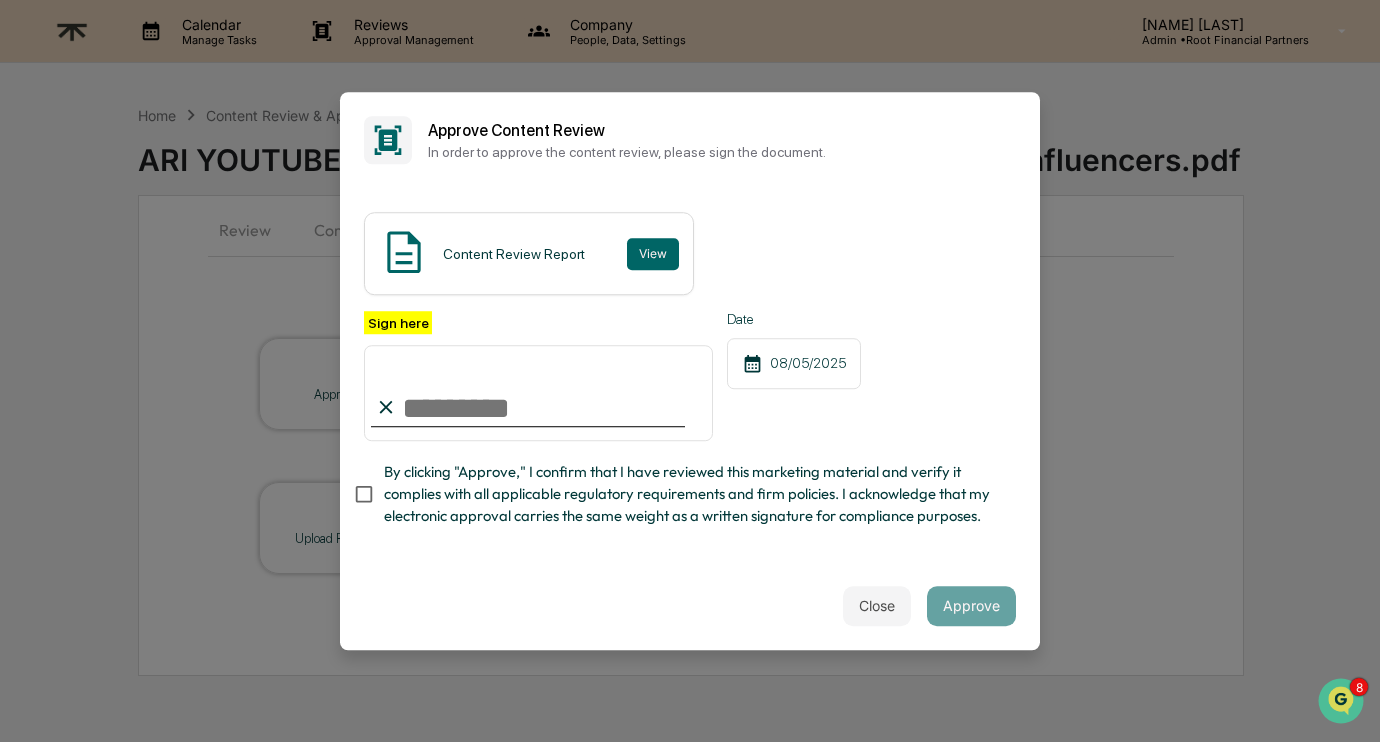 click on "Sign here" at bounding box center [538, 393] 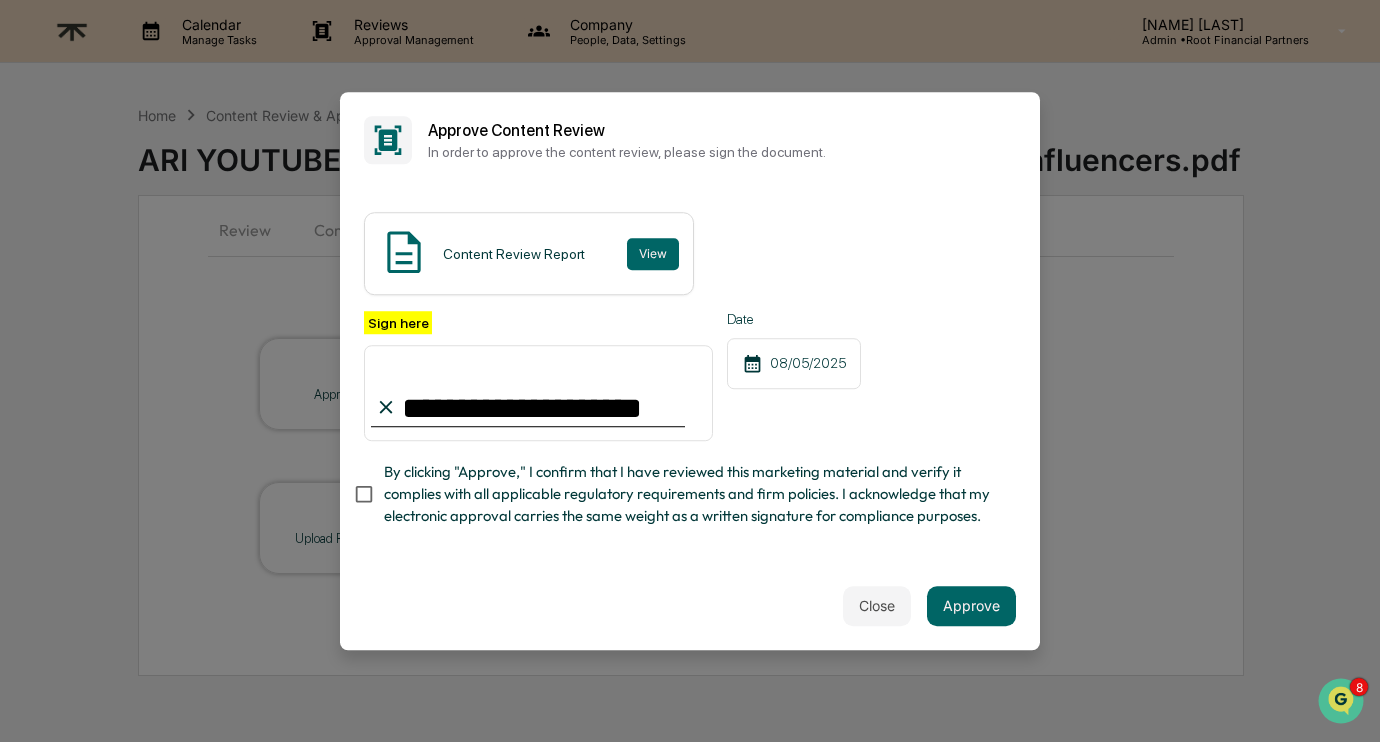 type on "**********" 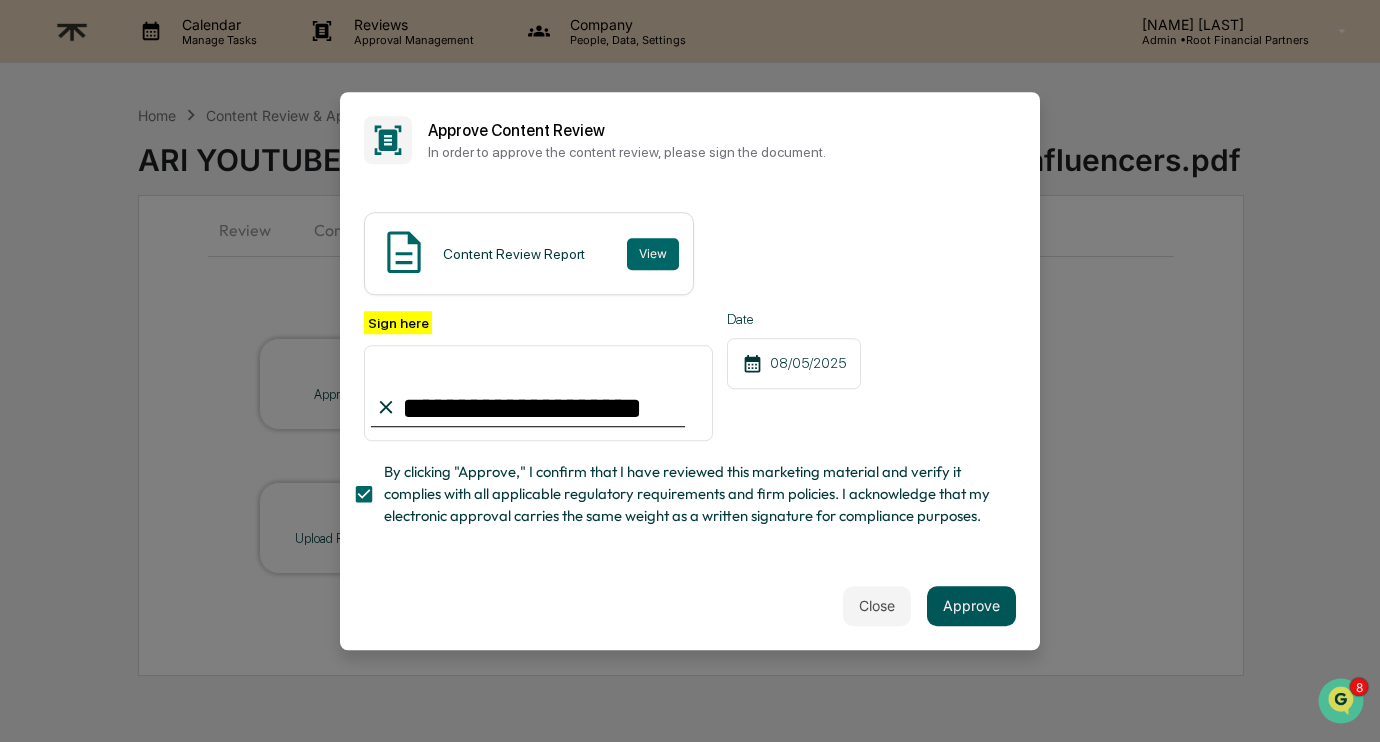 click on "Approve" at bounding box center [971, 606] 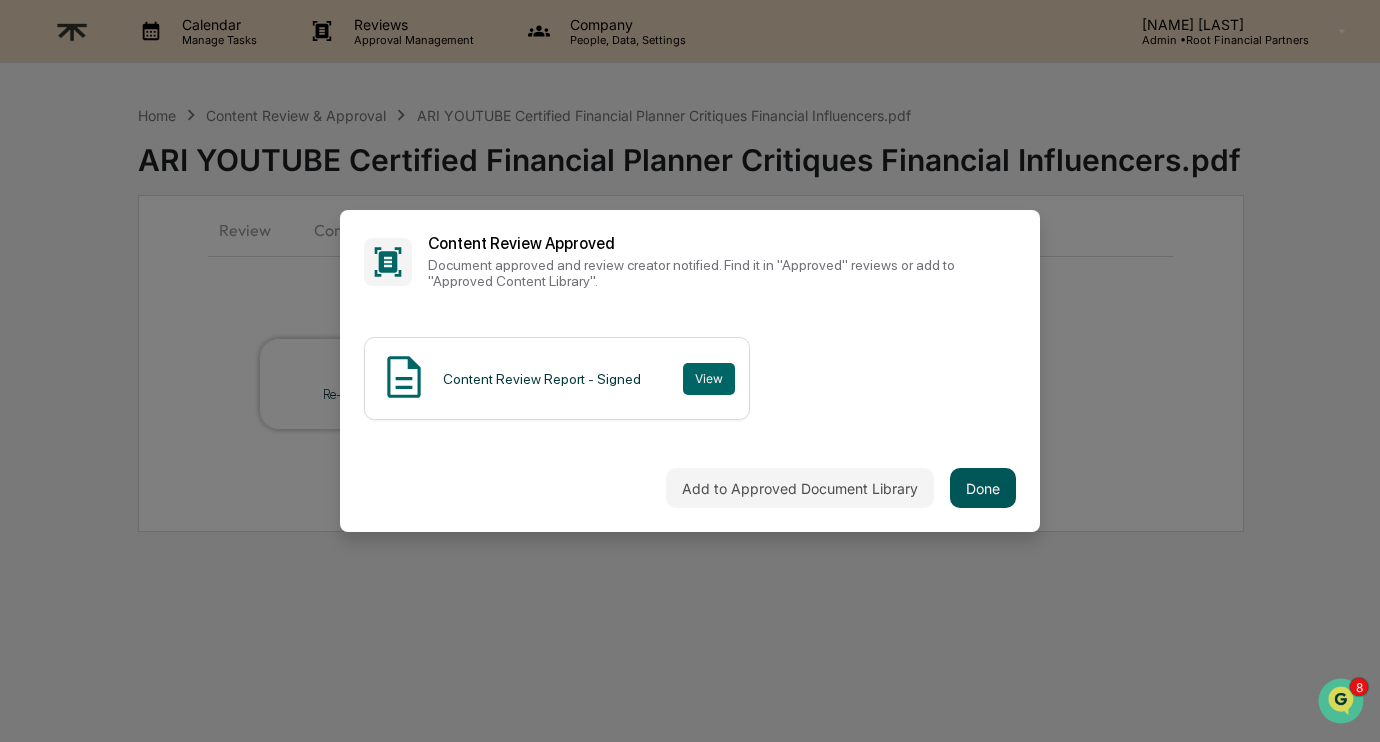 click on "Done" at bounding box center (983, 488) 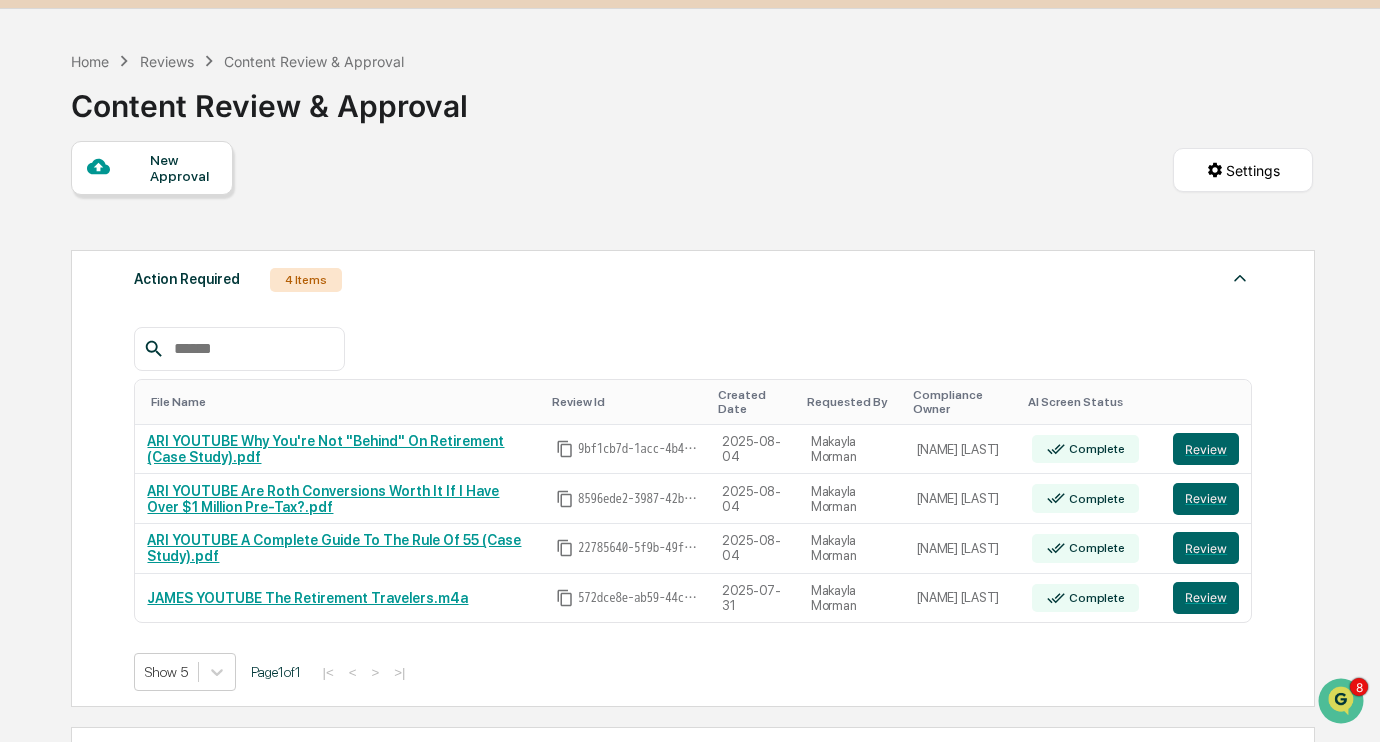 scroll, scrollTop: 85, scrollLeft: 0, axis: vertical 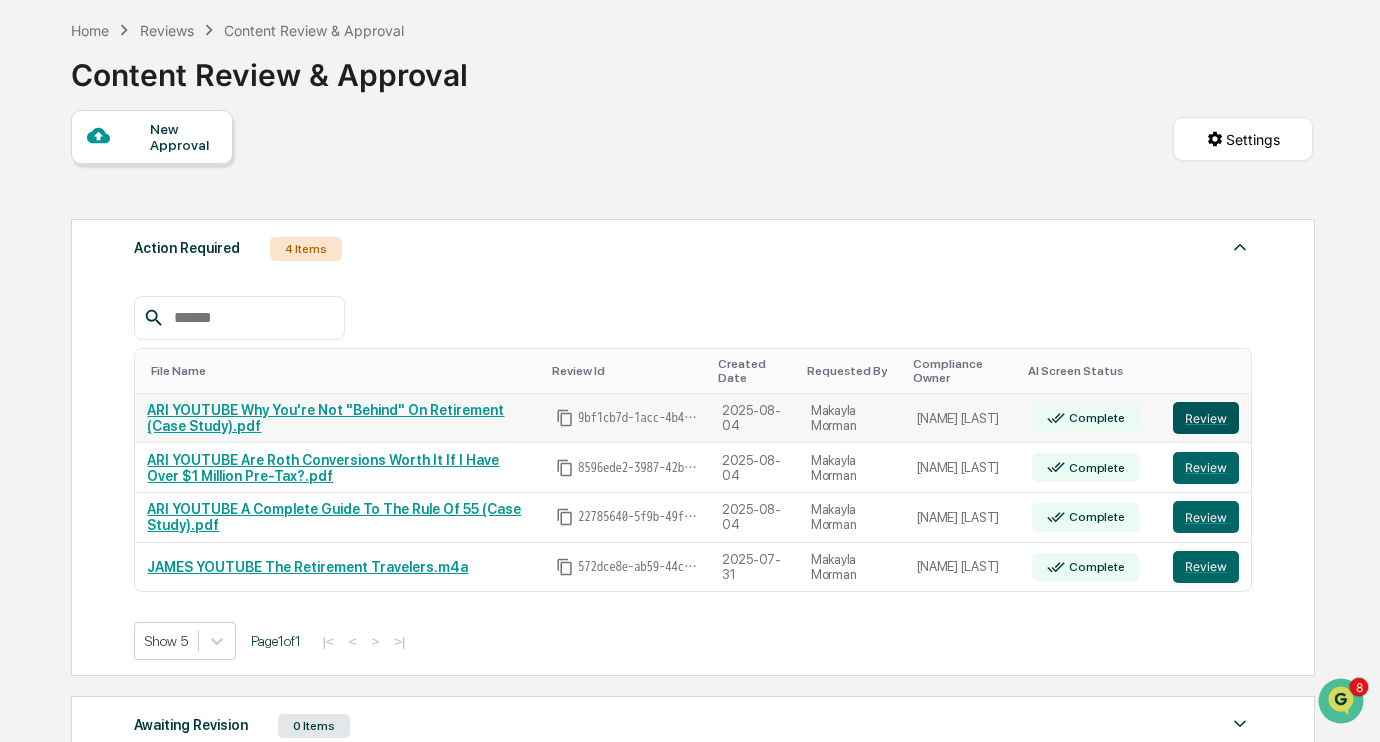 click on "Review" at bounding box center (1206, 418) 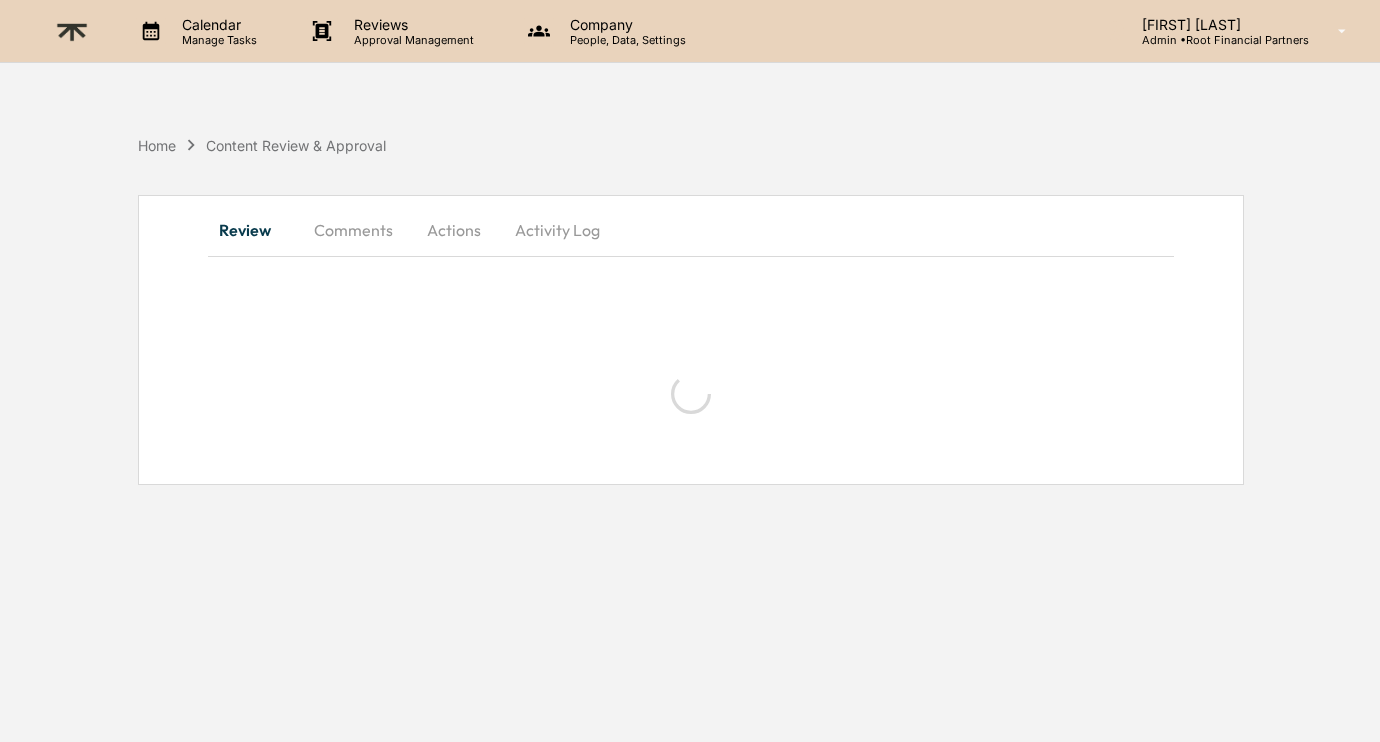scroll, scrollTop: 0, scrollLeft: 0, axis: both 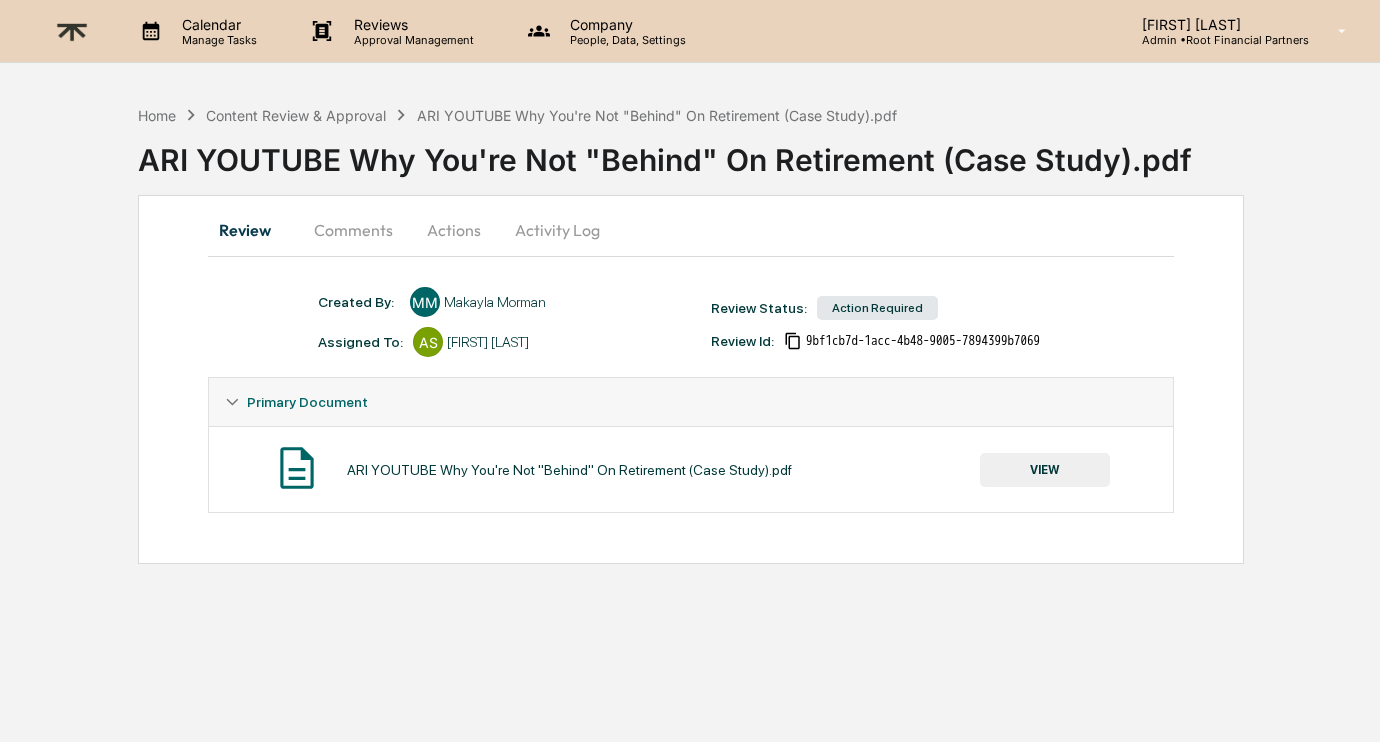 click on "VIEW" at bounding box center (1045, 470) 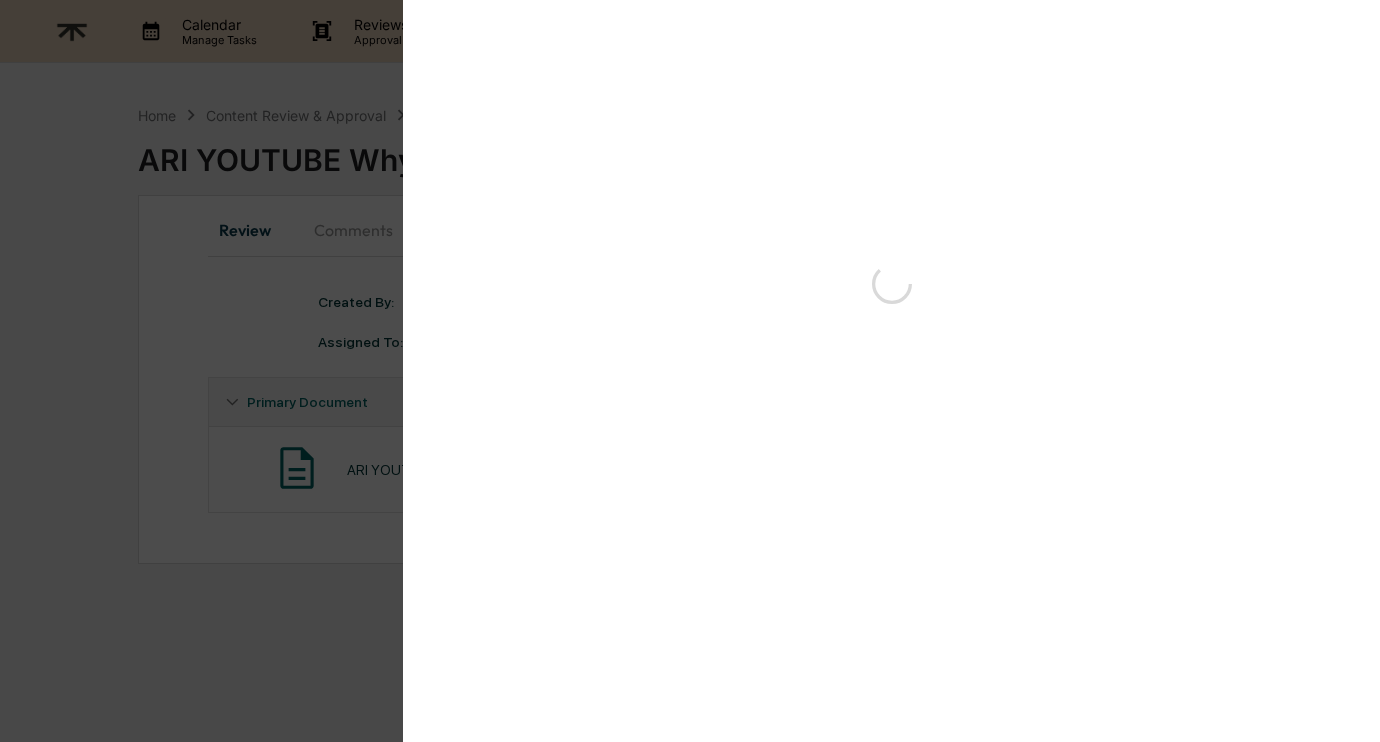 scroll, scrollTop: 0, scrollLeft: 0, axis: both 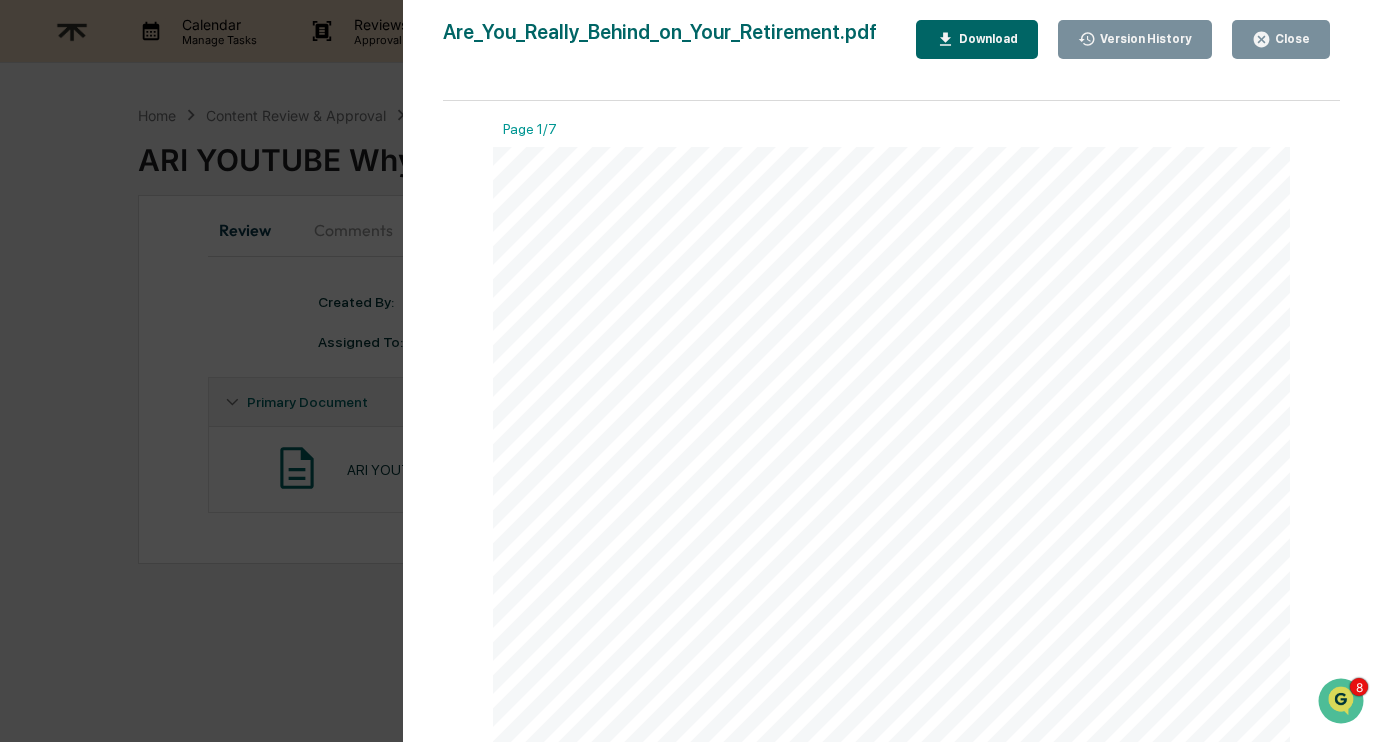 click on "Download" at bounding box center [986, 39] 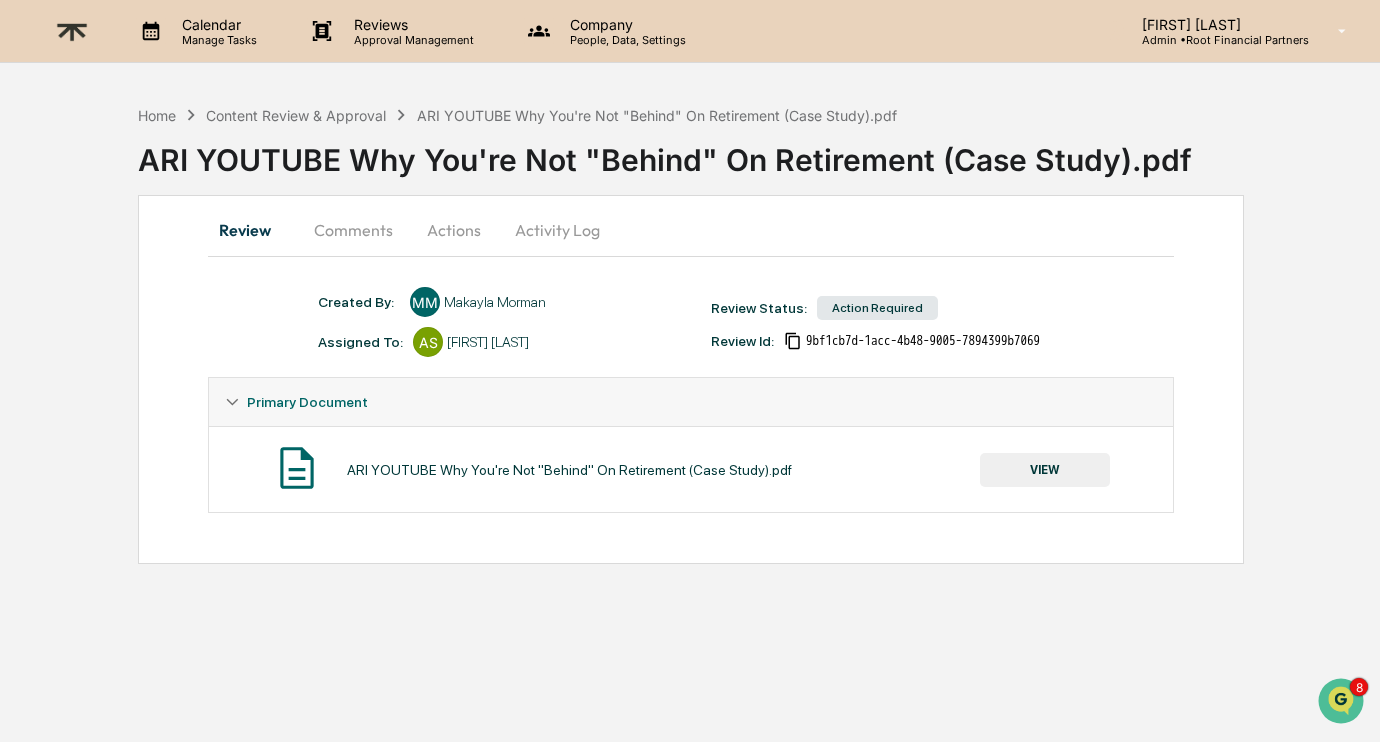 click on "Comments" at bounding box center [353, 230] 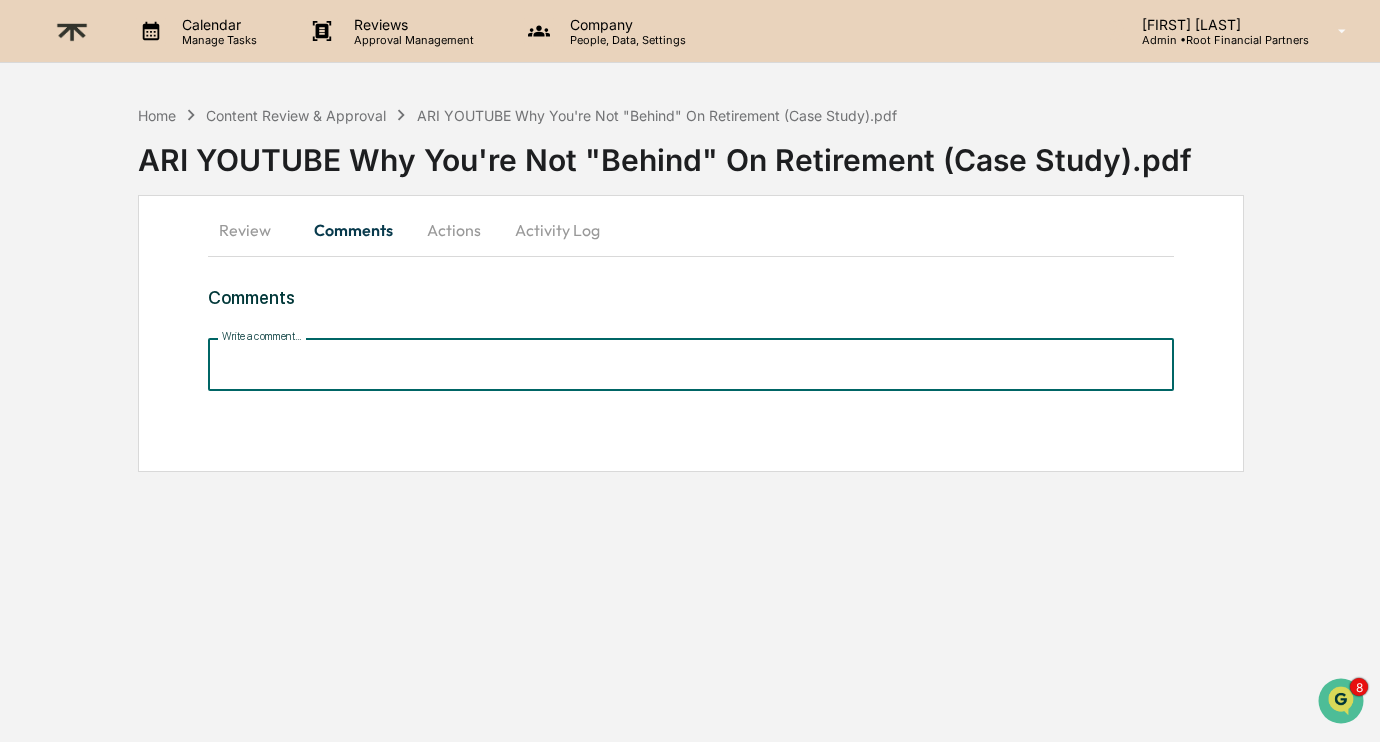 click on "Write a comment..." at bounding box center [691, 364] 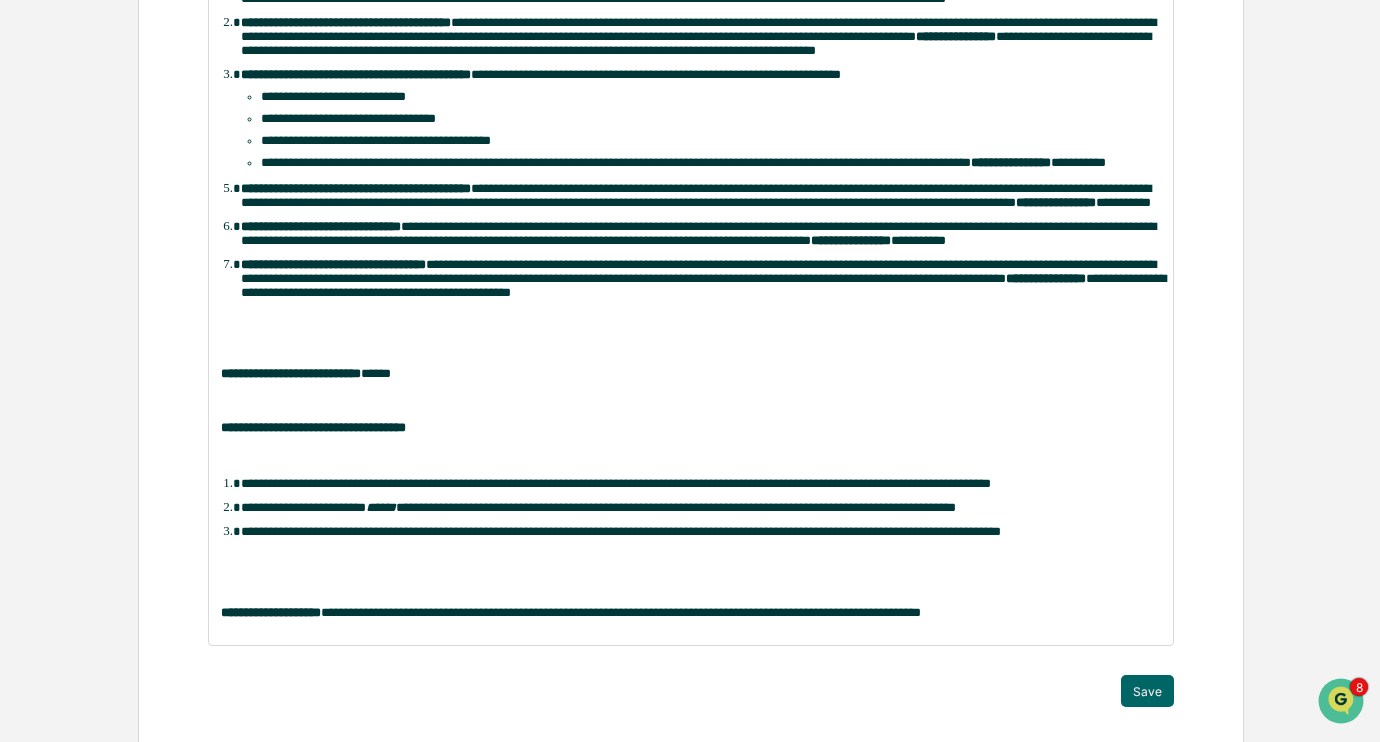 scroll, scrollTop: 750, scrollLeft: 0, axis: vertical 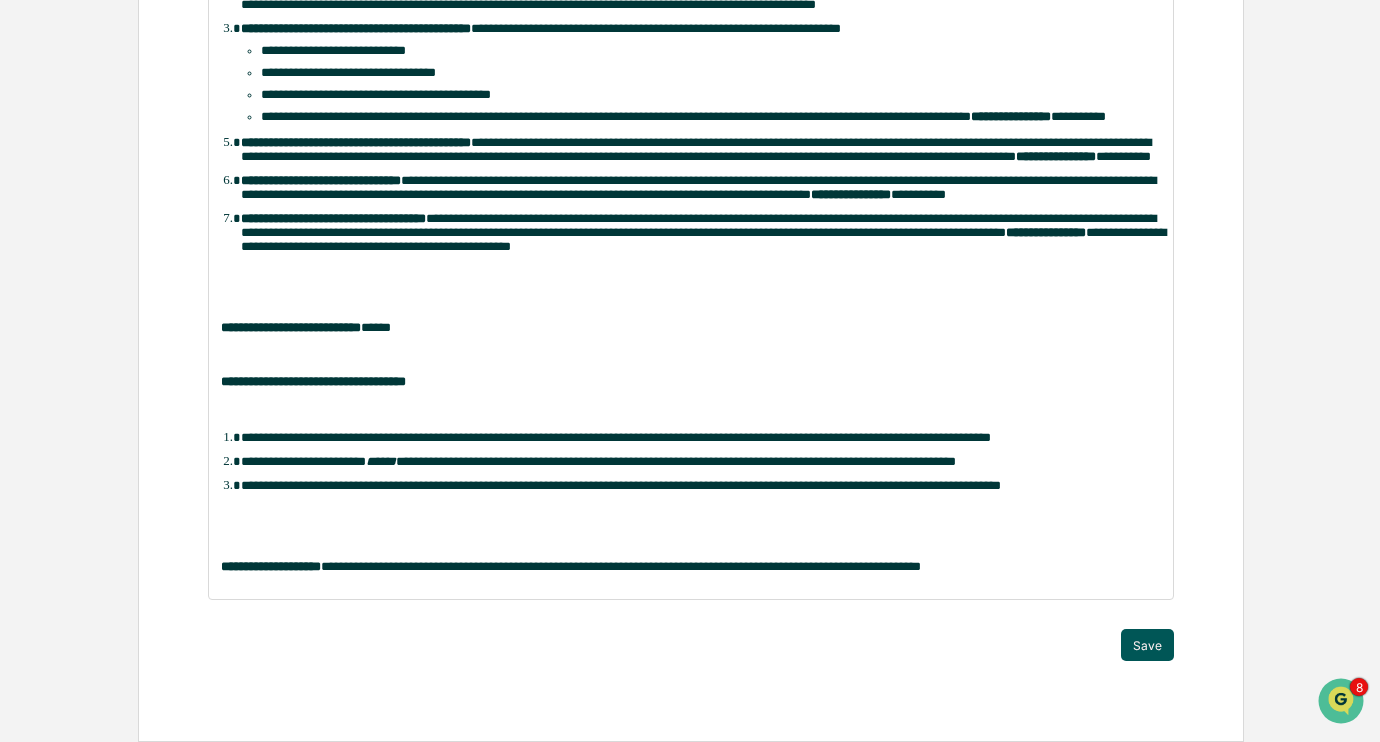 click on "Save" at bounding box center [1147, 645] 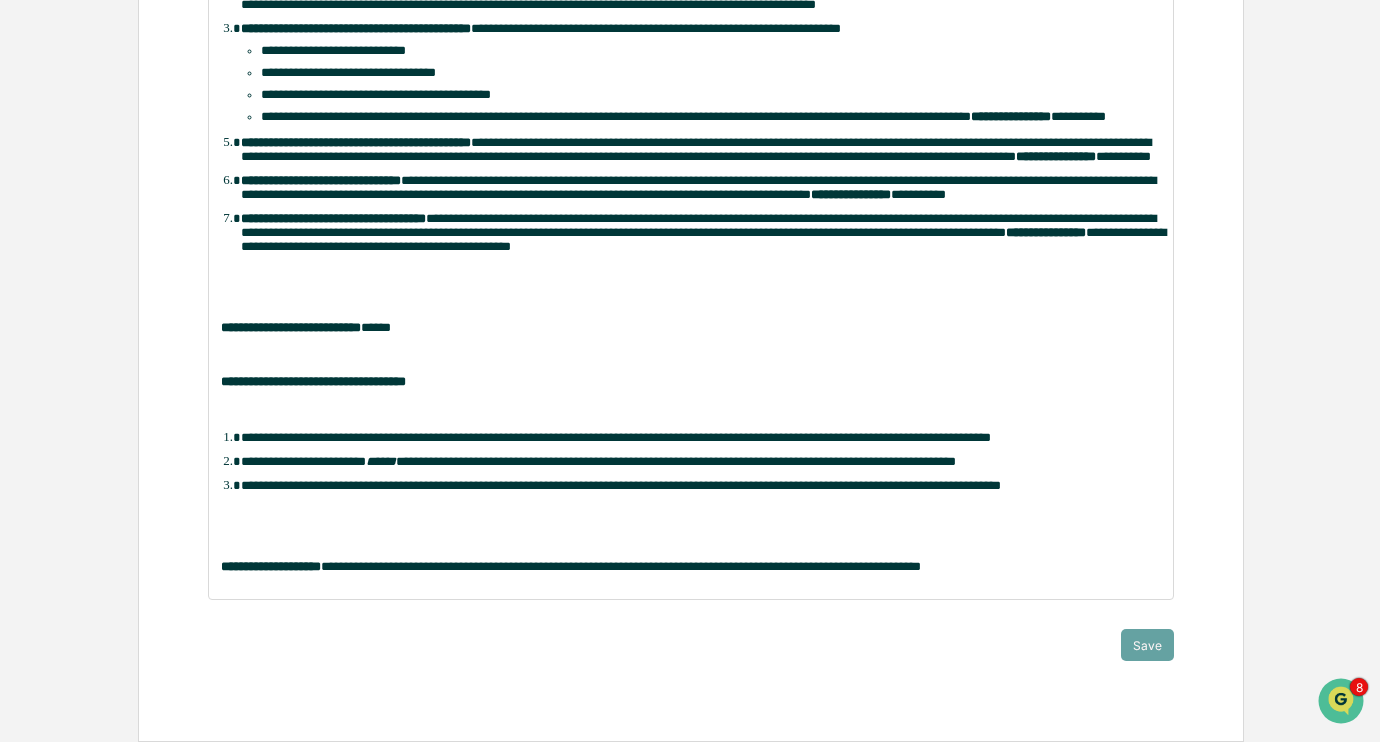 scroll, scrollTop: 0, scrollLeft: 0, axis: both 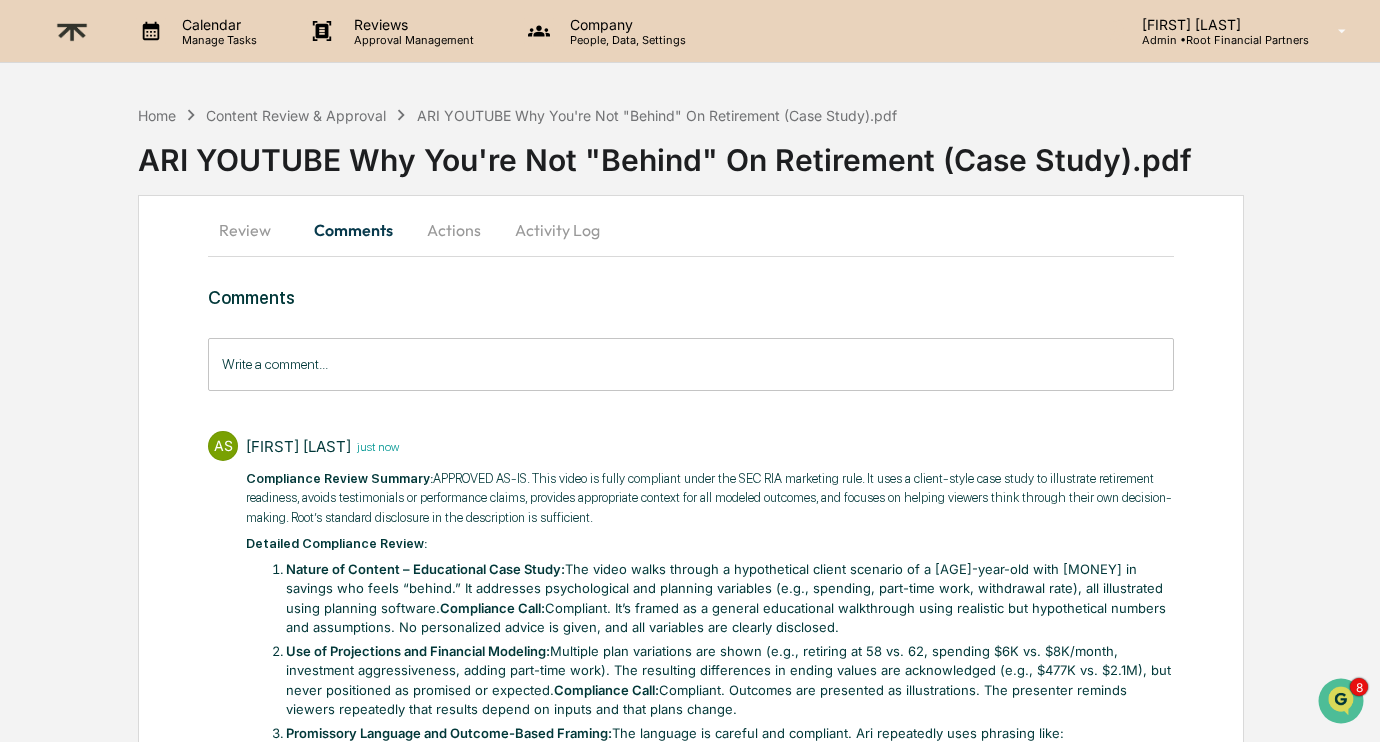 click on "Actions" at bounding box center [454, 230] 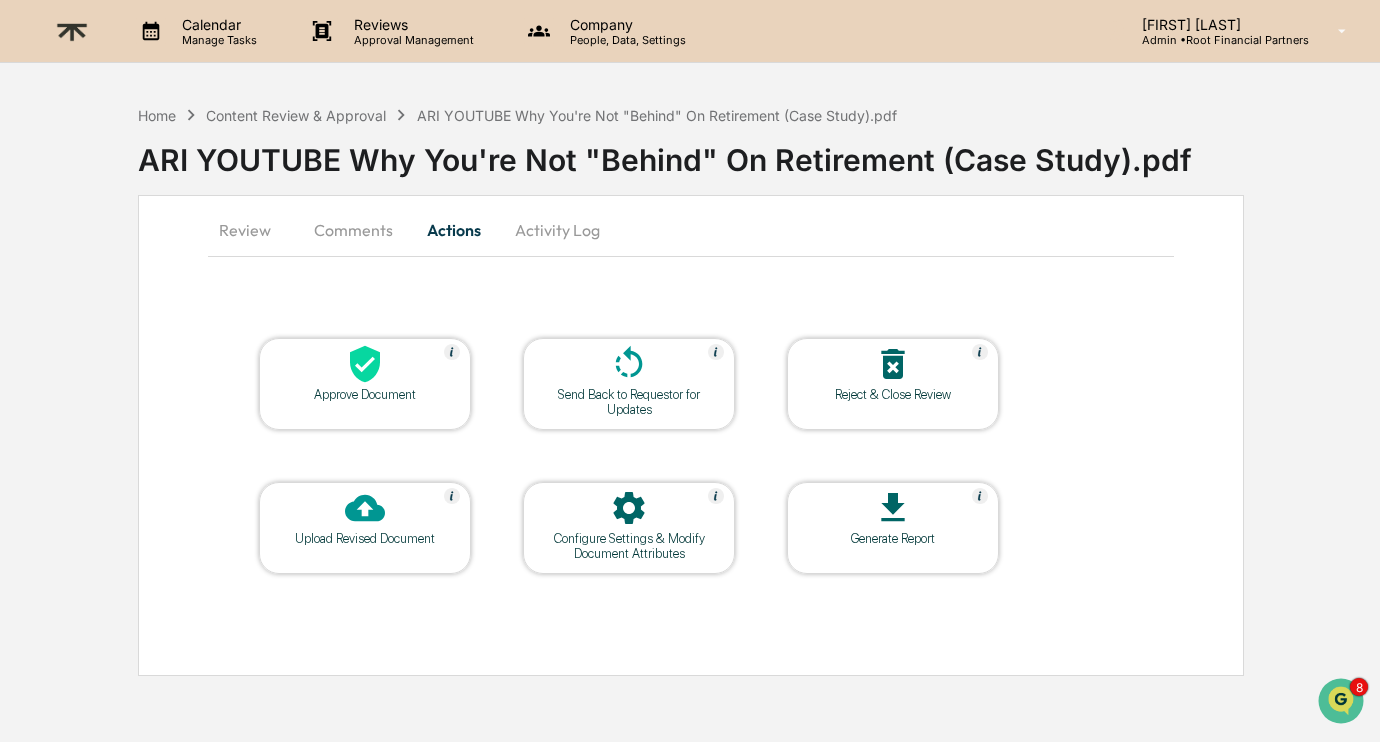 click at bounding box center (365, 365) 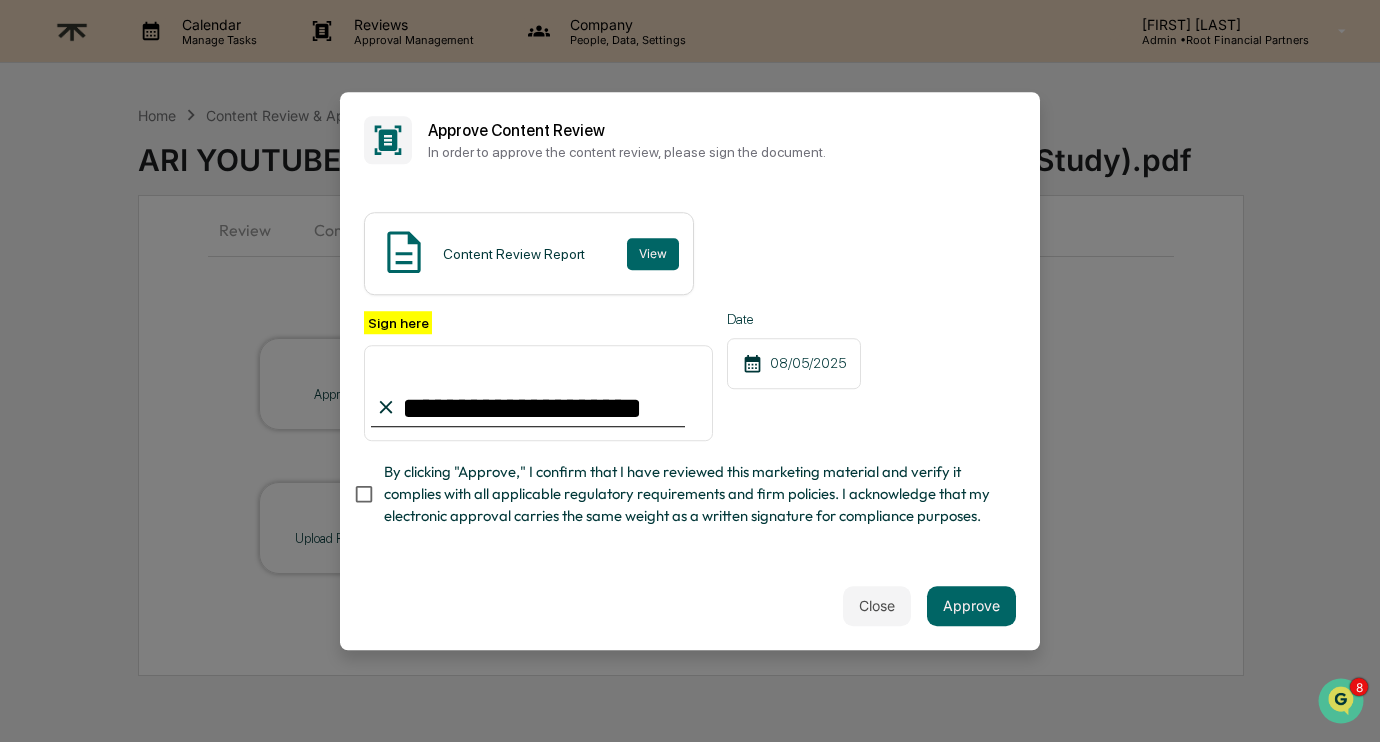 type on "**********" 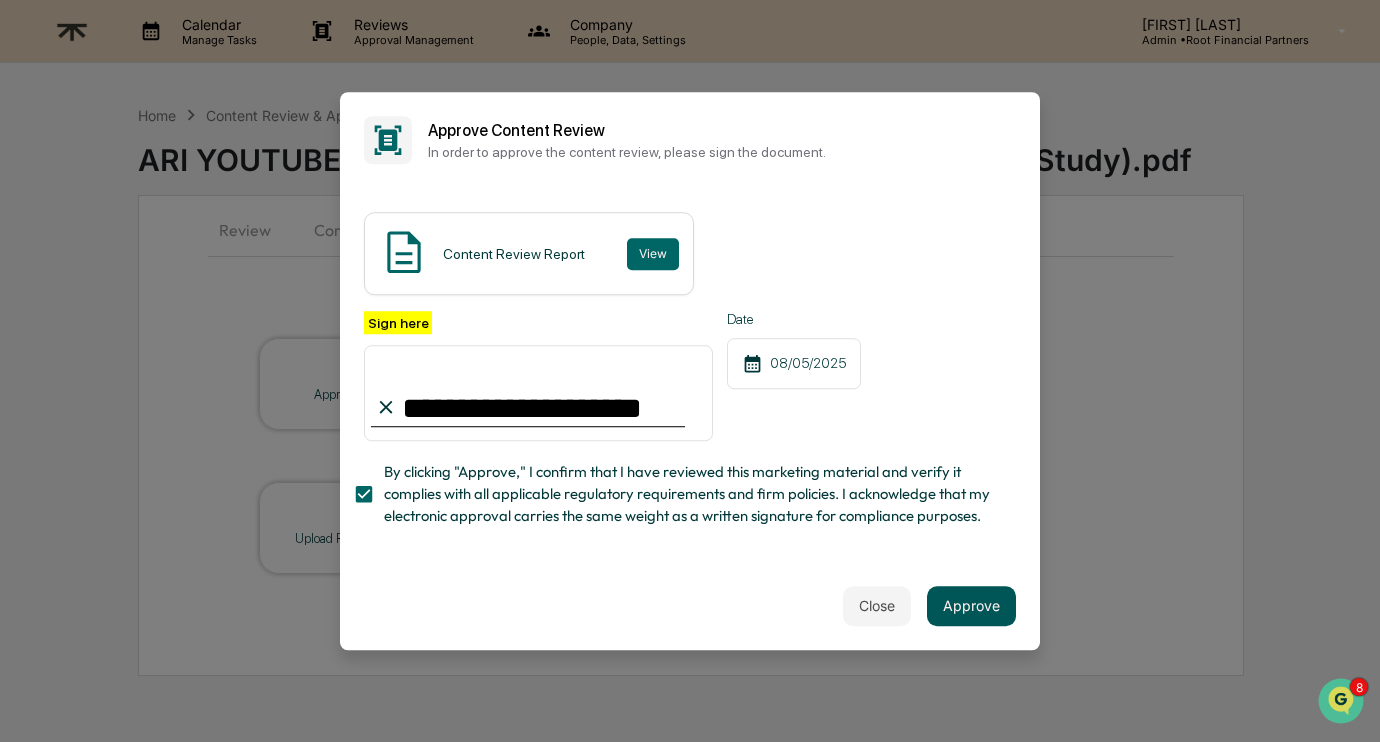 click on "Approve" at bounding box center (971, 606) 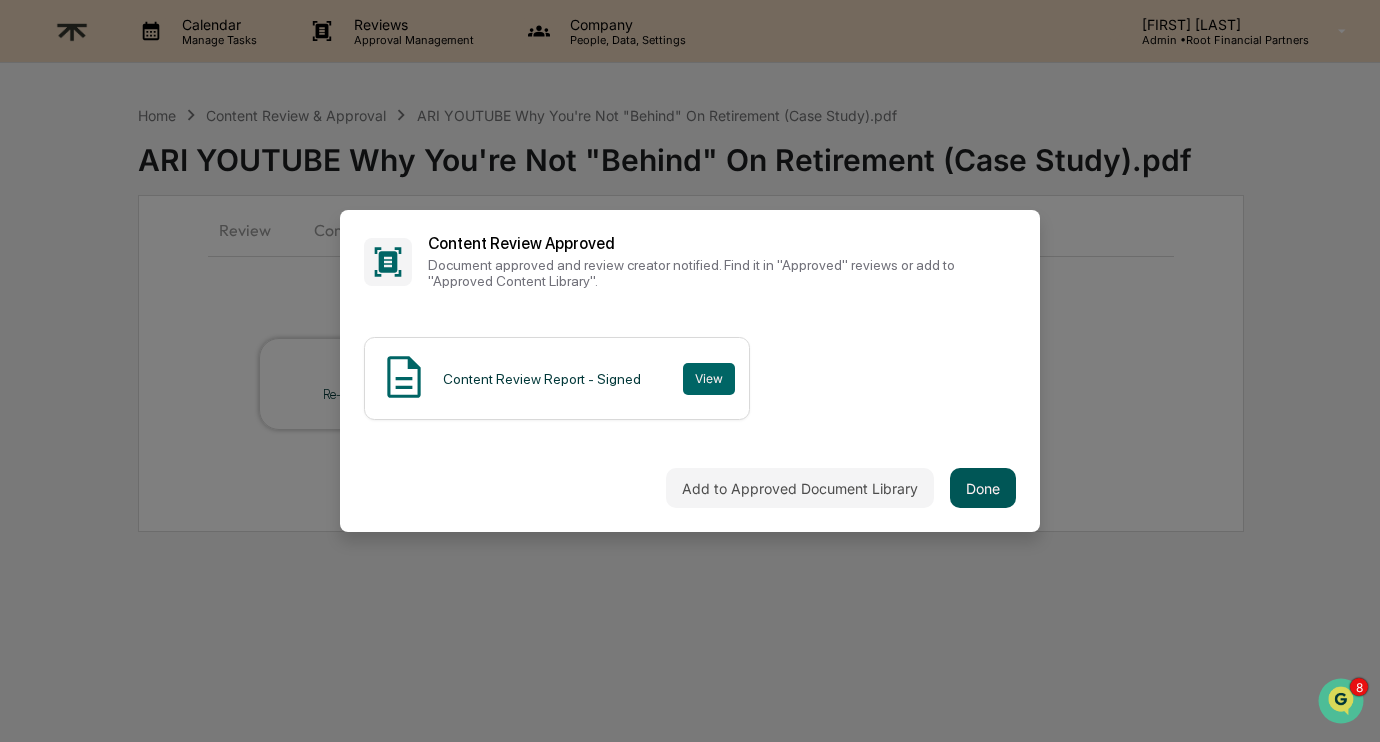 click on "Done" at bounding box center [983, 488] 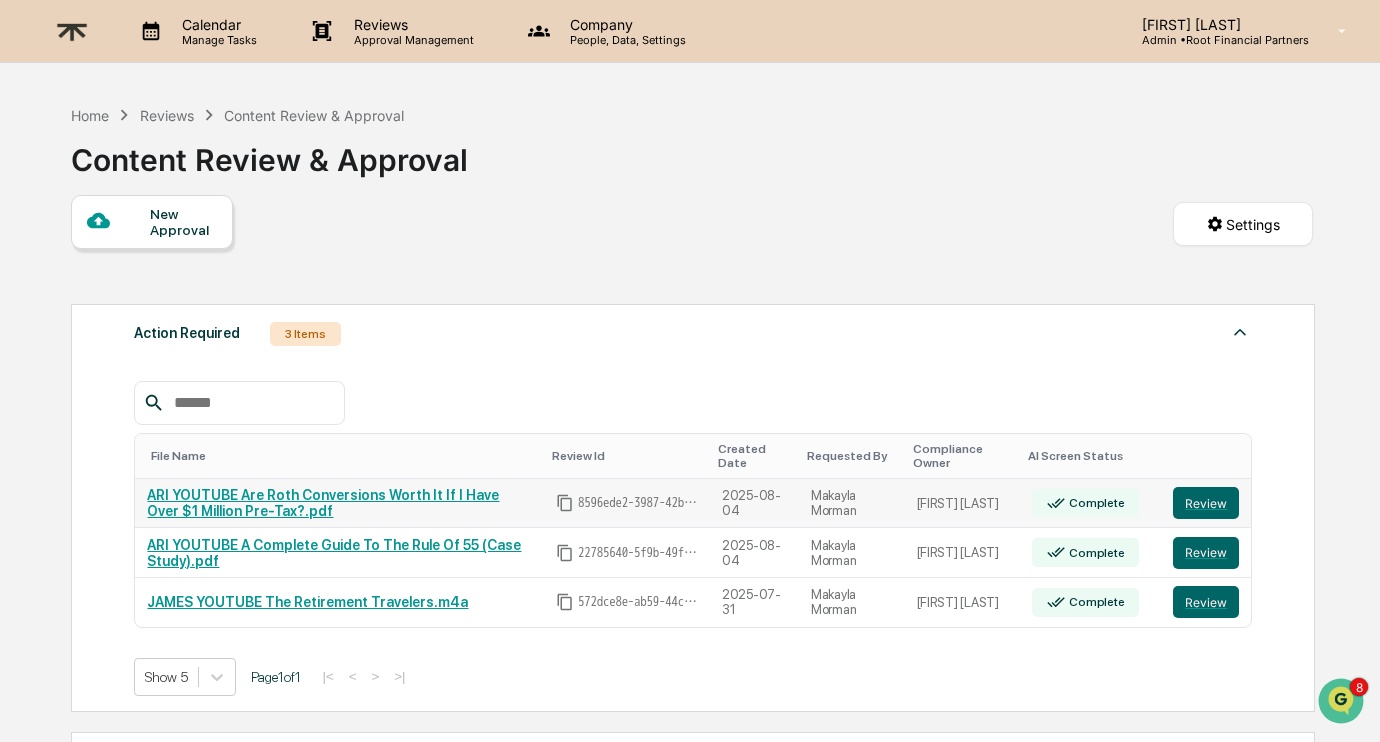 click on "Complete" at bounding box center [1090, 504] 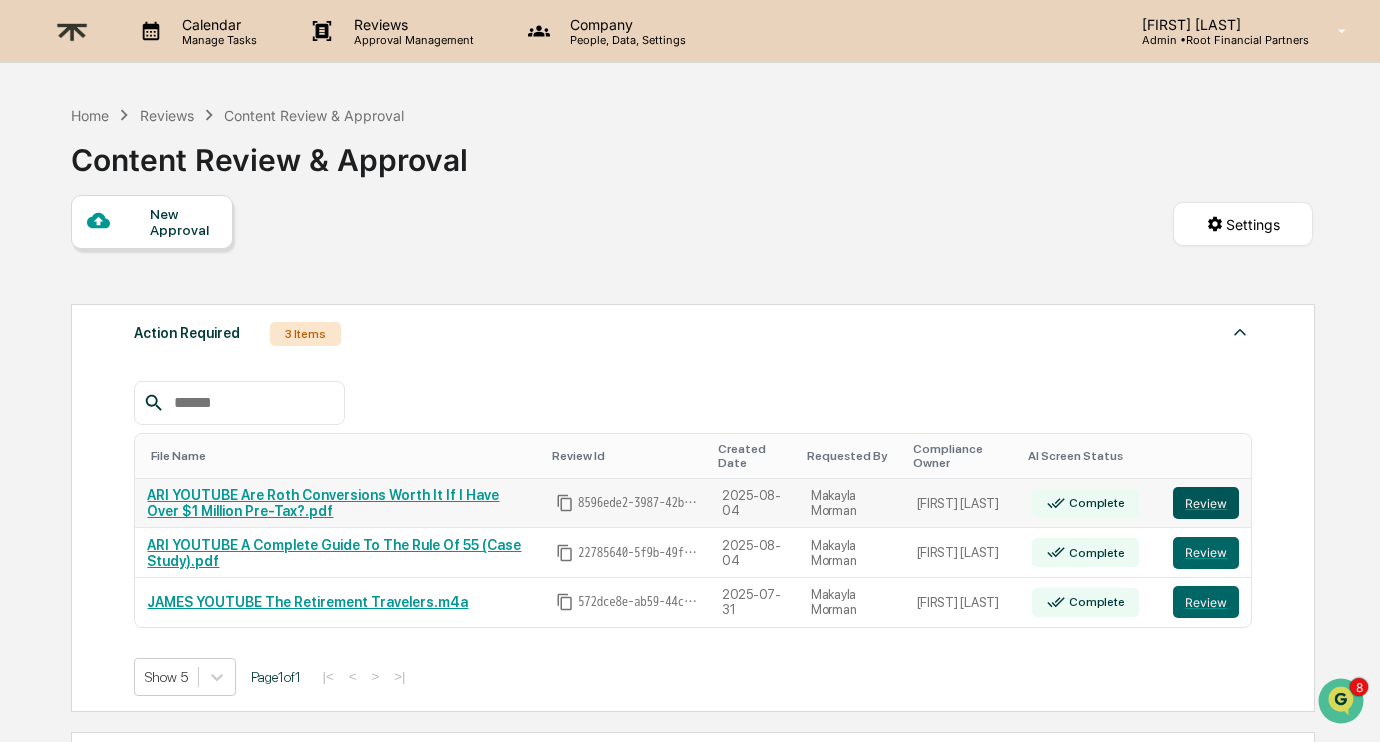 click on "Review" at bounding box center (1206, 503) 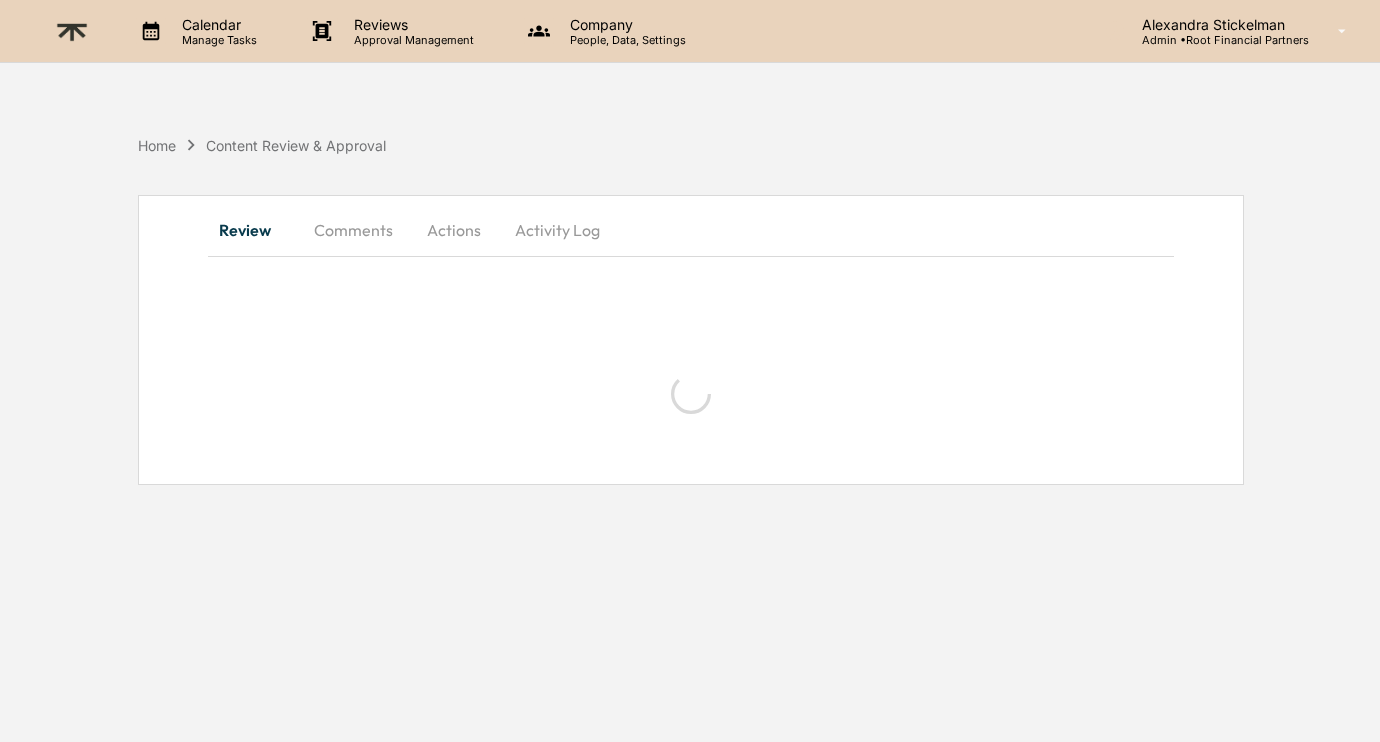 scroll, scrollTop: 0, scrollLeft: 0, axis: both 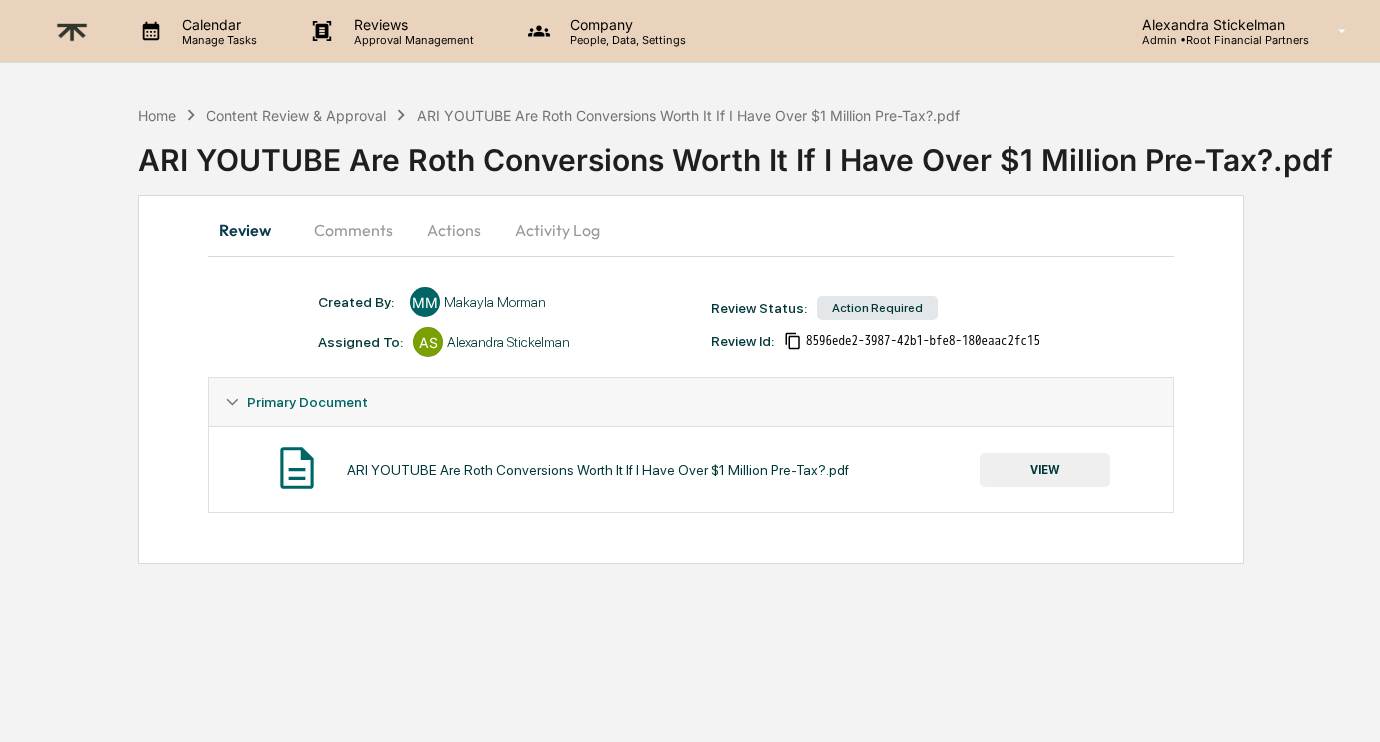 click on "VIEW" at bounding box center (1045, 470) 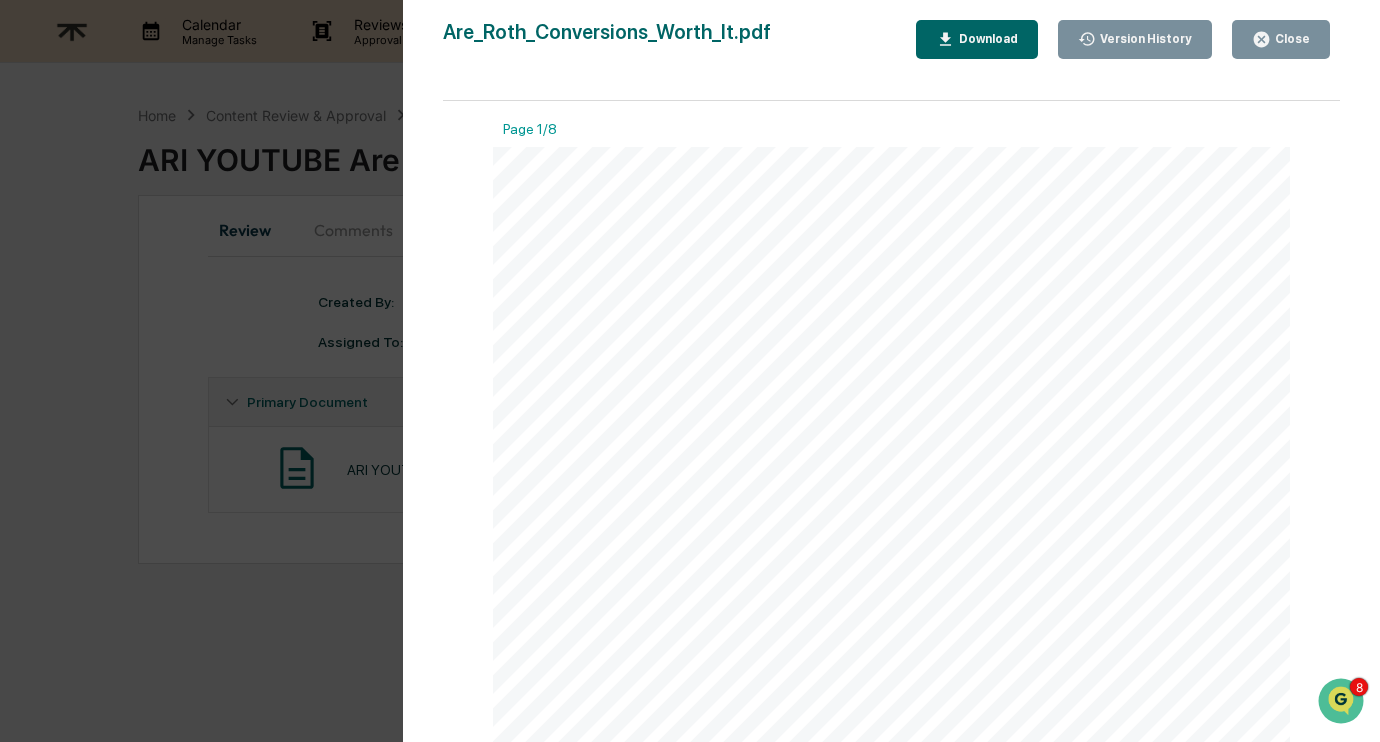 click on "Download" at bounding box center (977, 39) 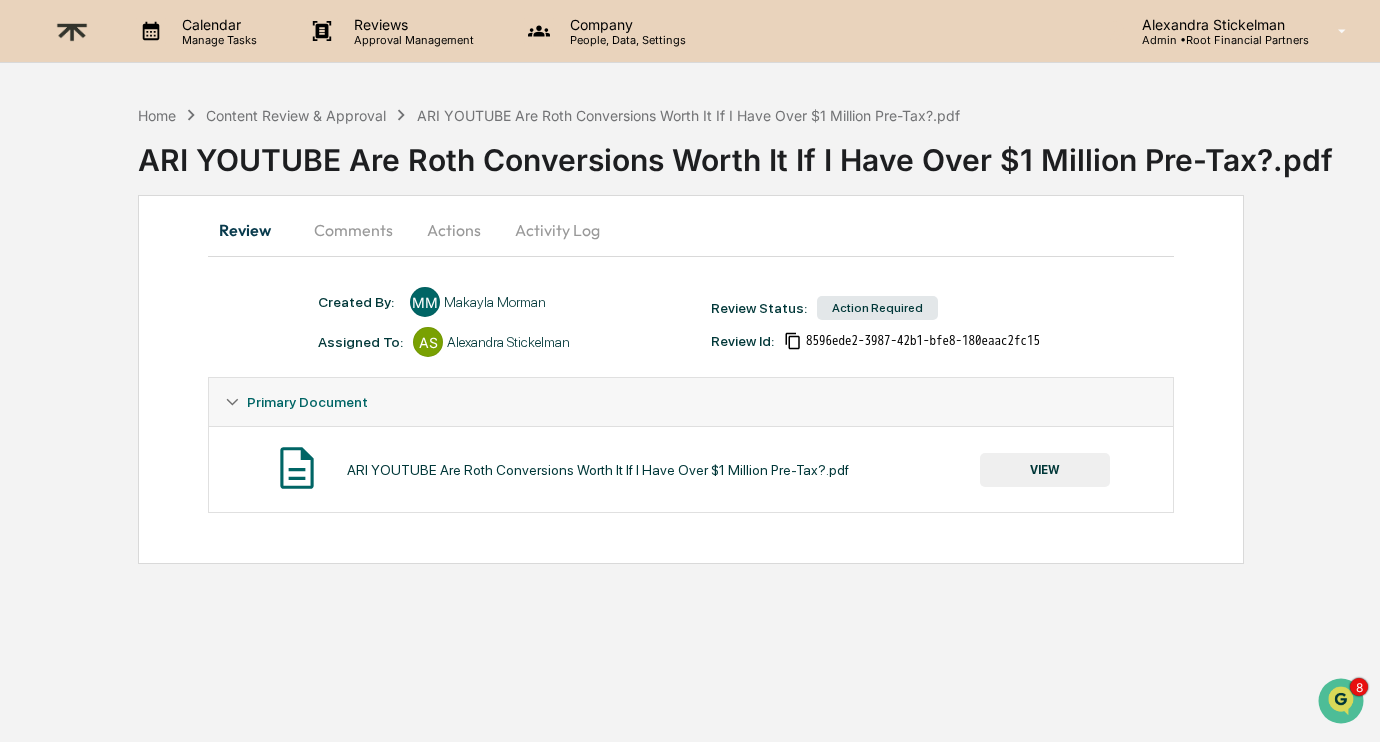 click on "Comments" at bounding box center [353, 230] 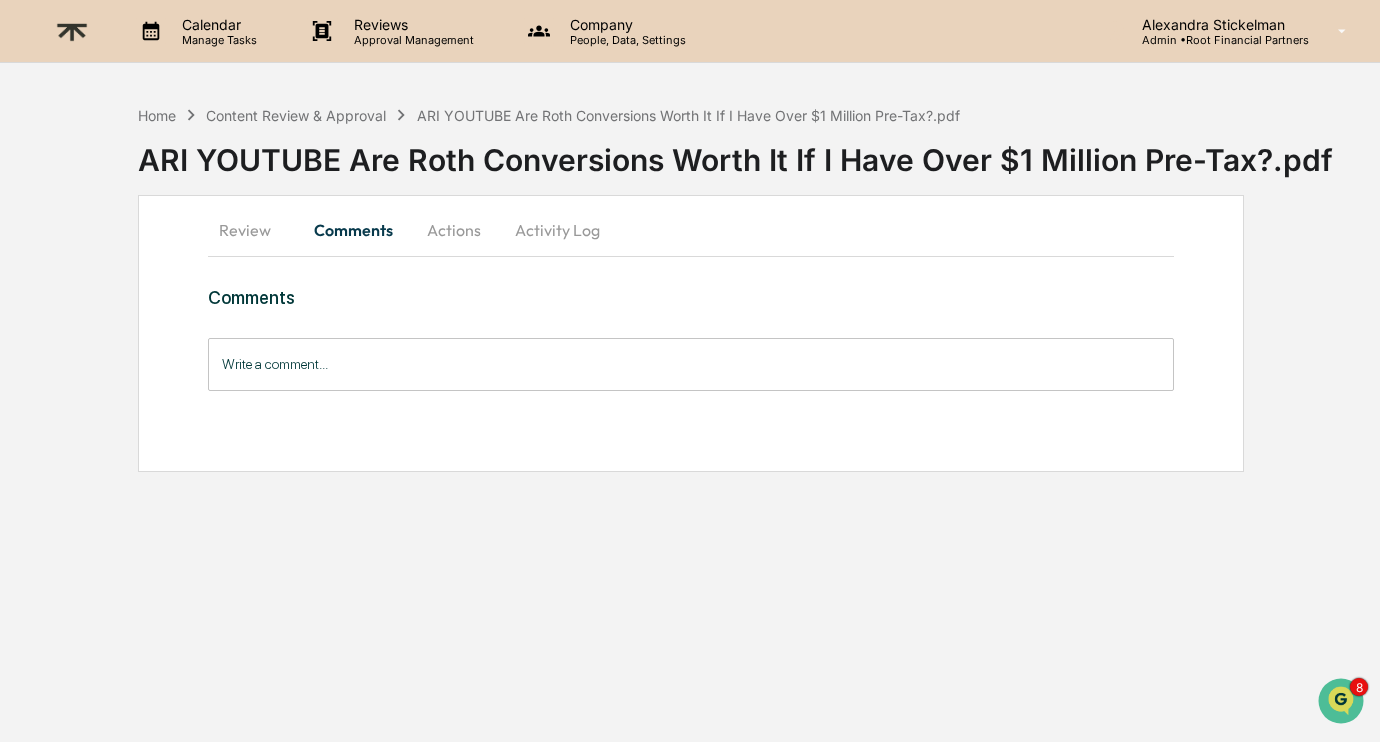 click on "Write a comment..." at bounding box center (691, 364) 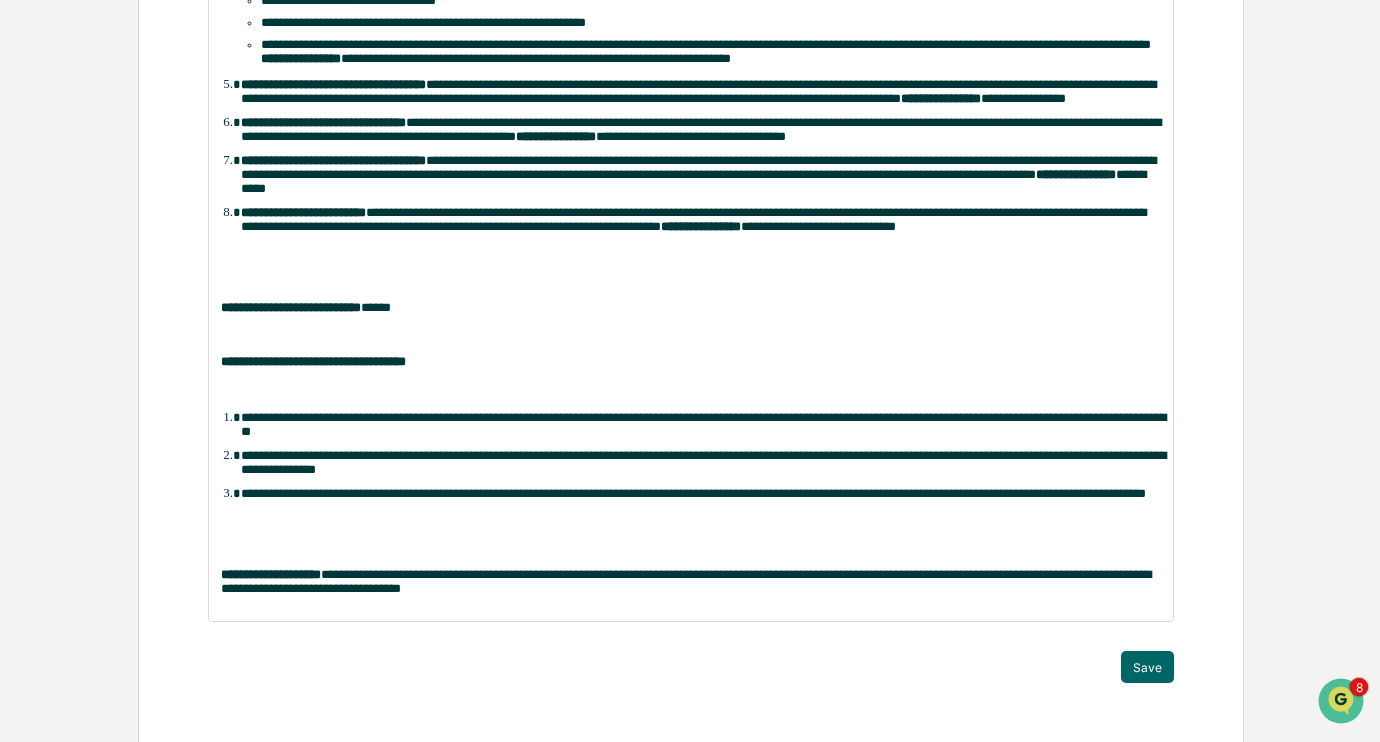 scroll, scrollTop: 858, scrollLeft: 0, axis: vertical 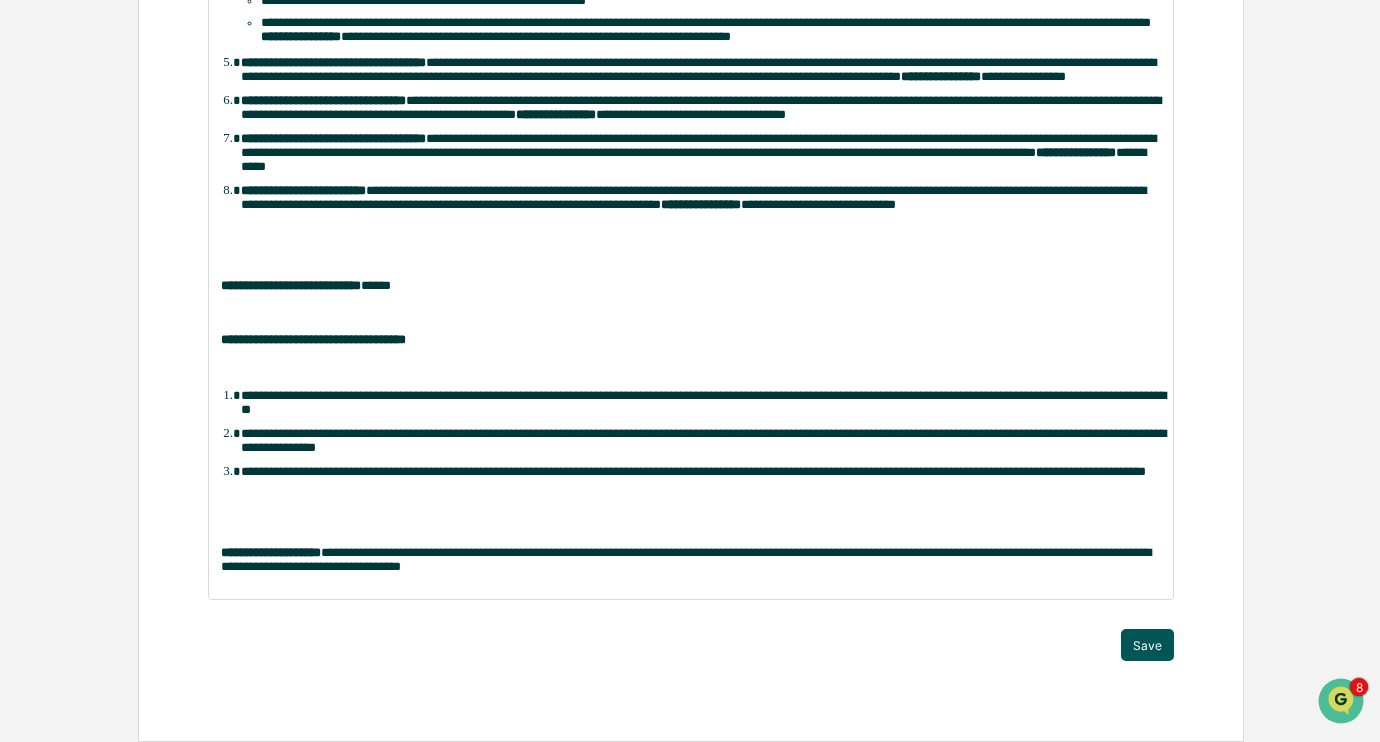 click on "Save" at bounding box center (1147, 645) 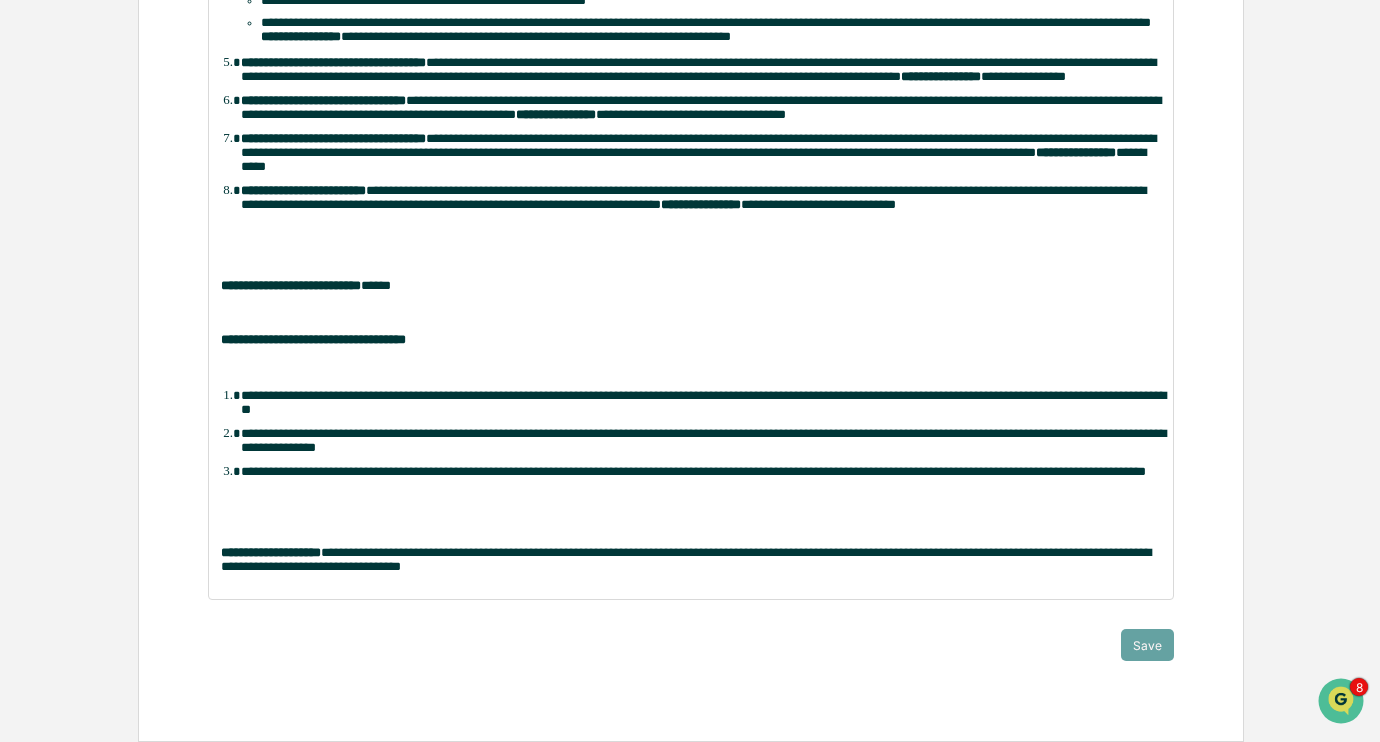 scroll, scrollTop: 0, scrollLeft: 0, axis: both 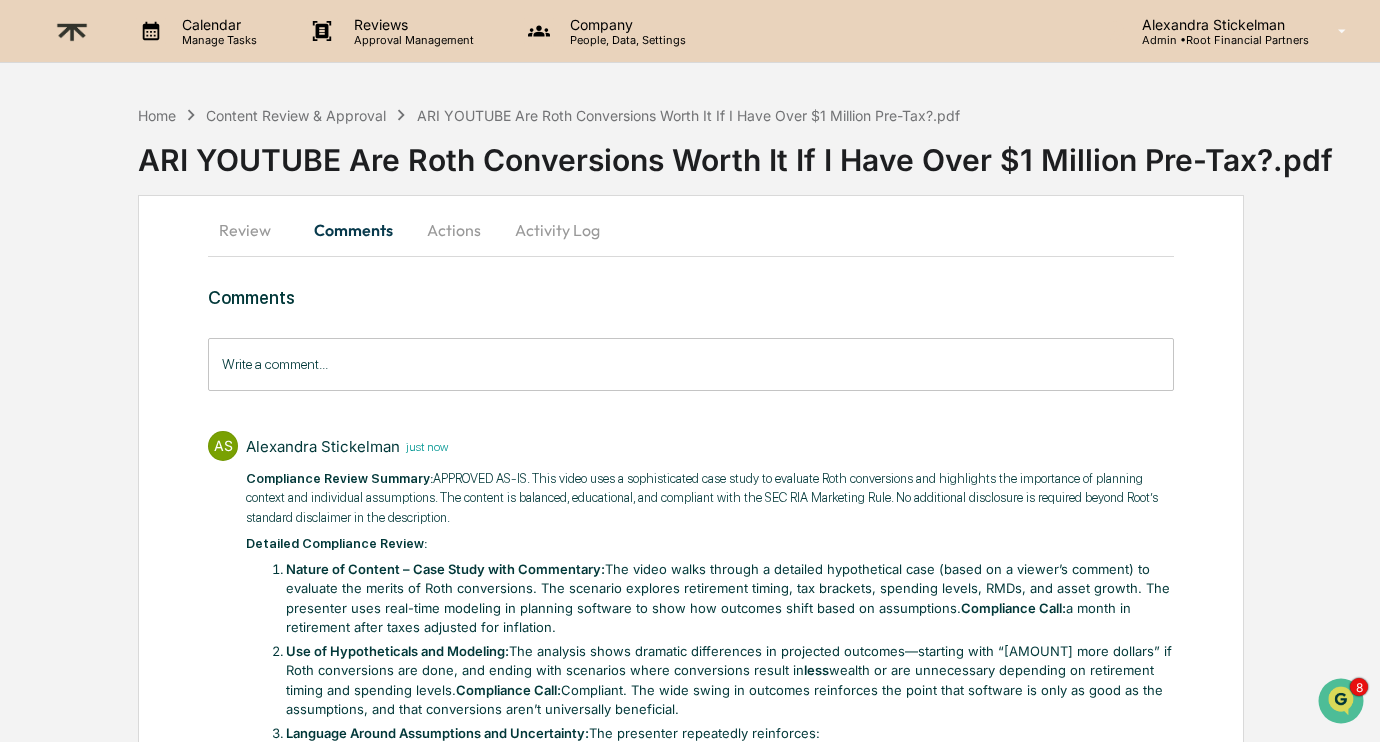 click on "Actions" at bounding box center [454, 230] 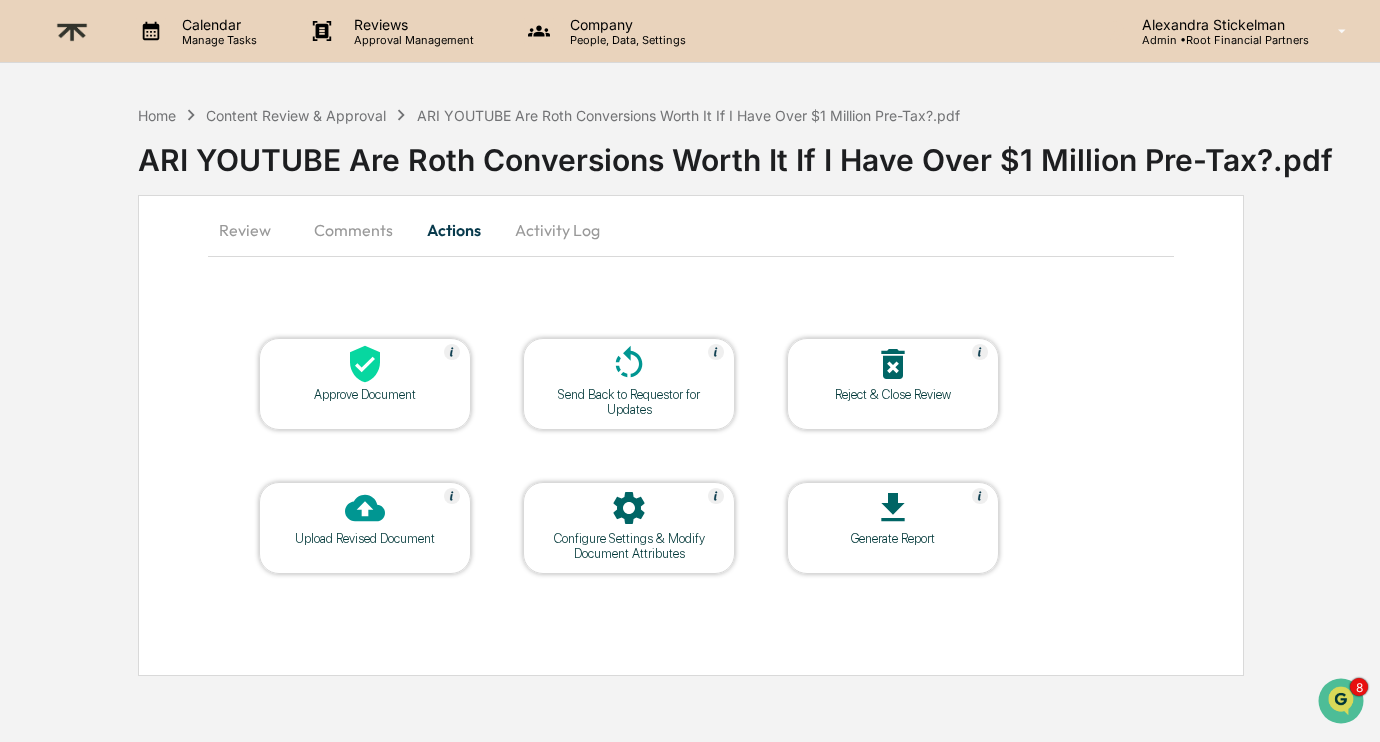 click at bounding box center [365, 365] 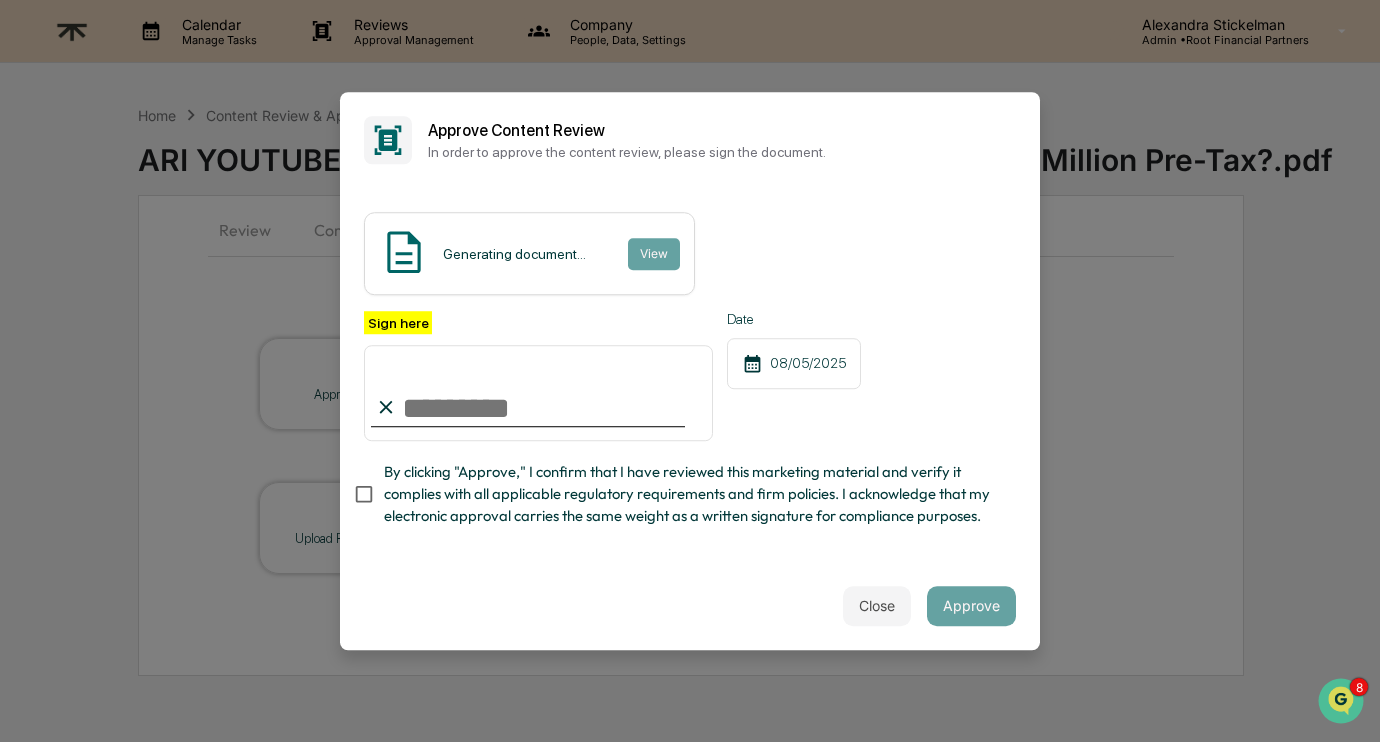click on "Sign here" at bounding box center (538, 393) 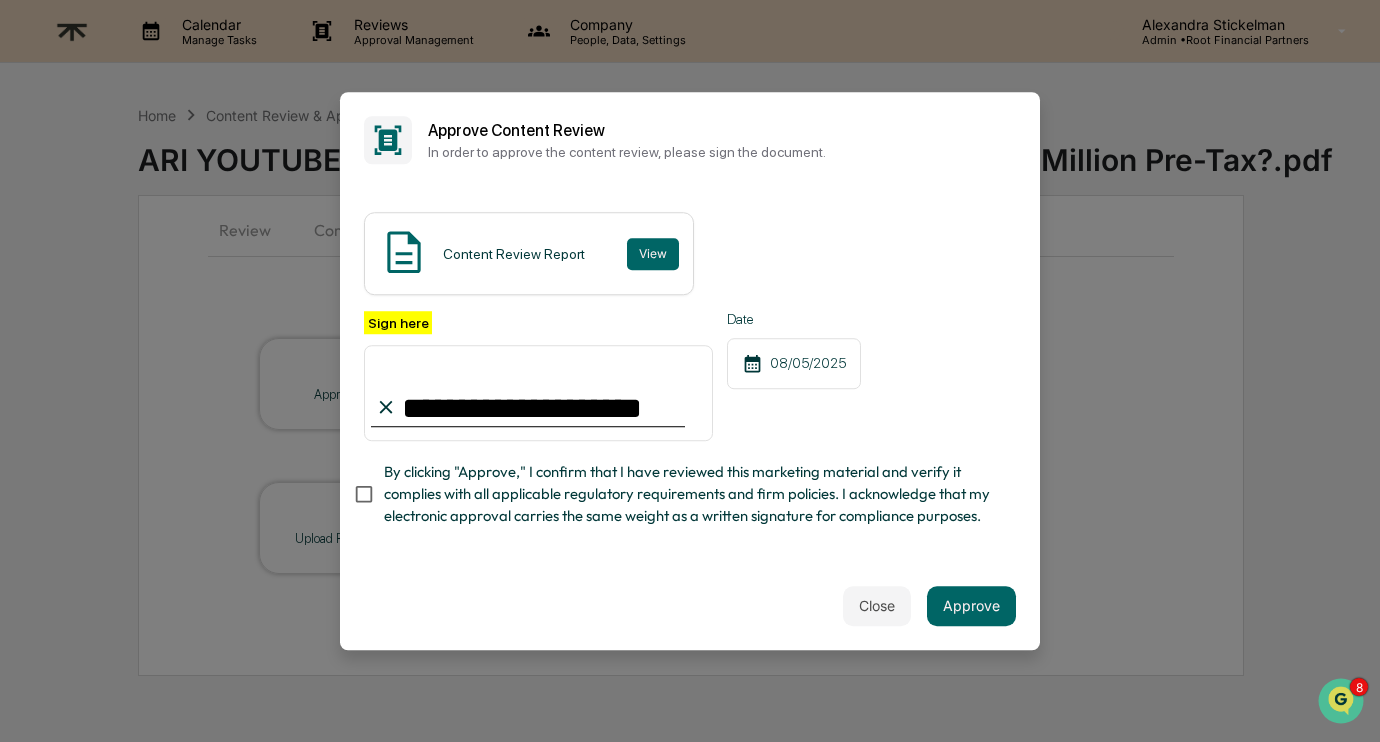 type on "**********" 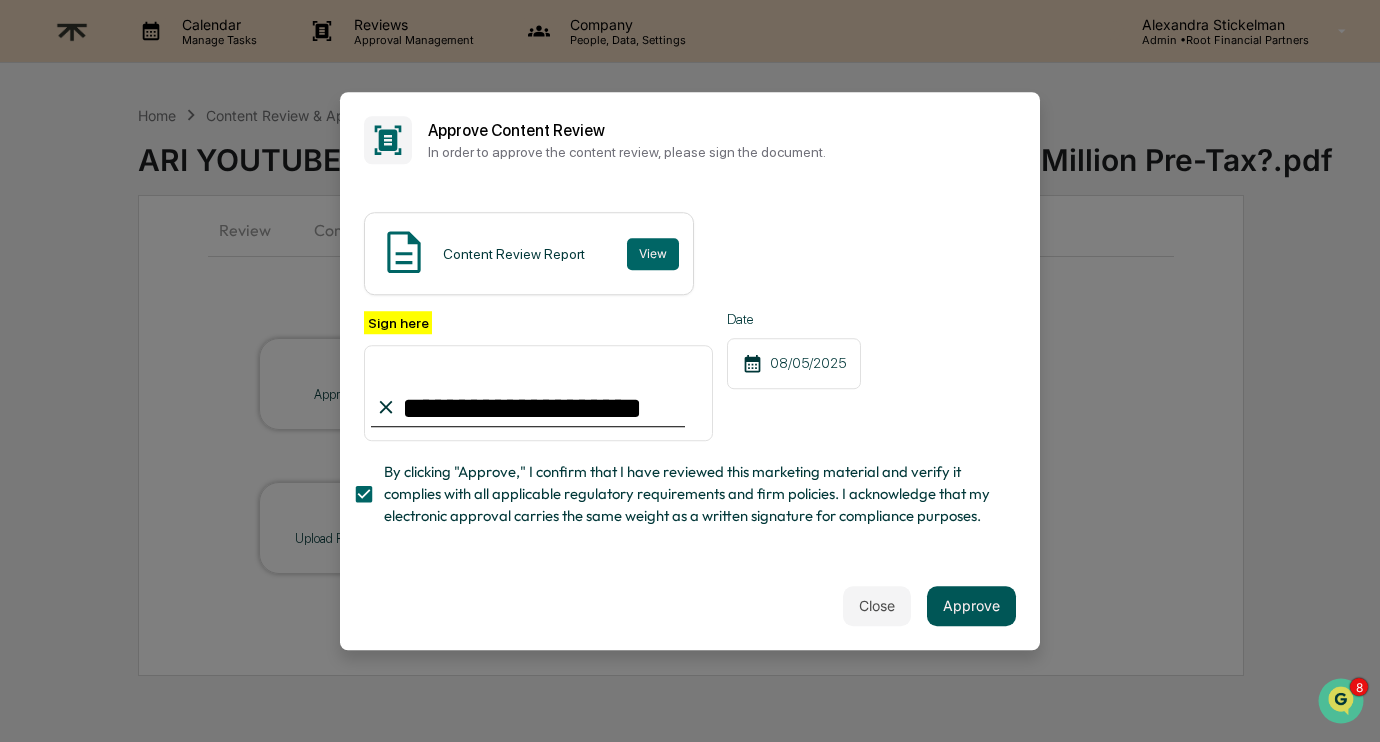 click on "Approve" at bounding box center [971, 606] 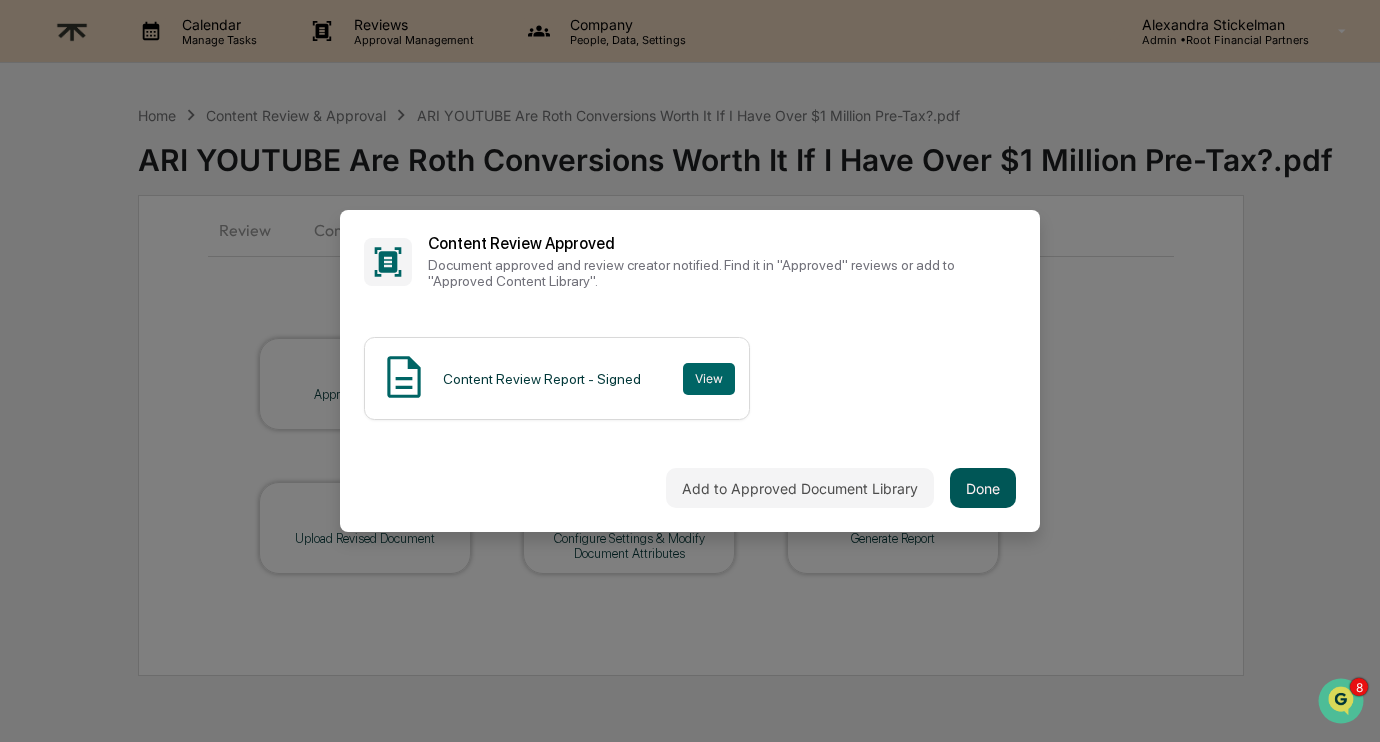 click on "Done" at bounding box center [983, 488] 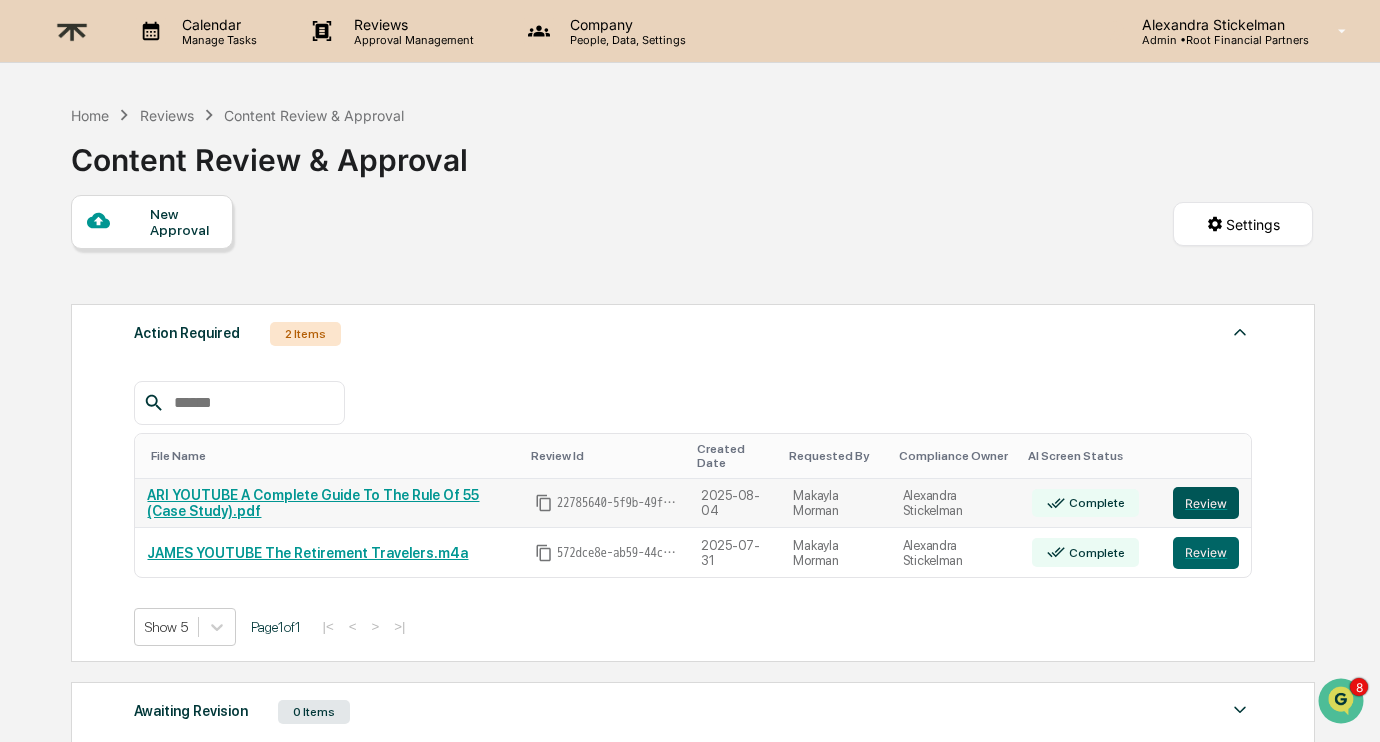 click on "Review" at bounding box center (1206, 503) 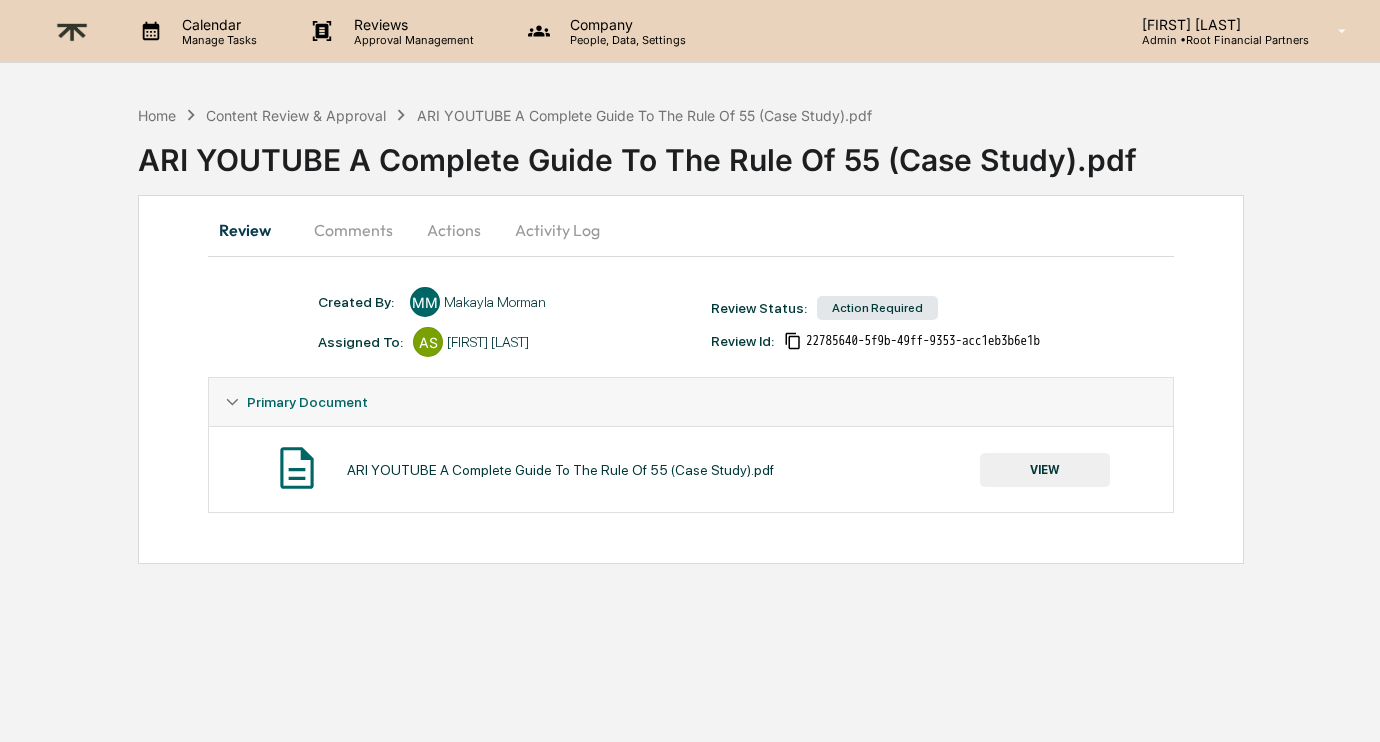 scroll, scrollTop: 0, scrollLeft: 0, axis: both 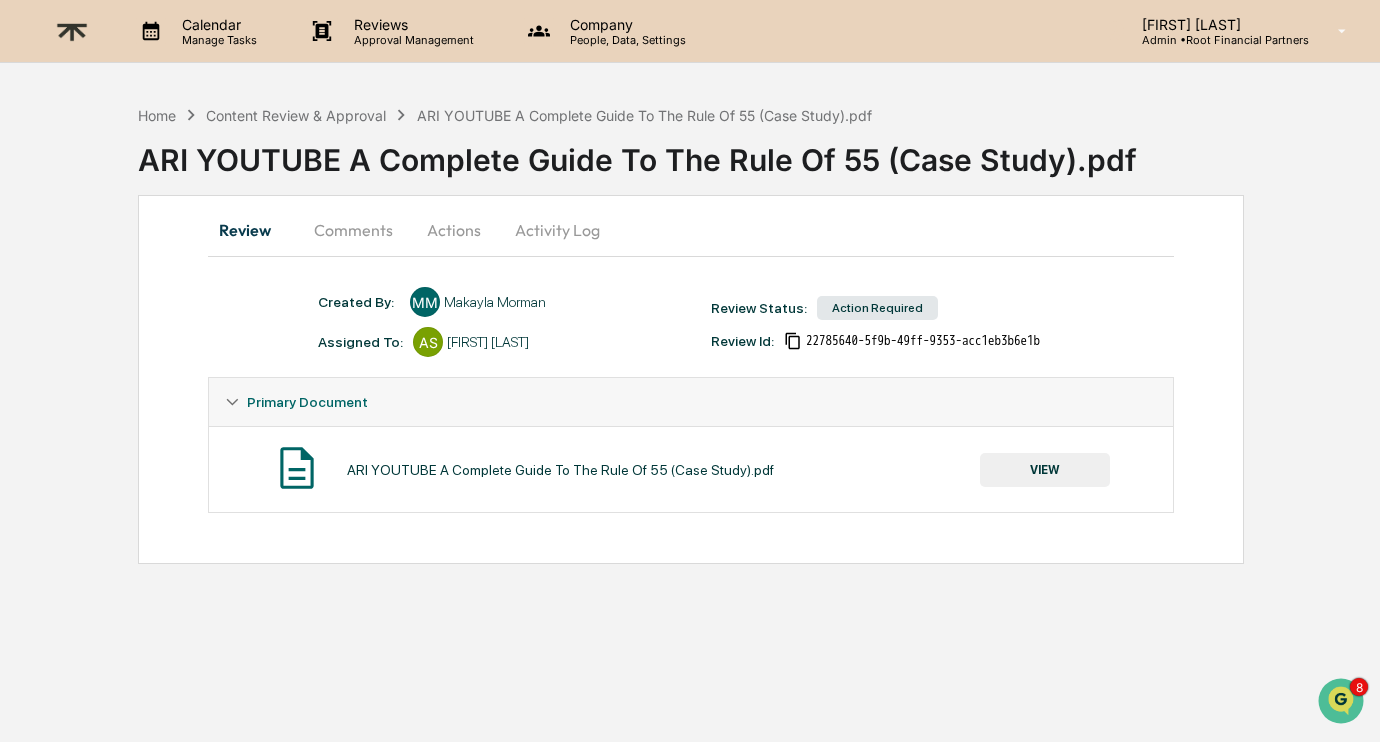 click on "VIEW" at bounding box center [1045, 470] 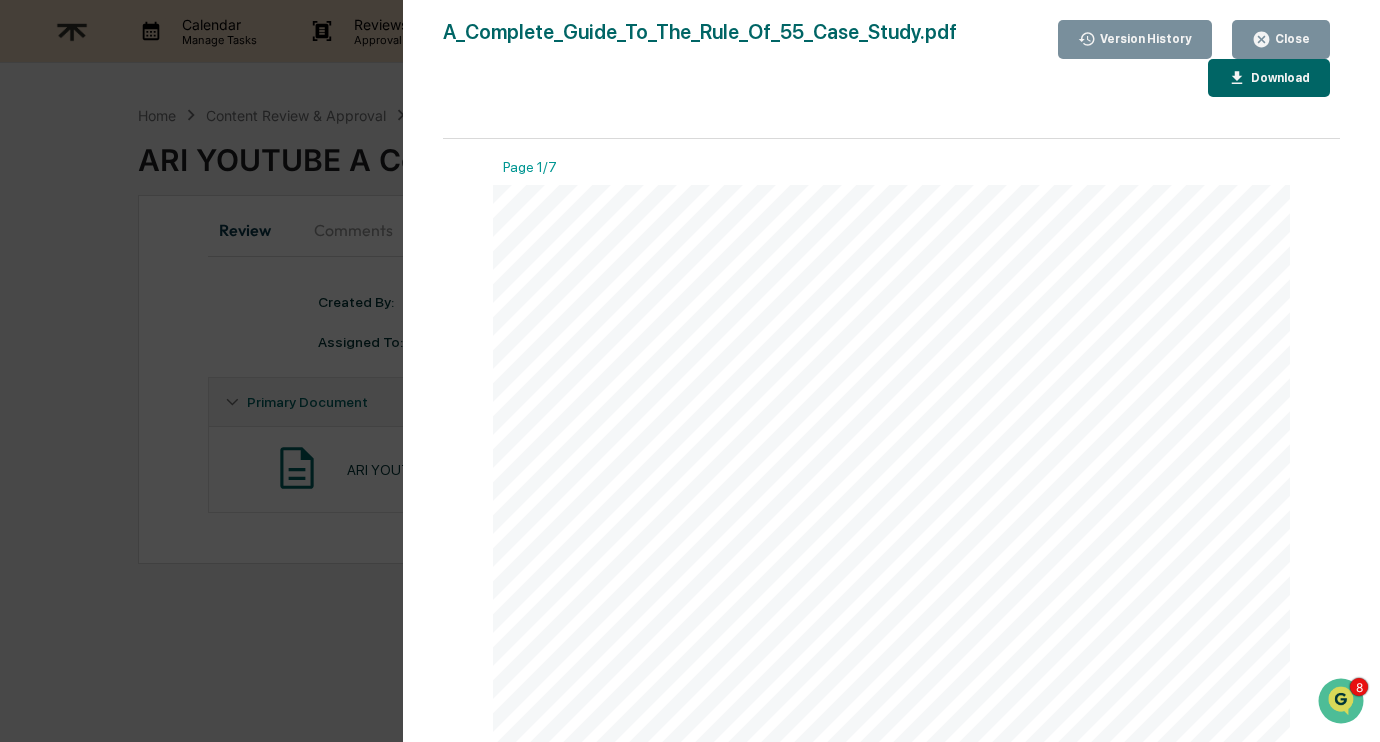 click 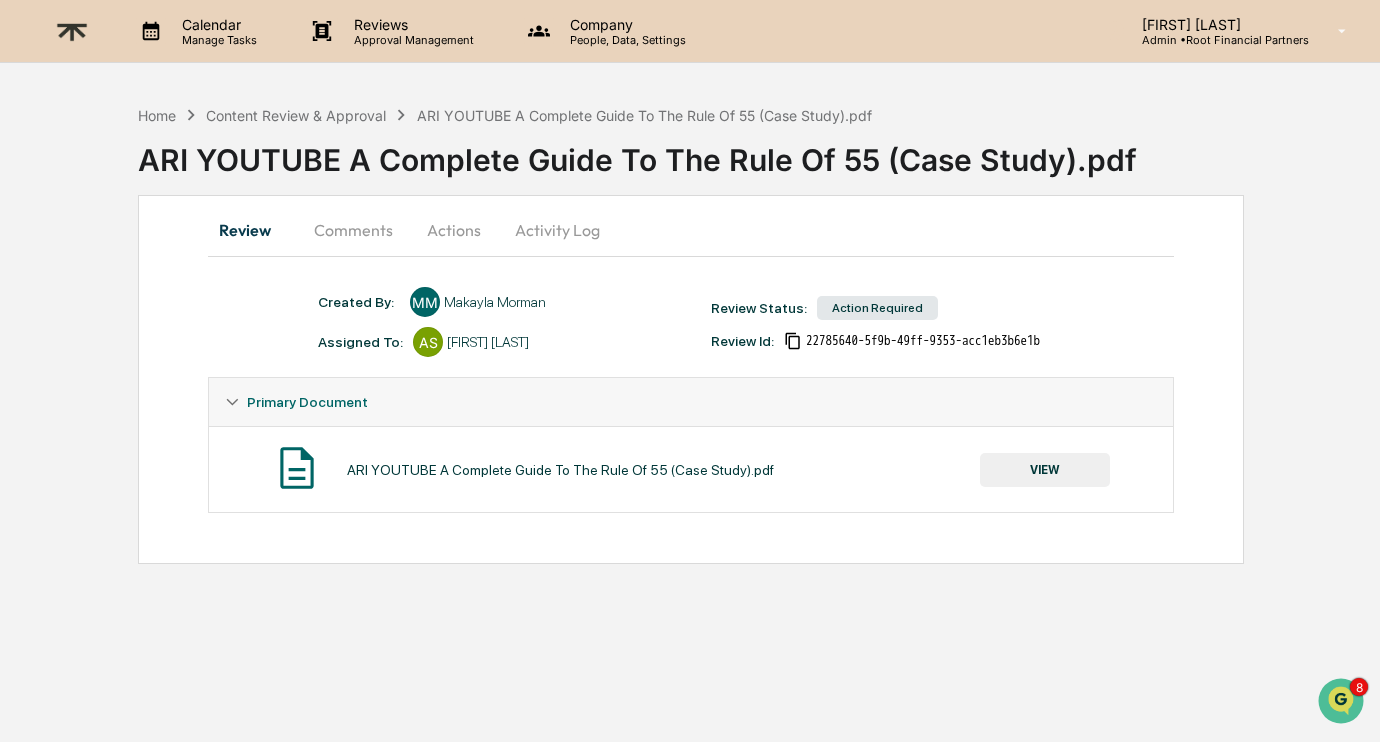 click on "Comments" at bounding box center (353, 230) 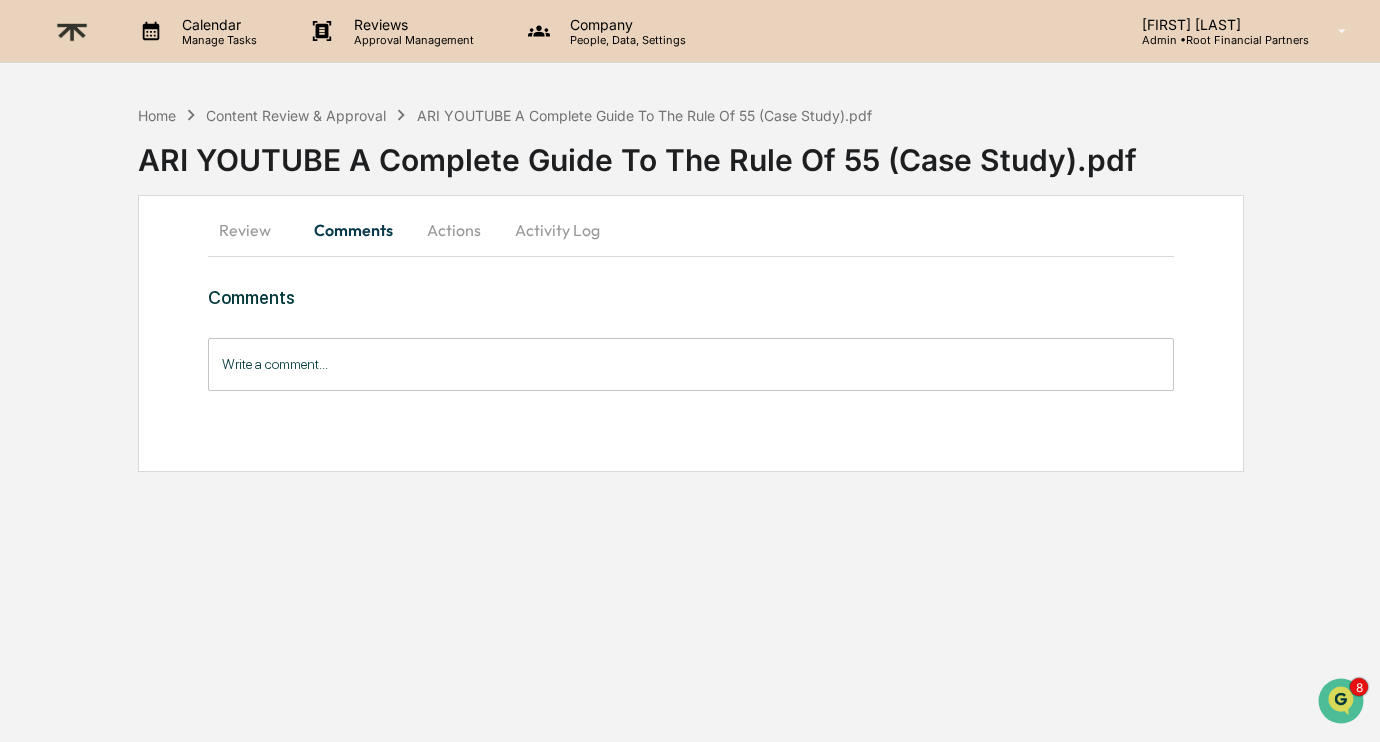 click on "Write a comment..." at bounding box center (691, 364) 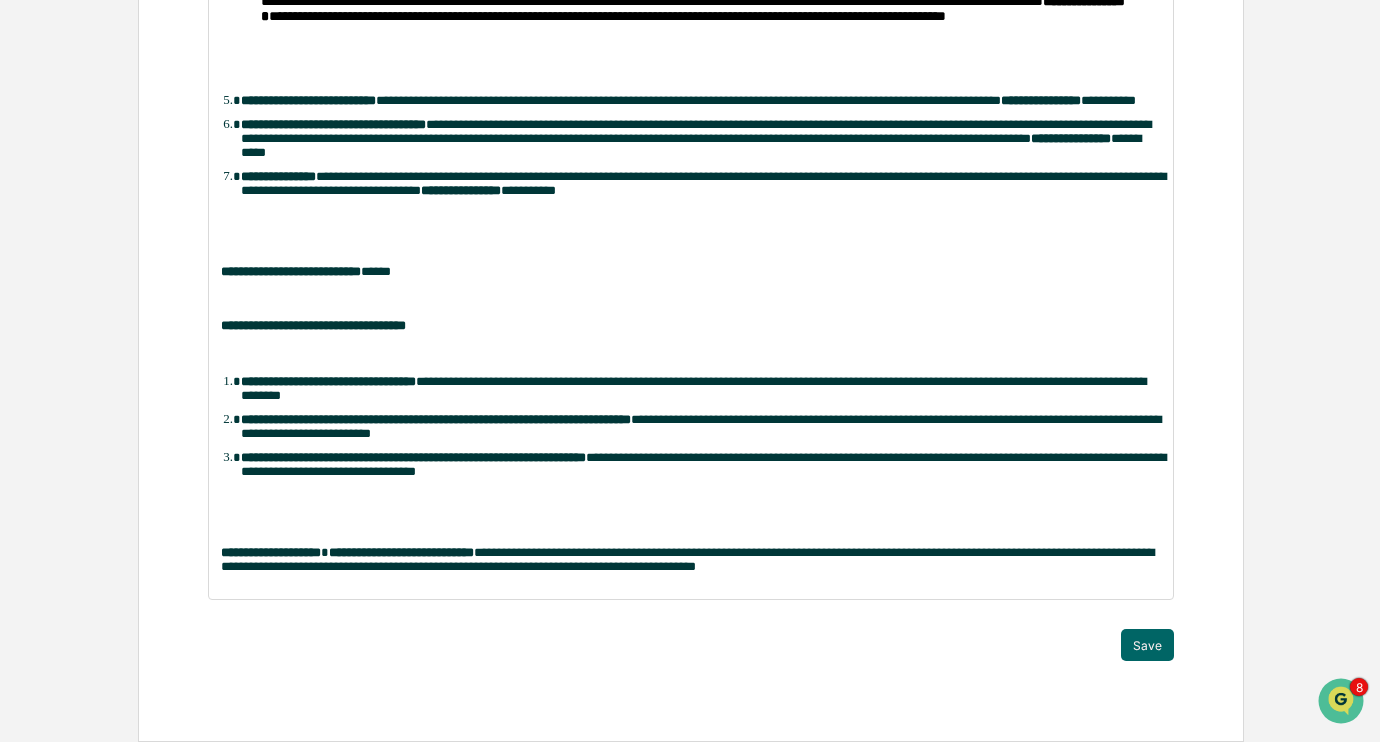 scroll, scrollTop: 1032, scrollLeft: 0, axis: vertical 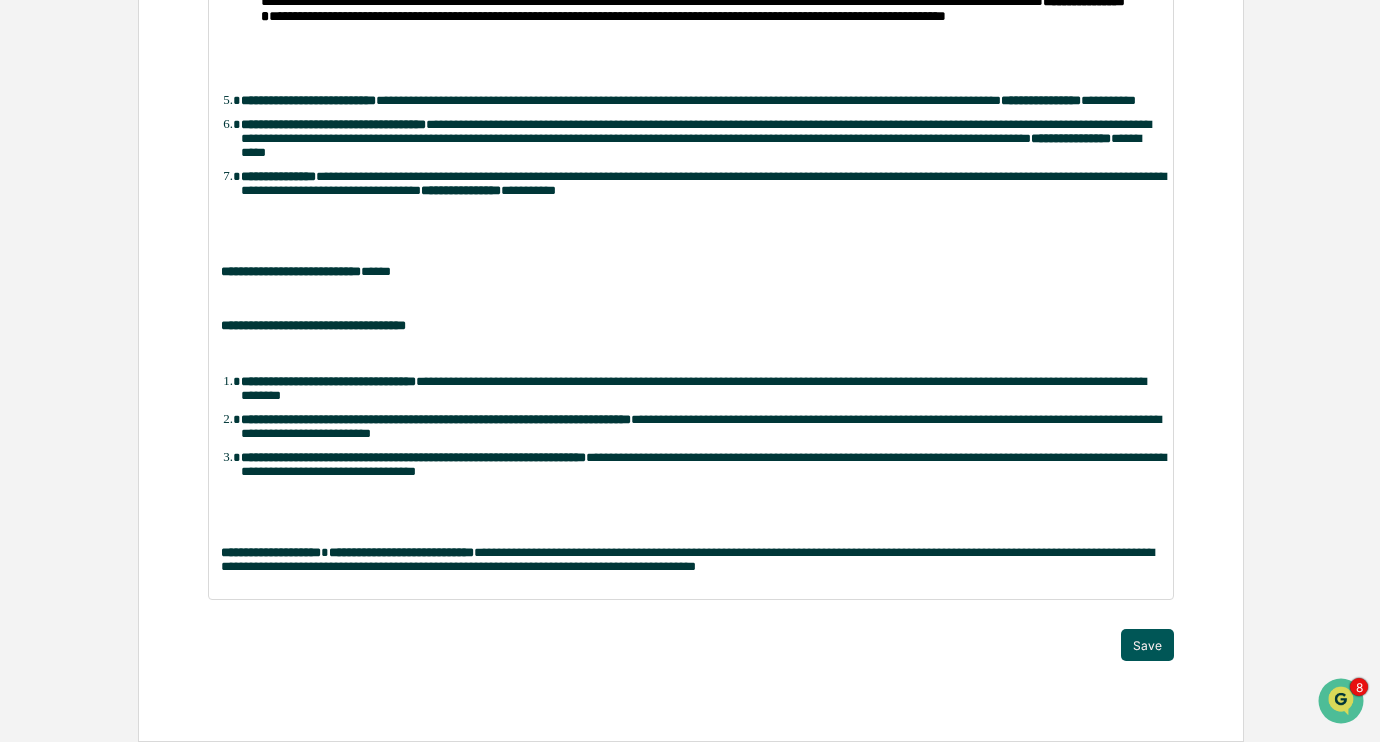 click on "Save" at bounding box center (1147, 645) 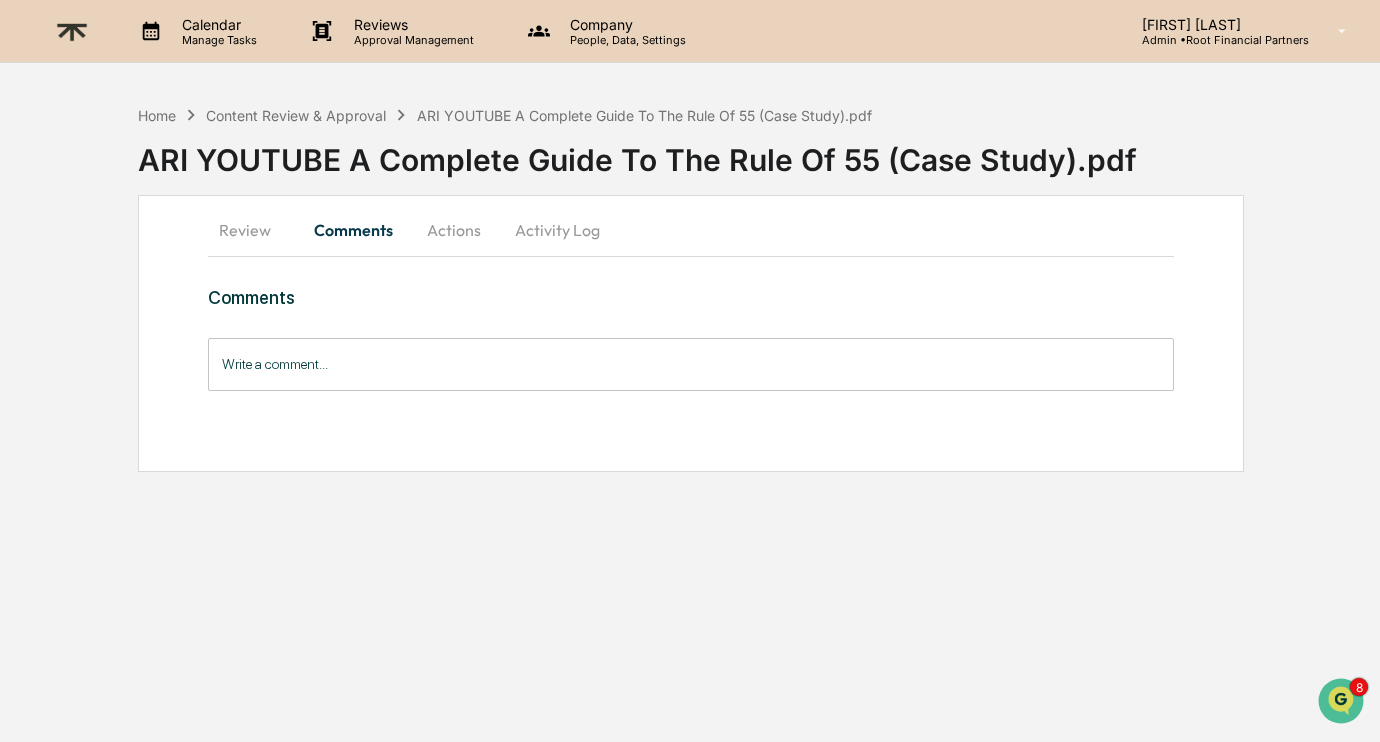 scroll, scrollTop: 0, scrollLeft: 0, axis: both 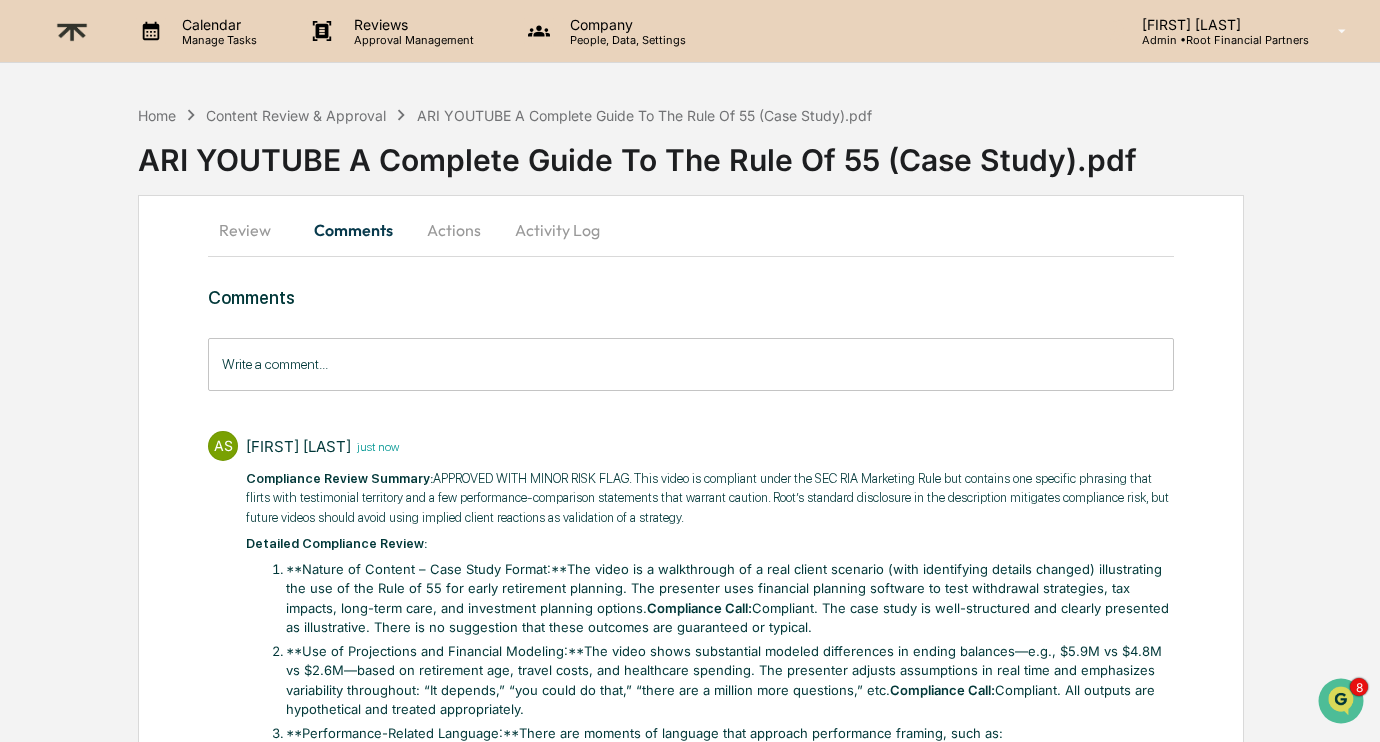 click on "Actions" at bounding box center (454, 230) 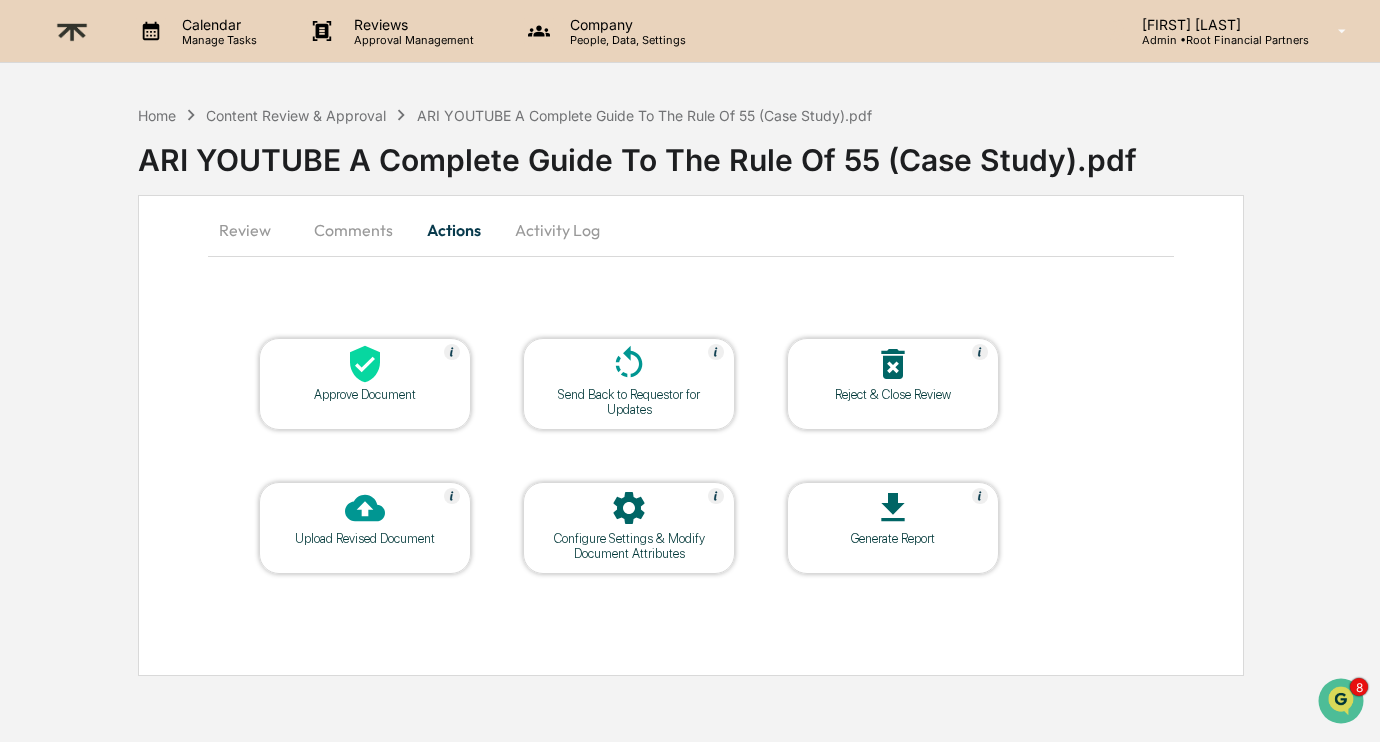 click on "Approve Document" at bounding box center (365, 384) 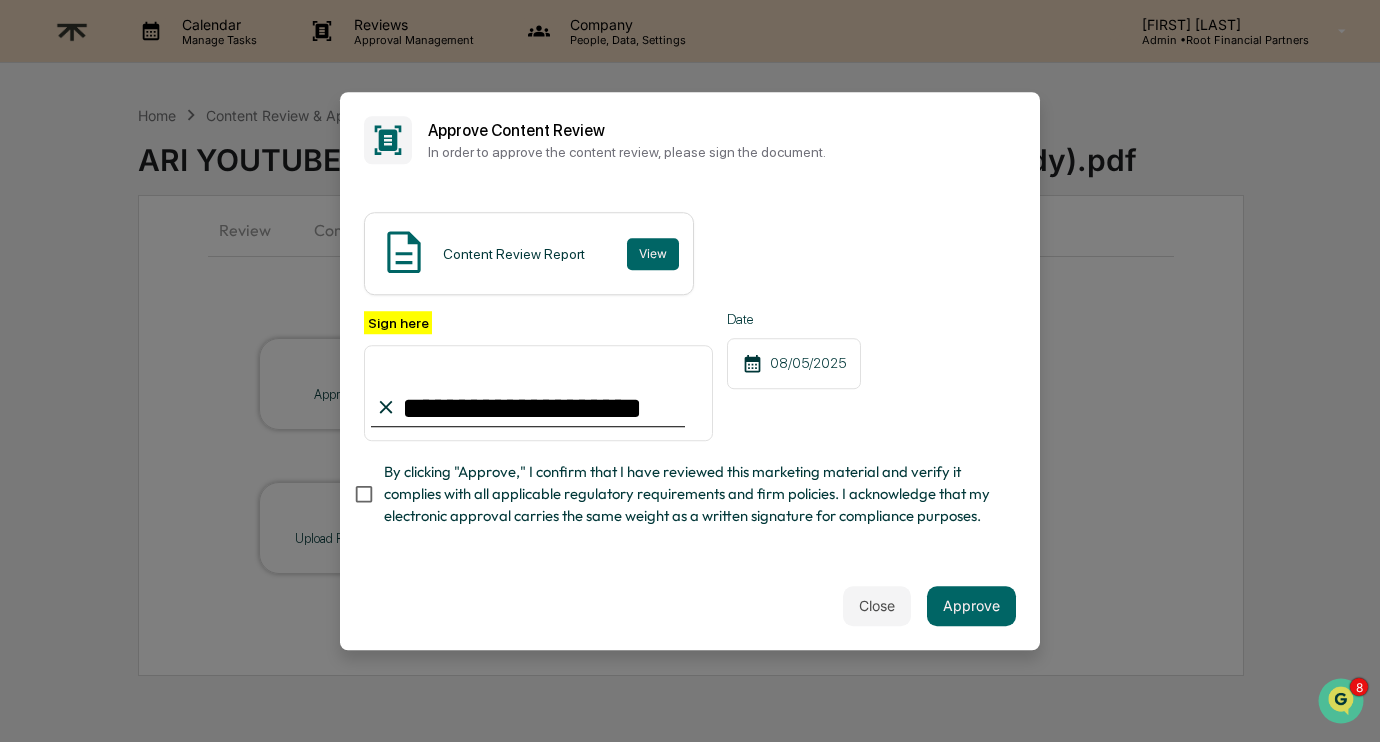 type on "**********" 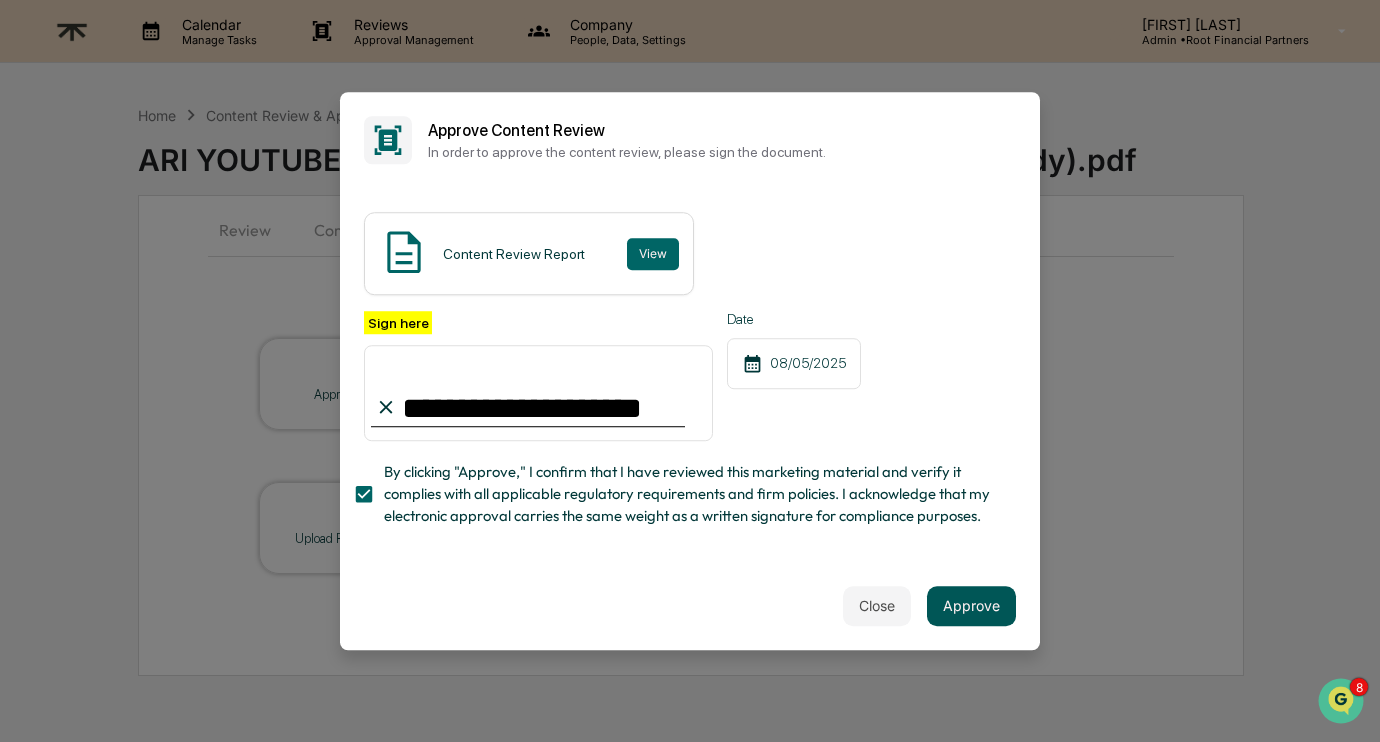 click on "Approve" at bounding box center (971, 606) 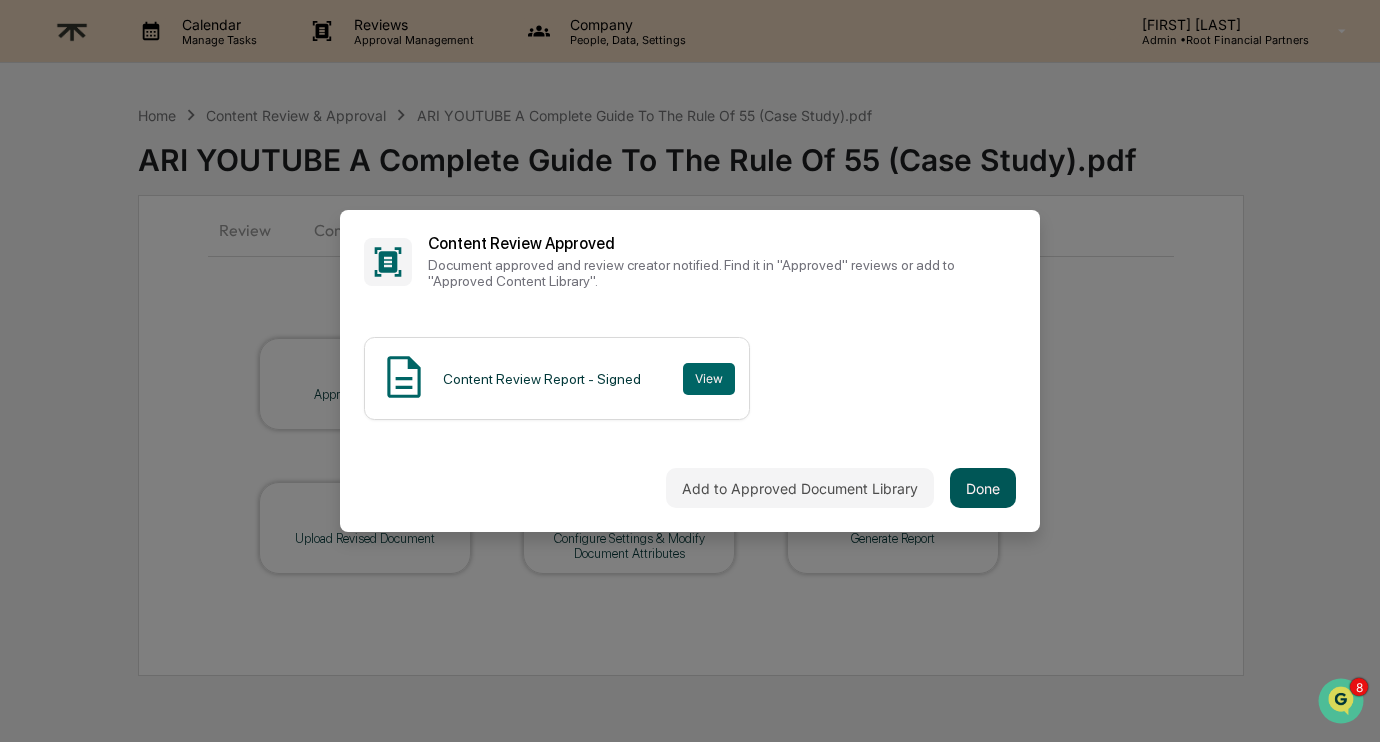 click on "Done" at bounding box center (983, 488) 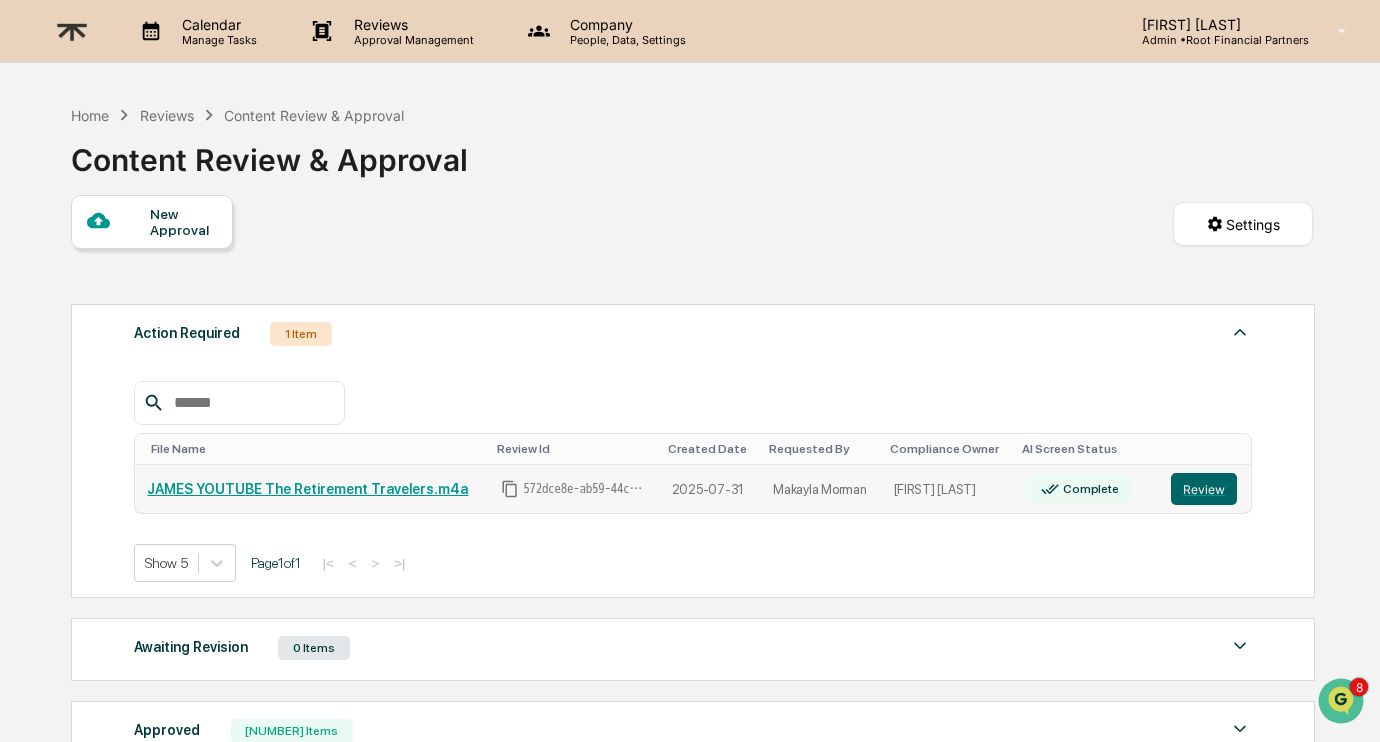 click on "JAMES YOUTUBE The Retirement Travelers.m4a" at bounding box center (307, 489) 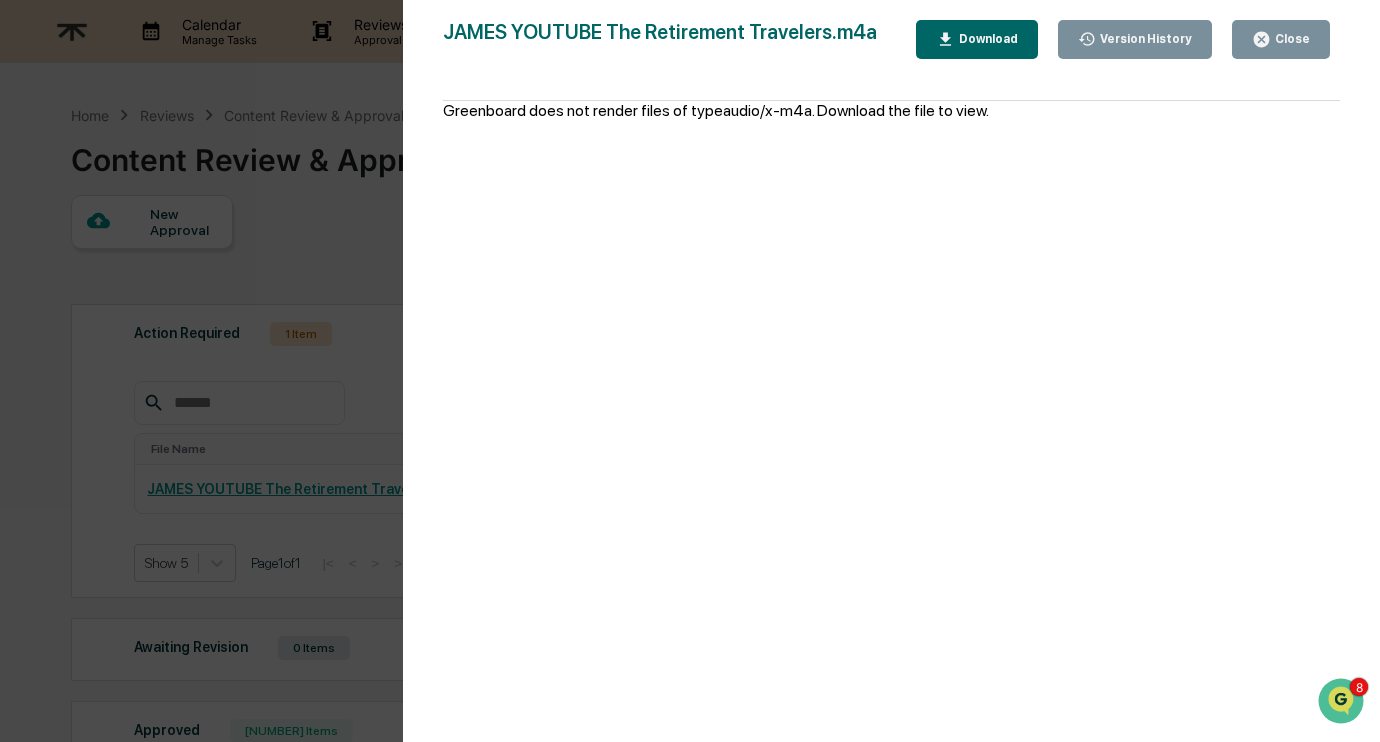 click on "Download" at bounding box center [977, 39] 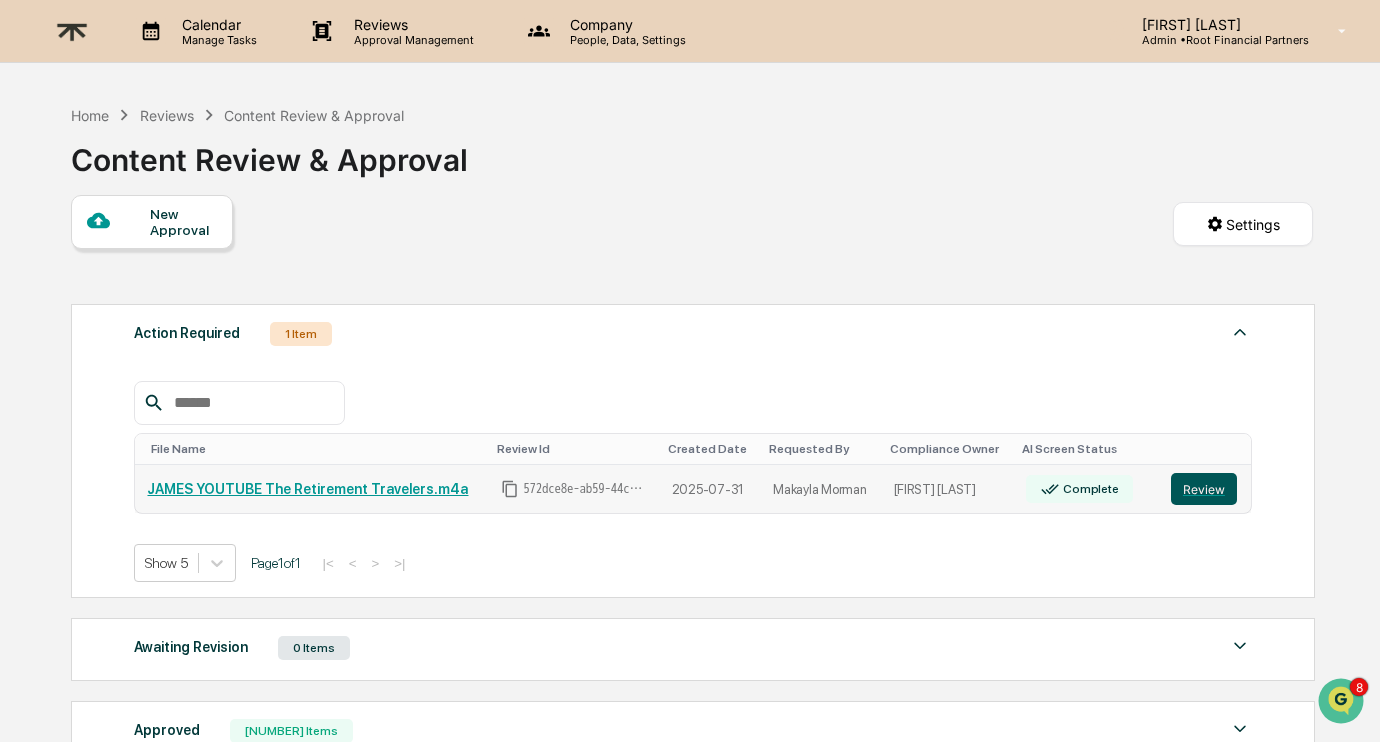 click on "Review" at bounding box center (1204, 489) 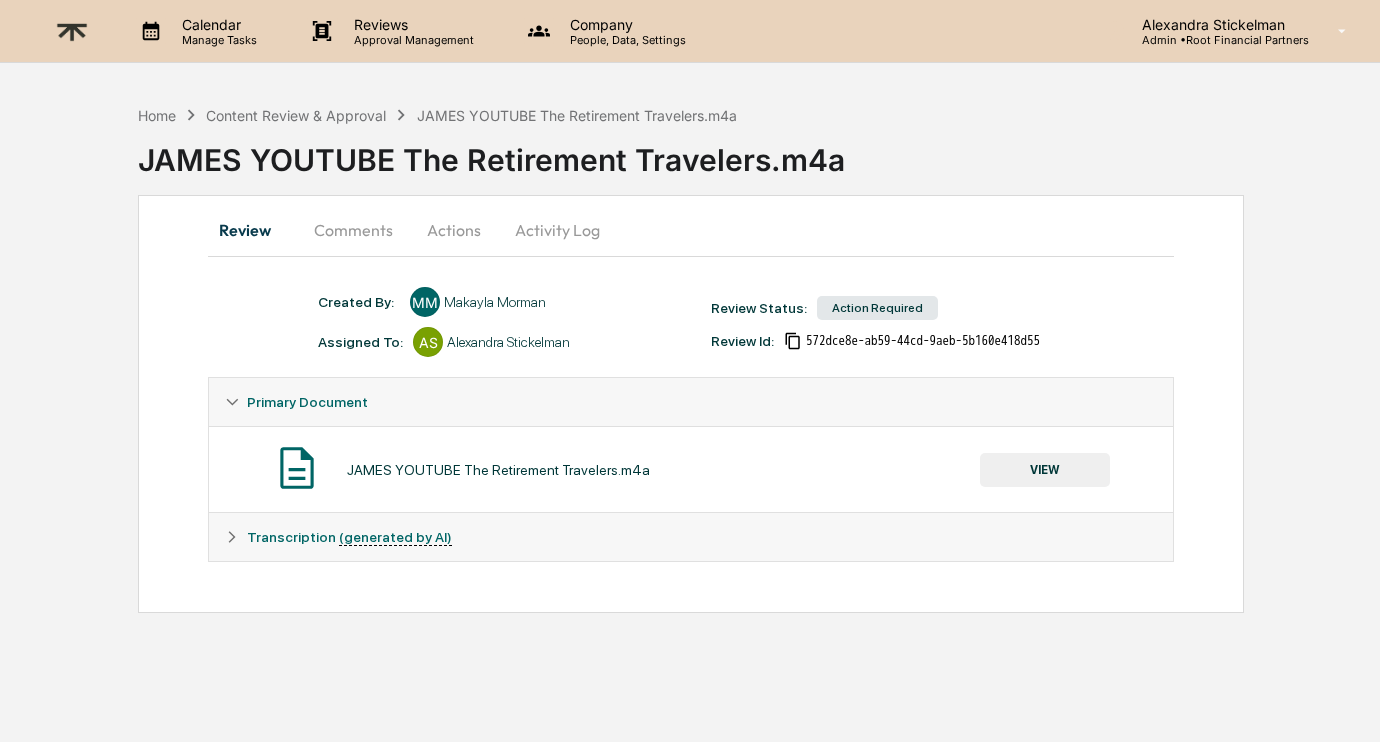 scroll, scrollTop: 0, scrollLeft: 0, axis: both 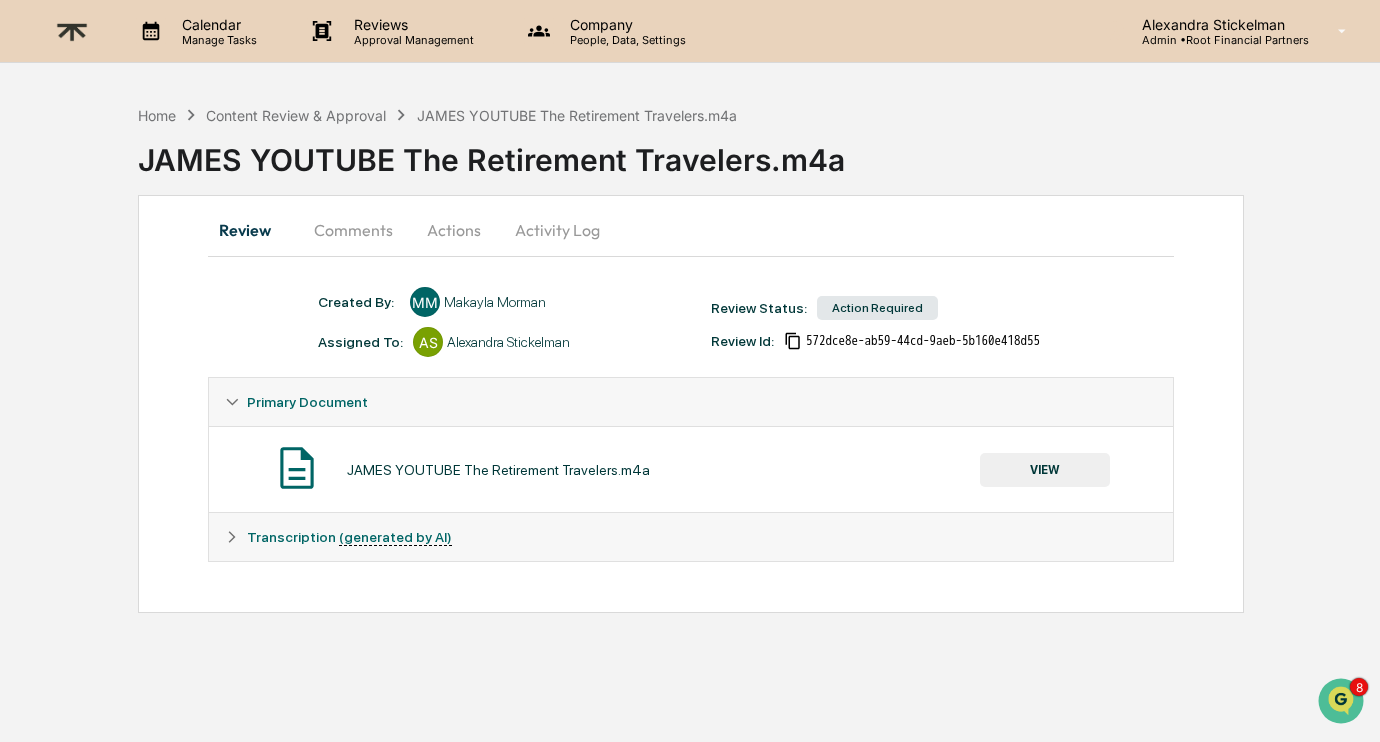 click on "Actions" at bounding box center (454, 230) 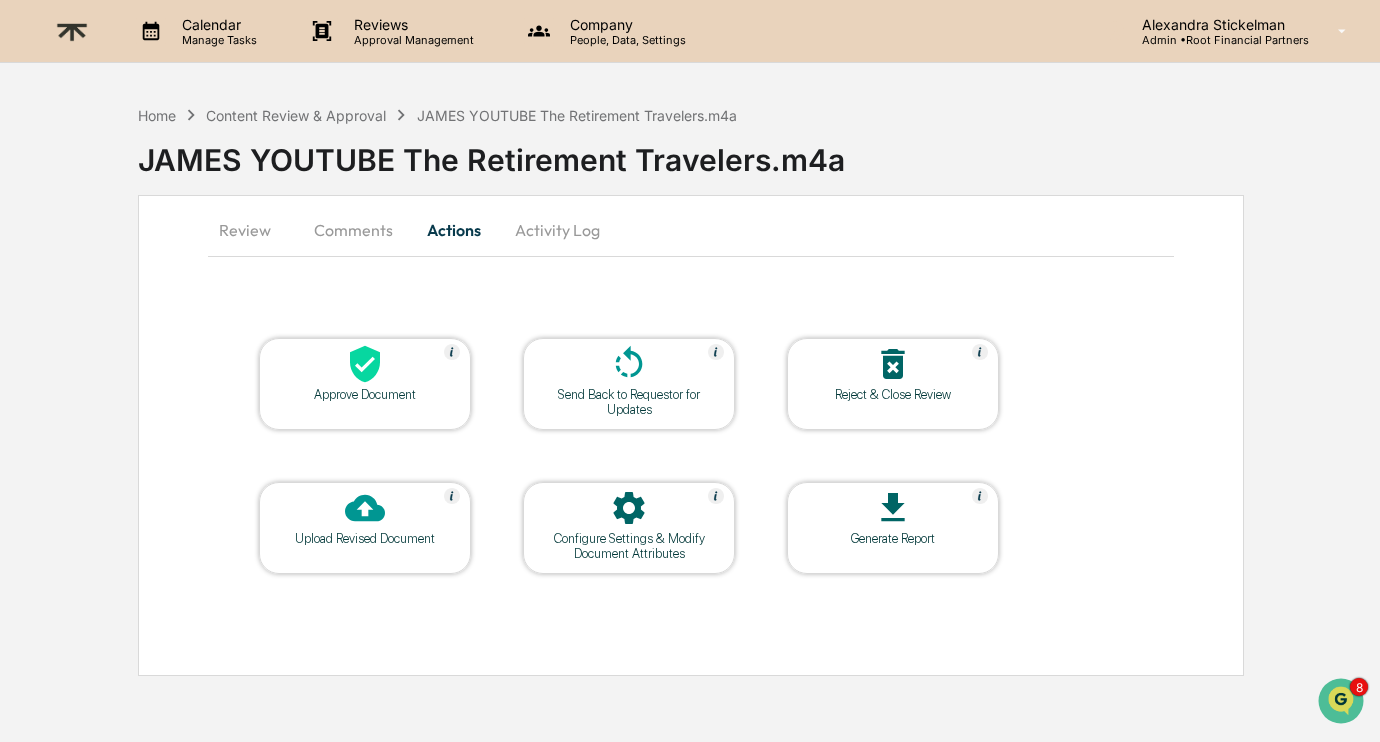 click on "Approve Document" at bounding box center [365, 394] 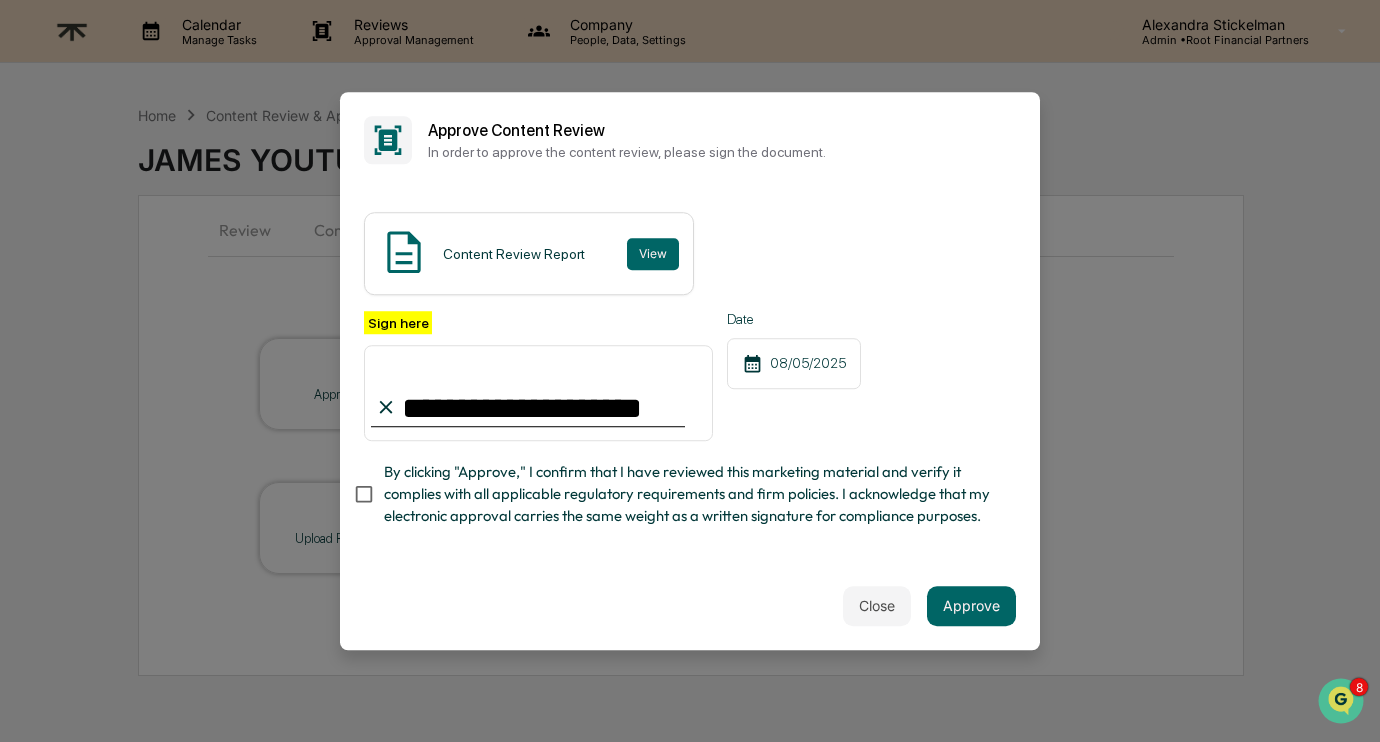 type on "**********" 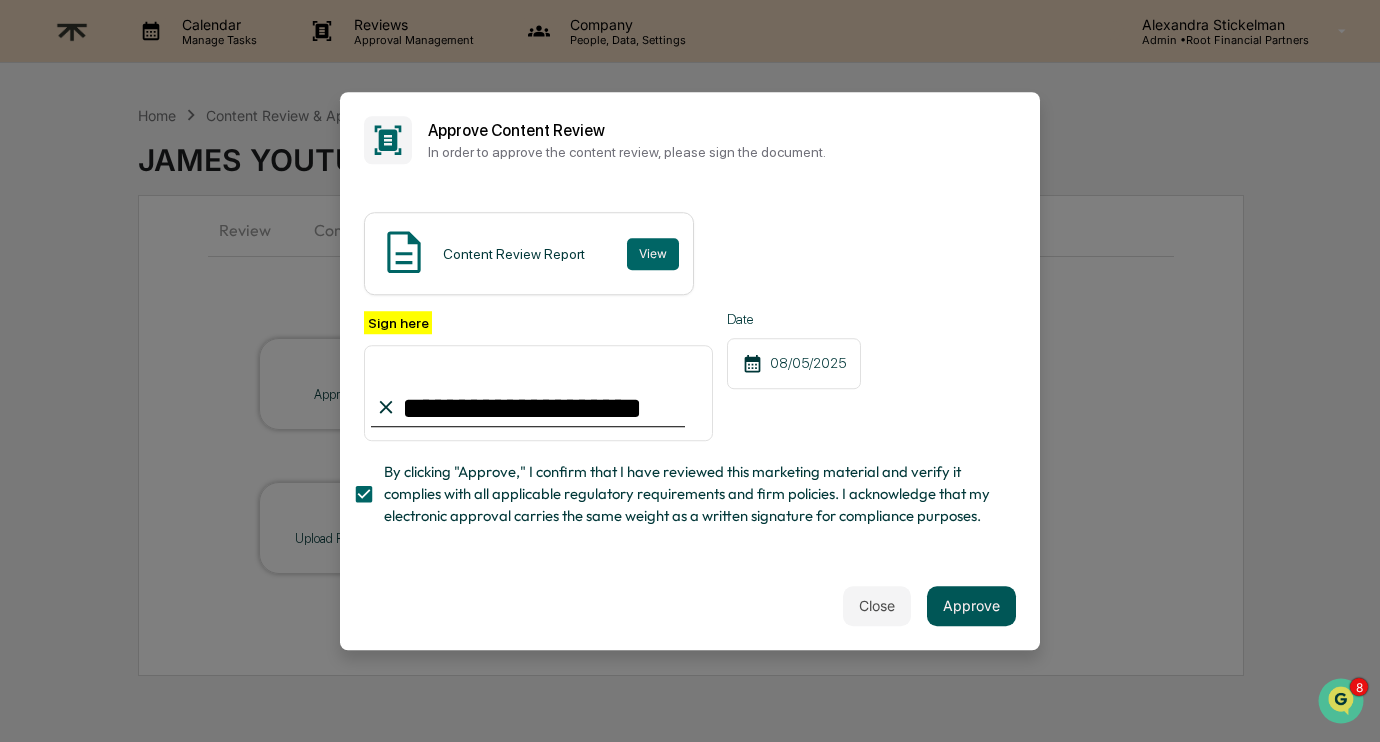click on "Approve" at bounding box center [971, 606] 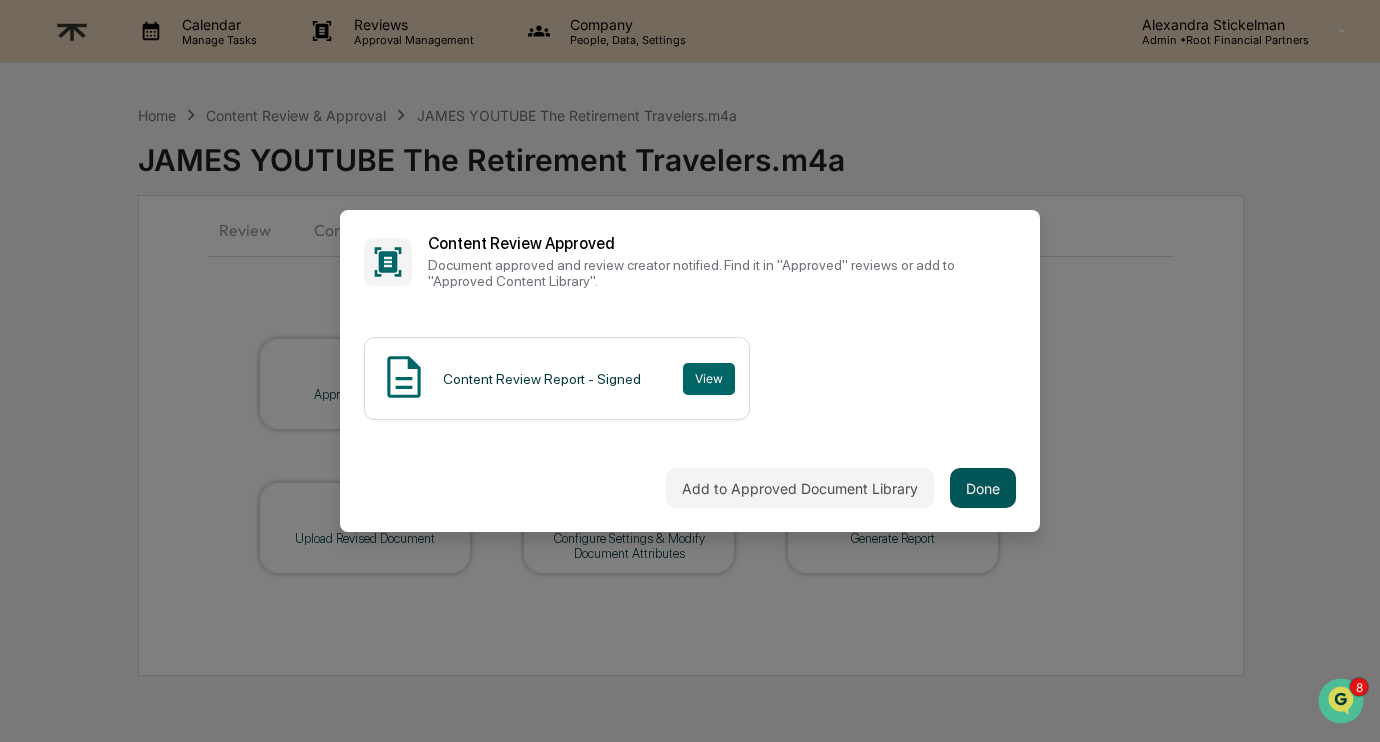 click on "Done" at bounding box center [983, 488] 